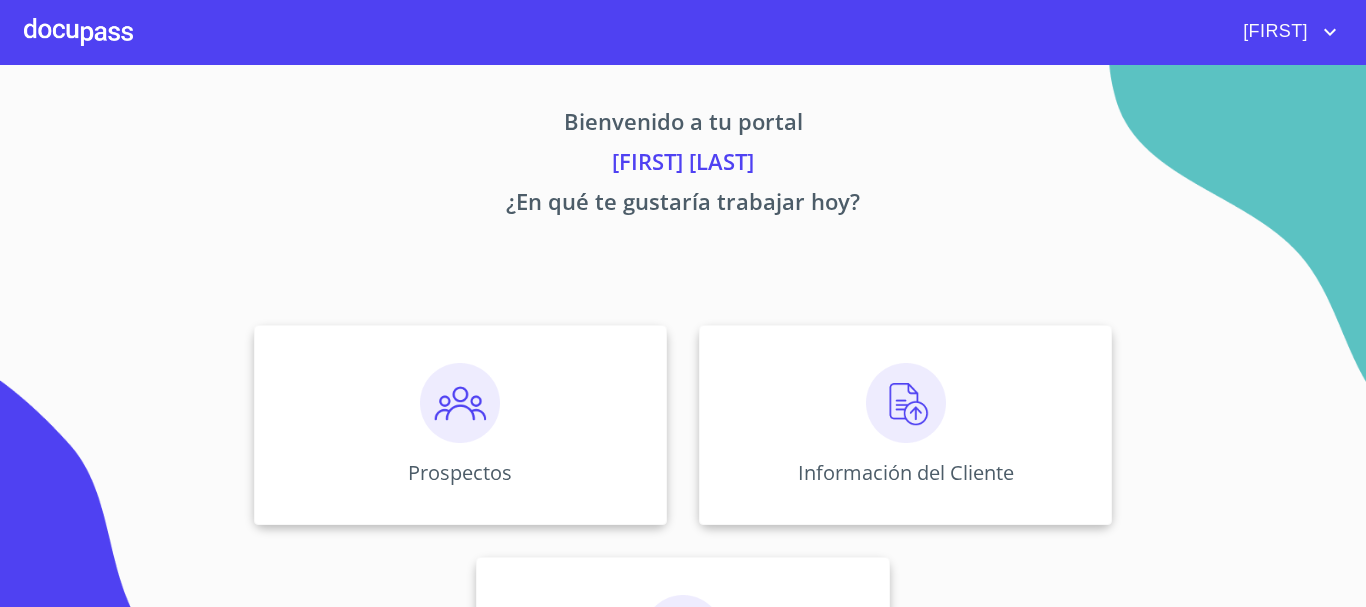 scroll, scrollTop: 0, scrollLeft: 0, axis: both 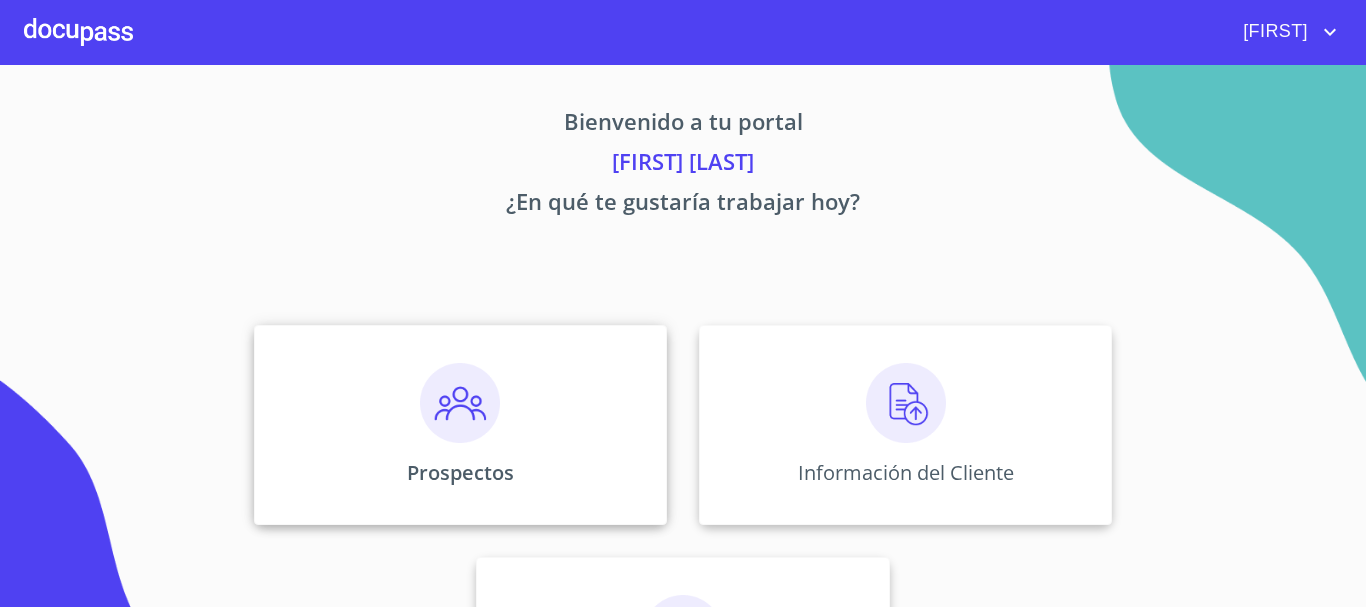 click at bounding box center (460, 403) 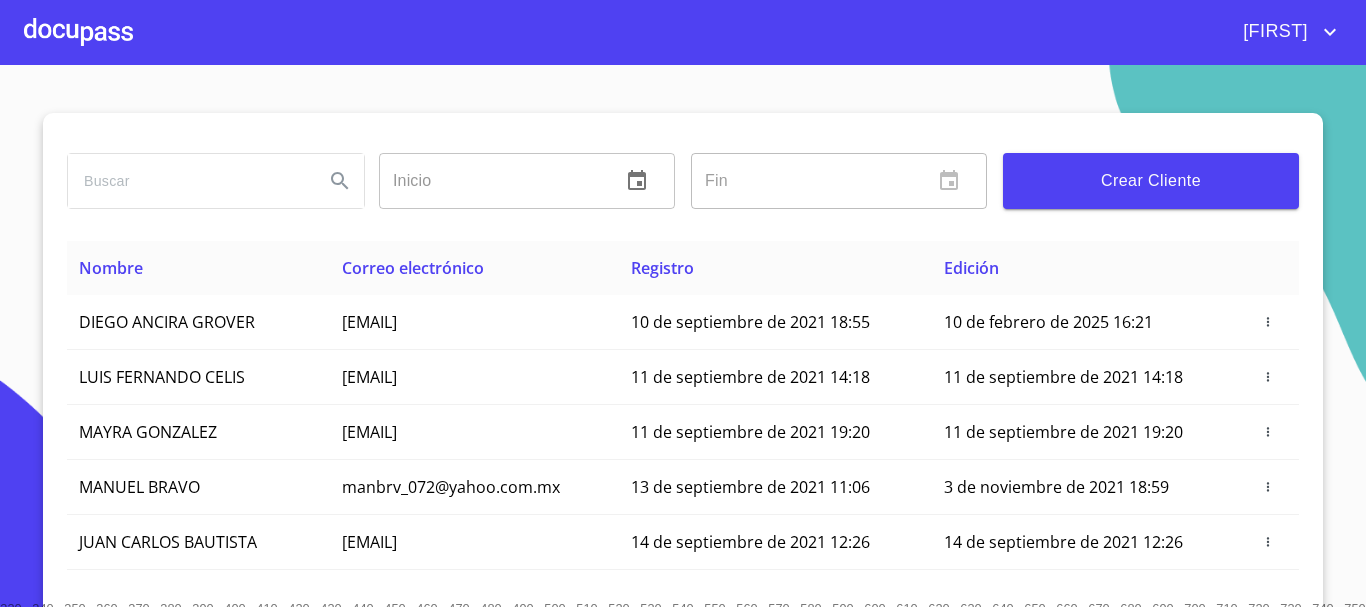 click at bounding box center [188, 181] 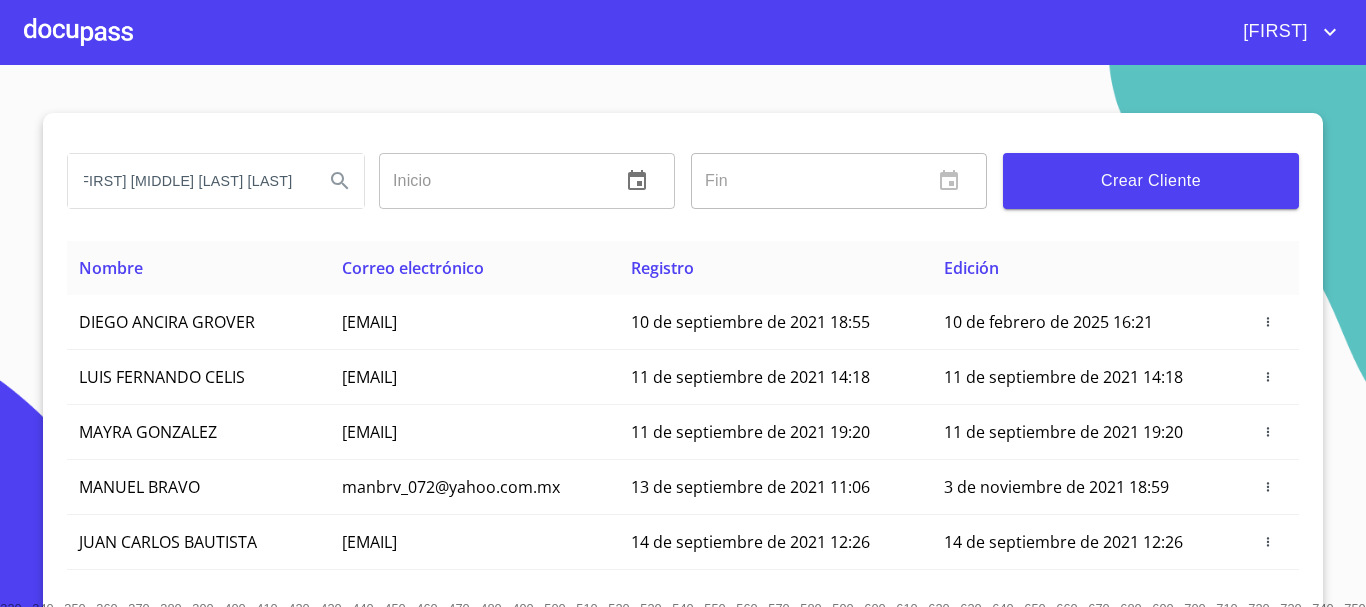 scroll, scrollTop: 0, scrollLeft: 87, axis: horizontal 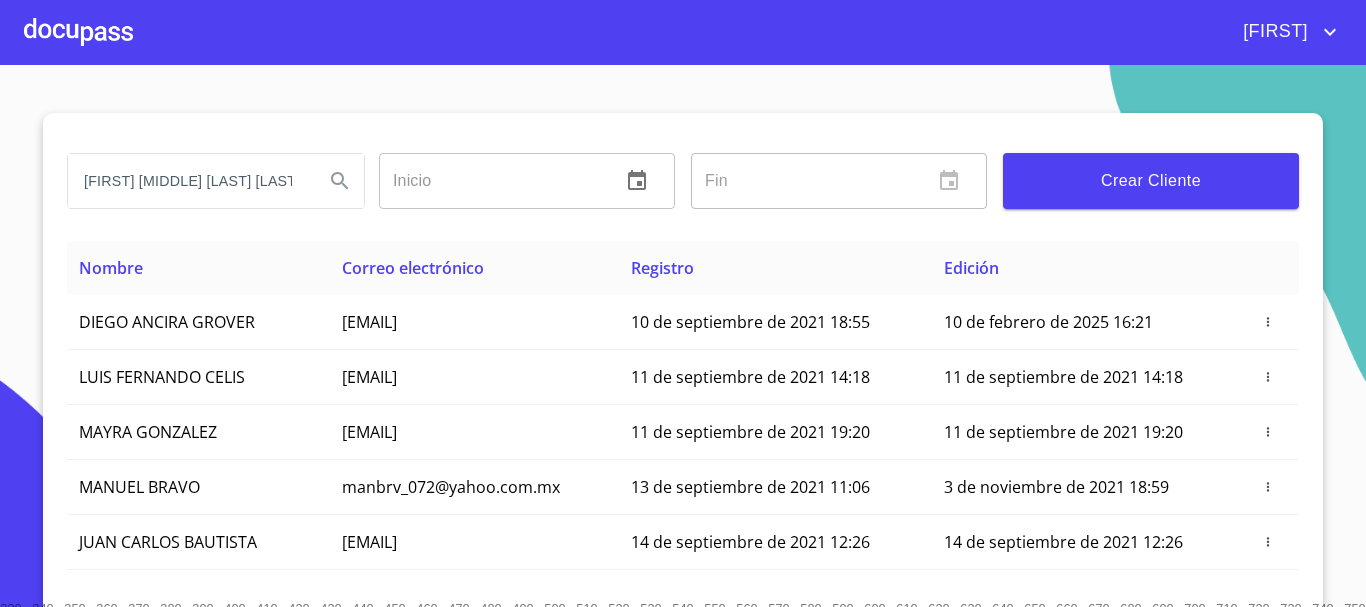 click 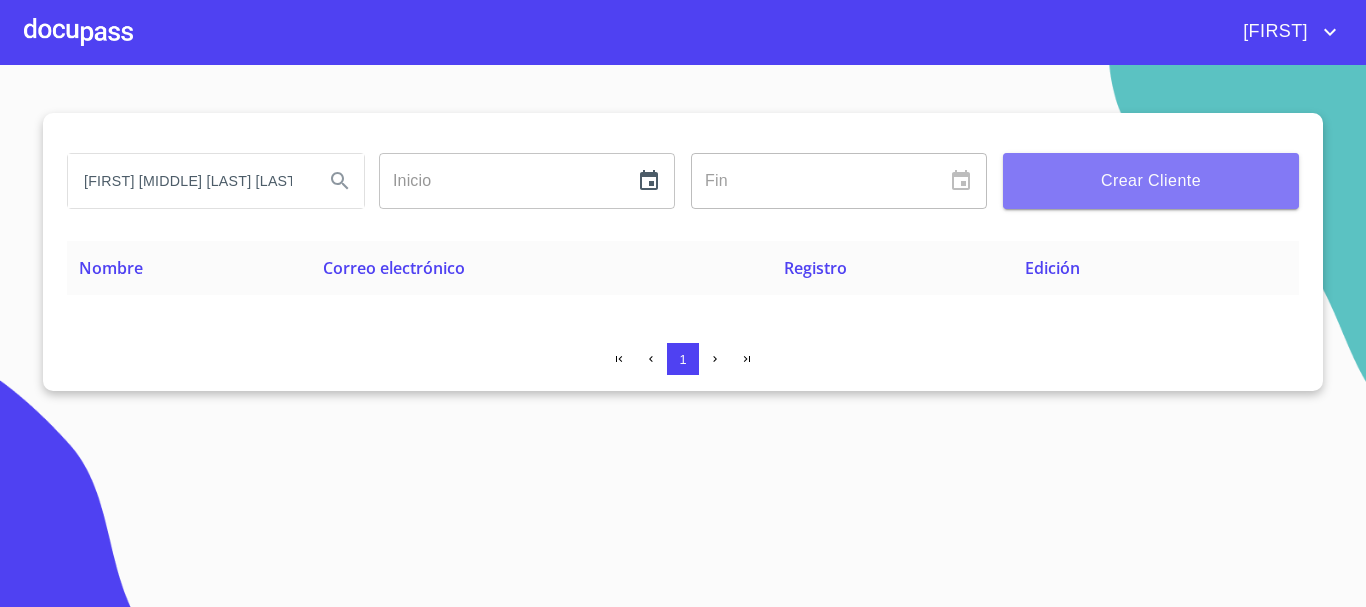 click on "Crear Cliente" at bounding box center (1151, 181) 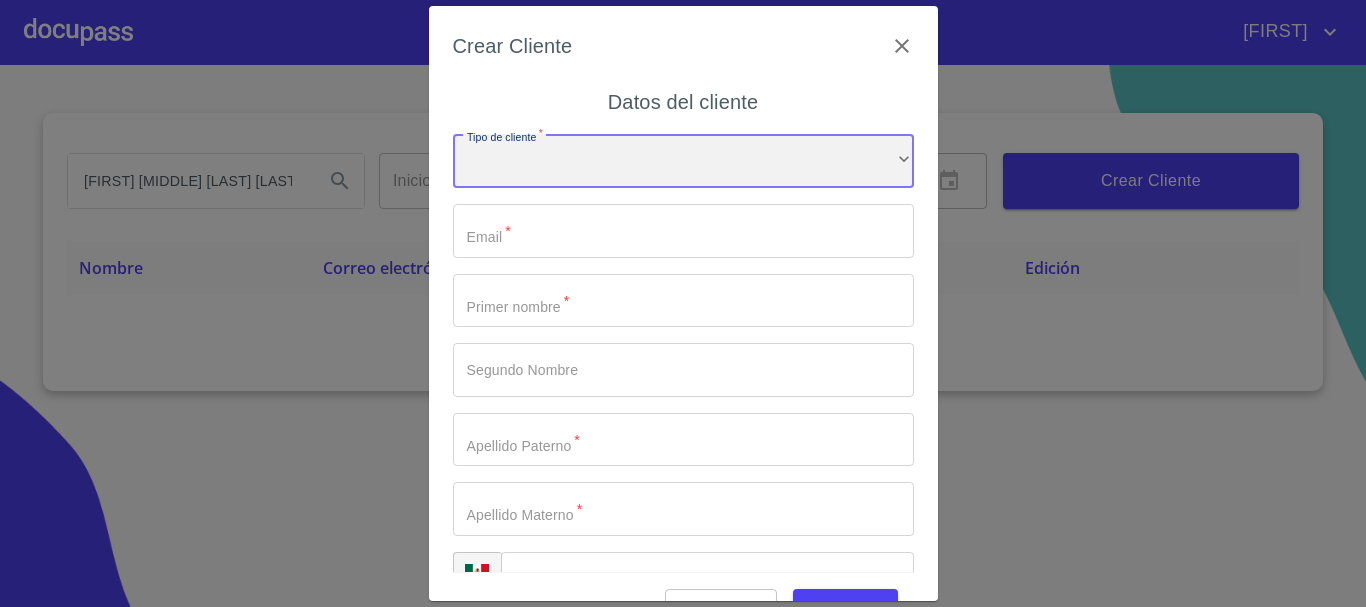 click on "​" at bounding box center (683, 161) 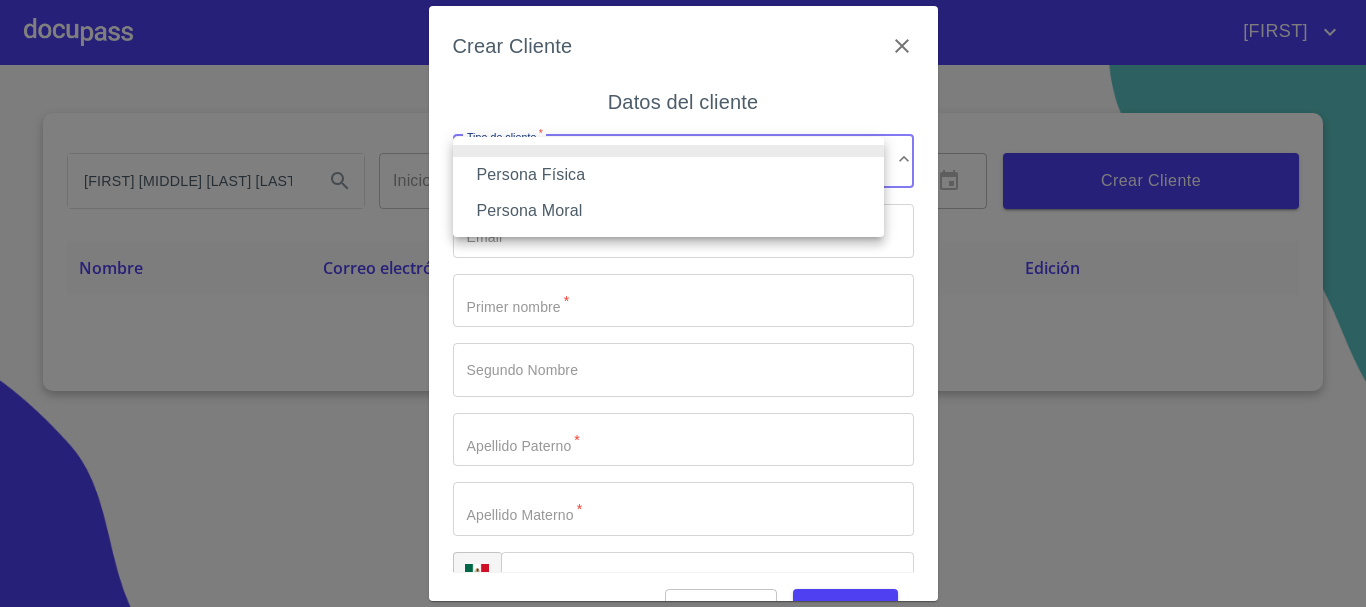 click on "Persona Física" at bounding box center (668, 175) 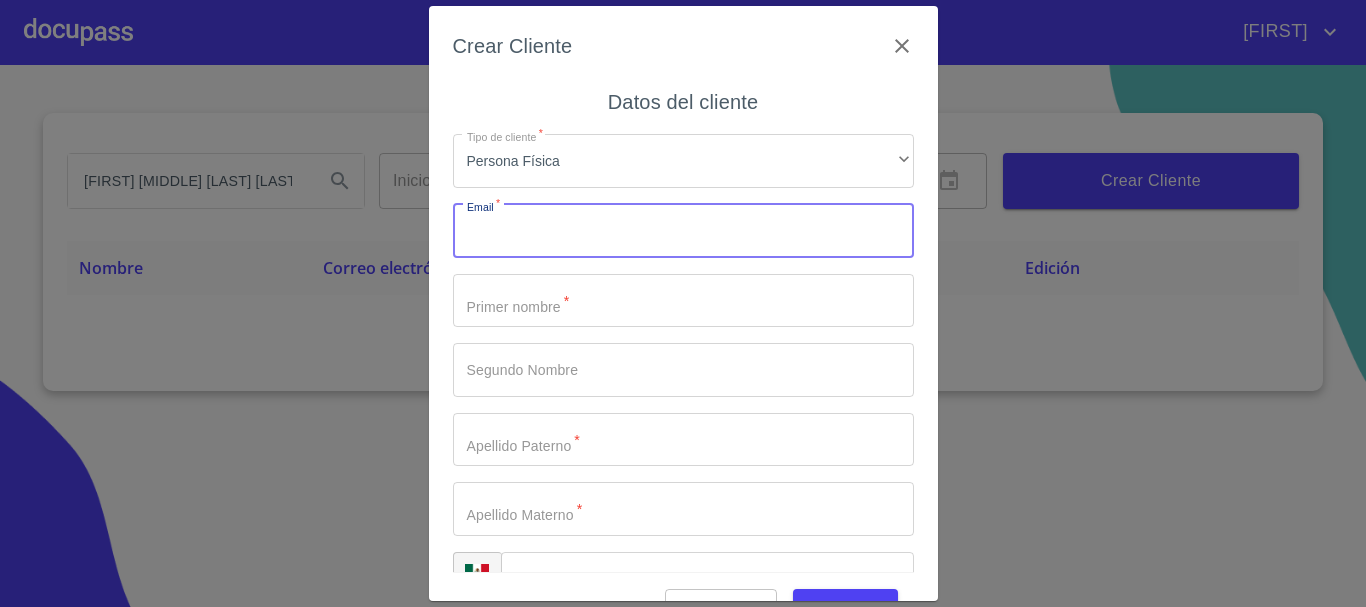 click on "Tipo de cliente   *" at bounding box center [683, 231] 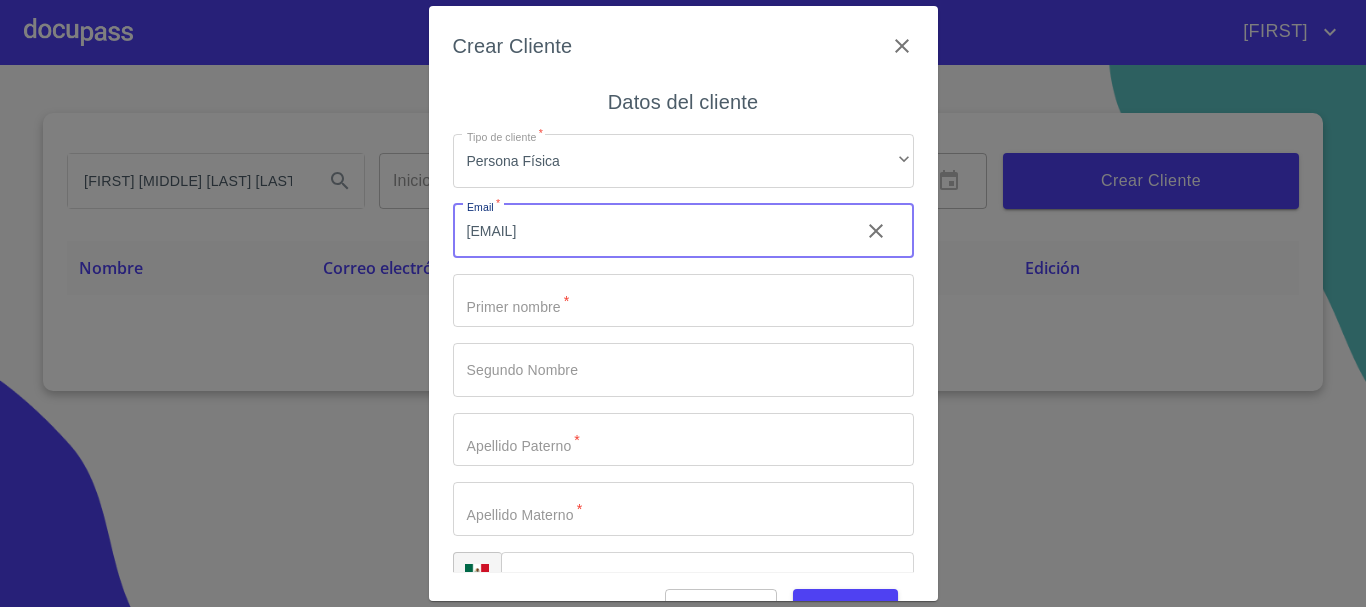 type on "coocina.maylenepalomar@gmail.com" 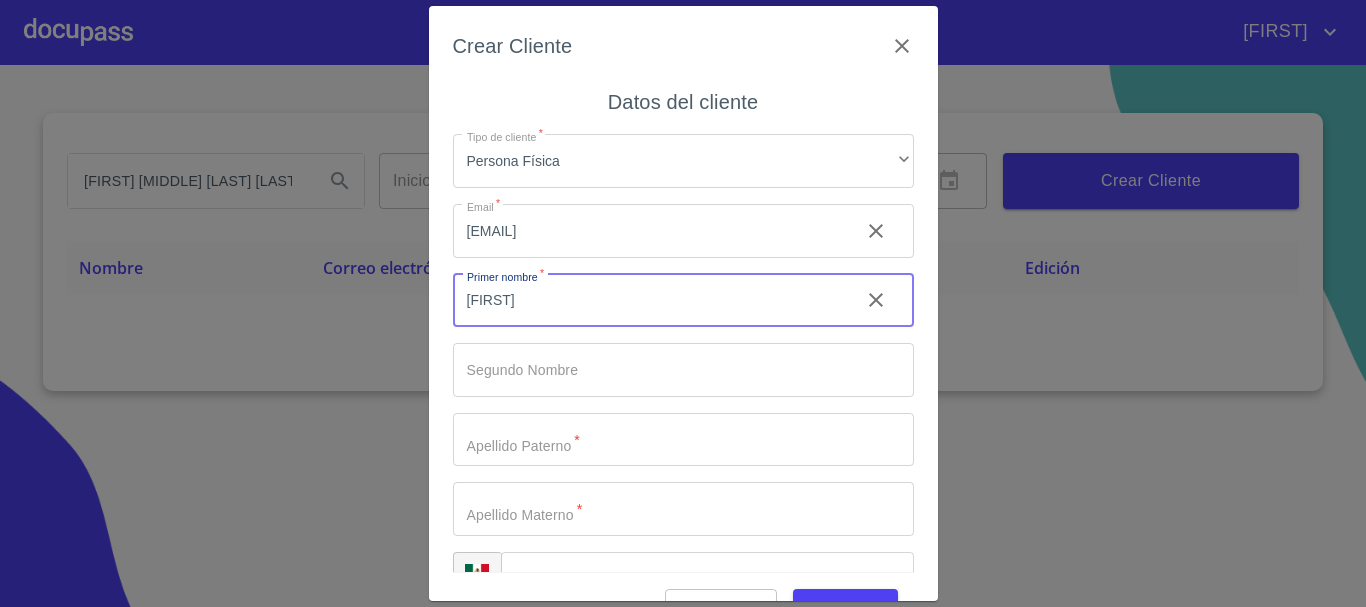 type on "[FIRST]" 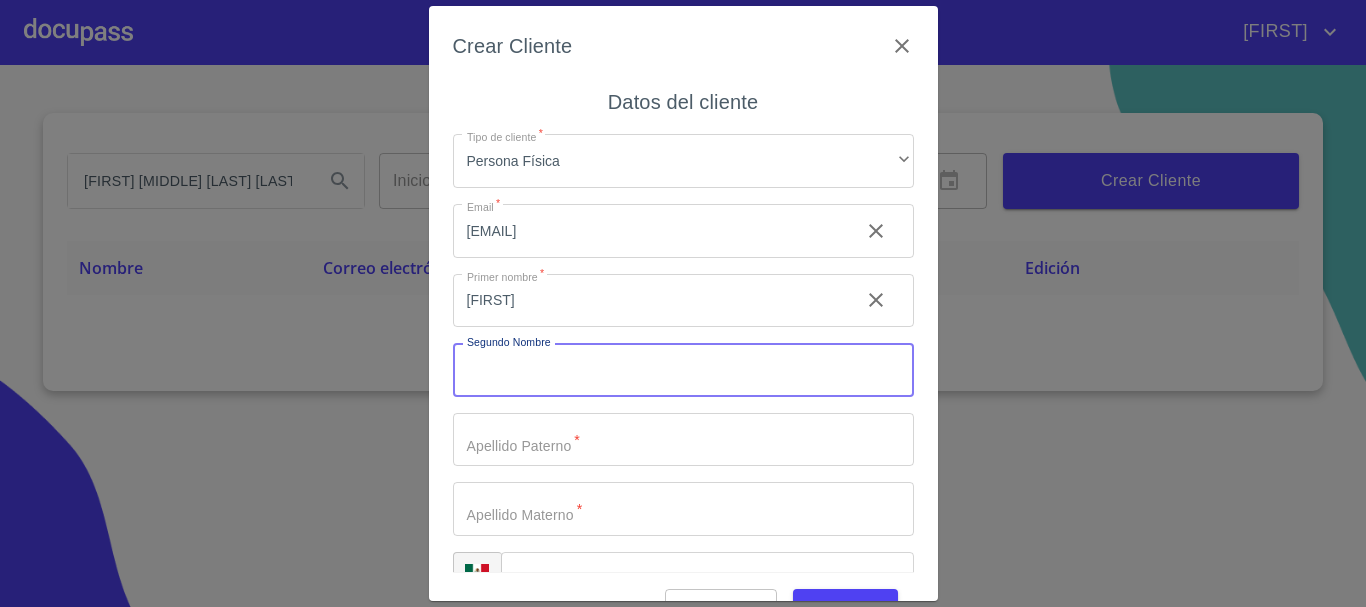 click on "Tipo de cliente   *" at bounding box center (683, 370) 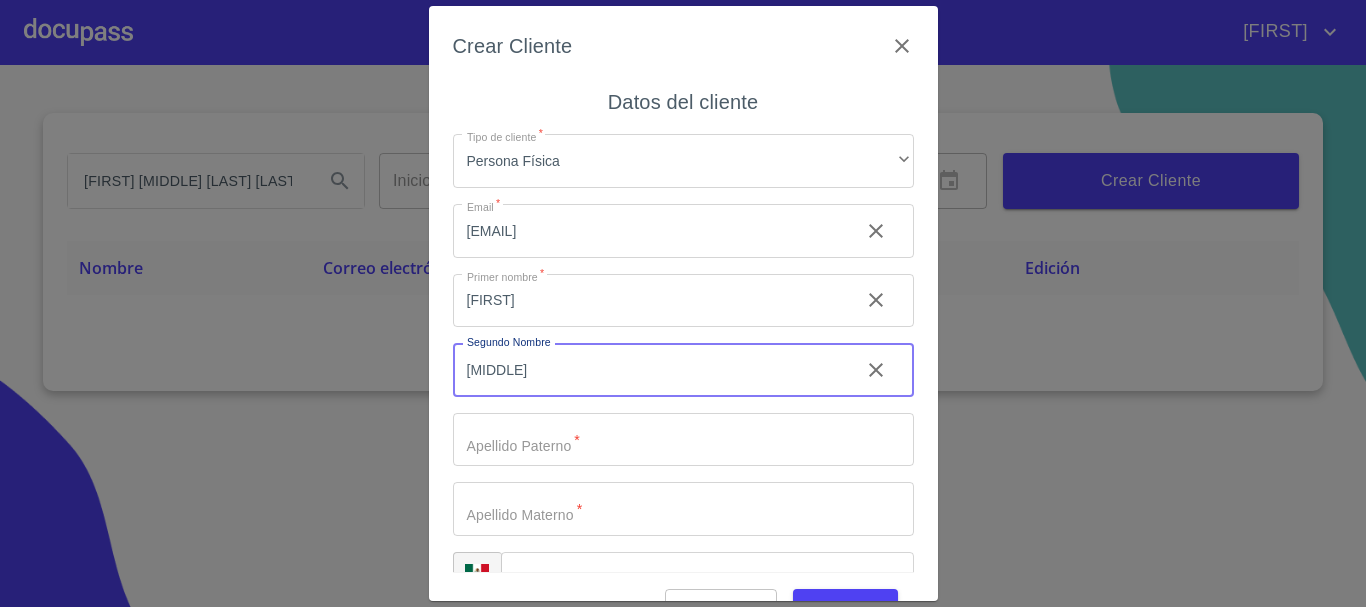 type on "[FIRST]" 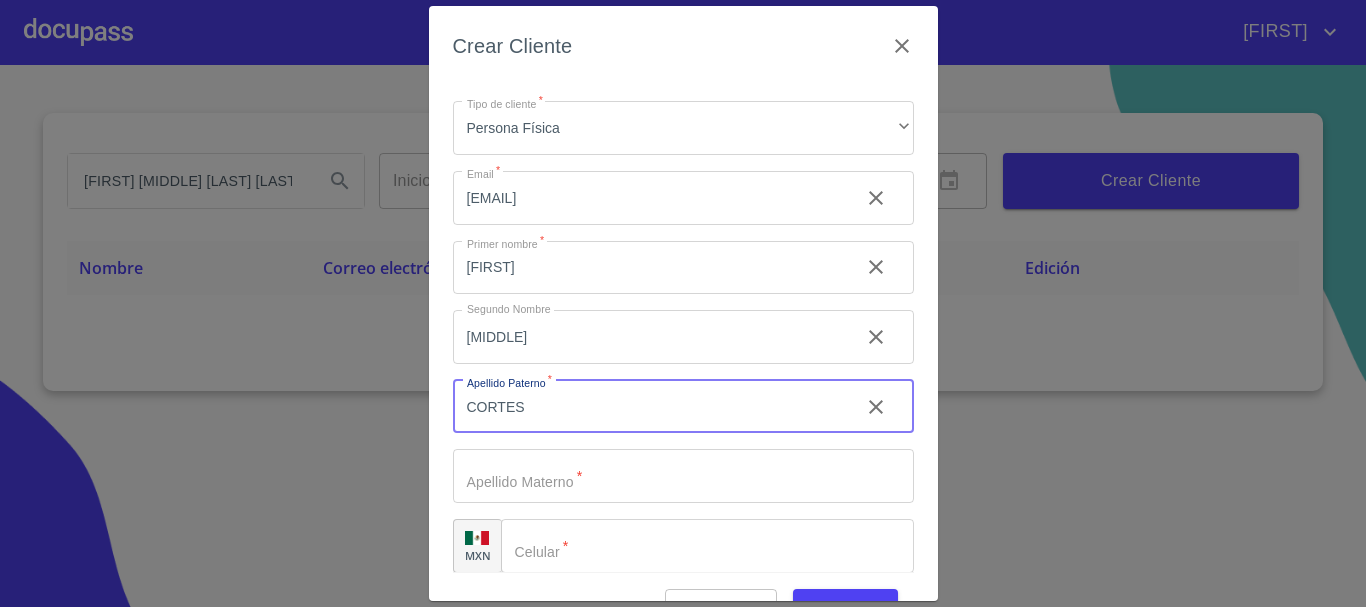 scroll, scrollTop: 50, scrollLeft: 0, axis: vertical 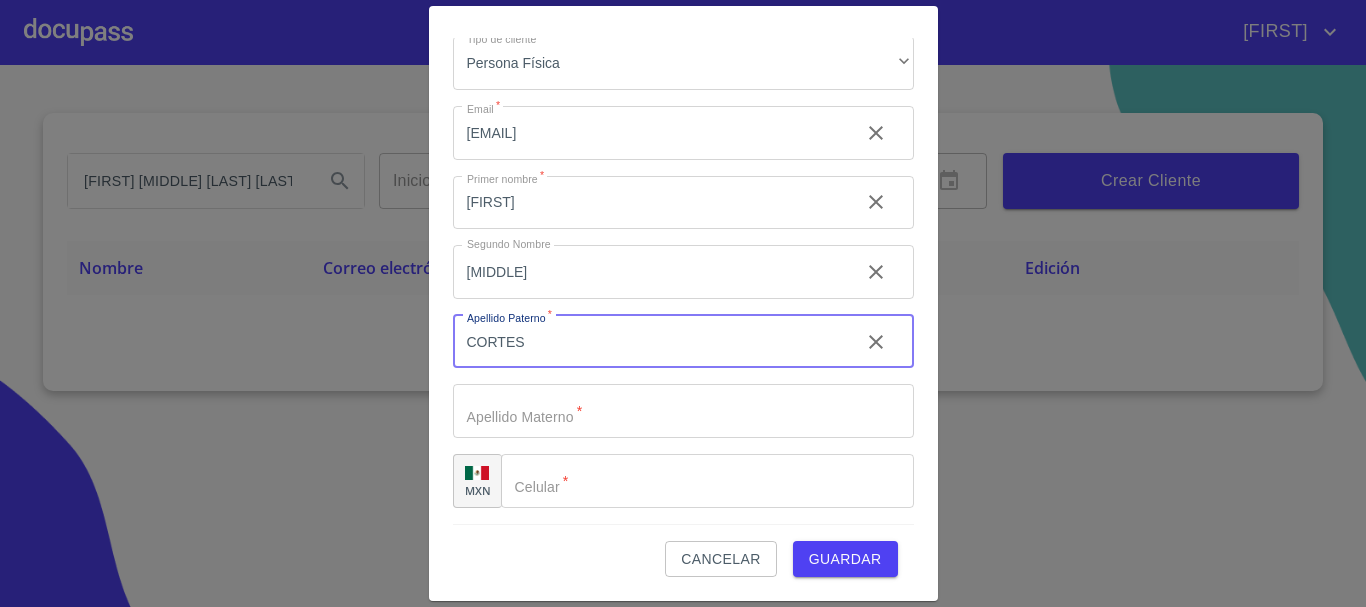 type on "CORTES" 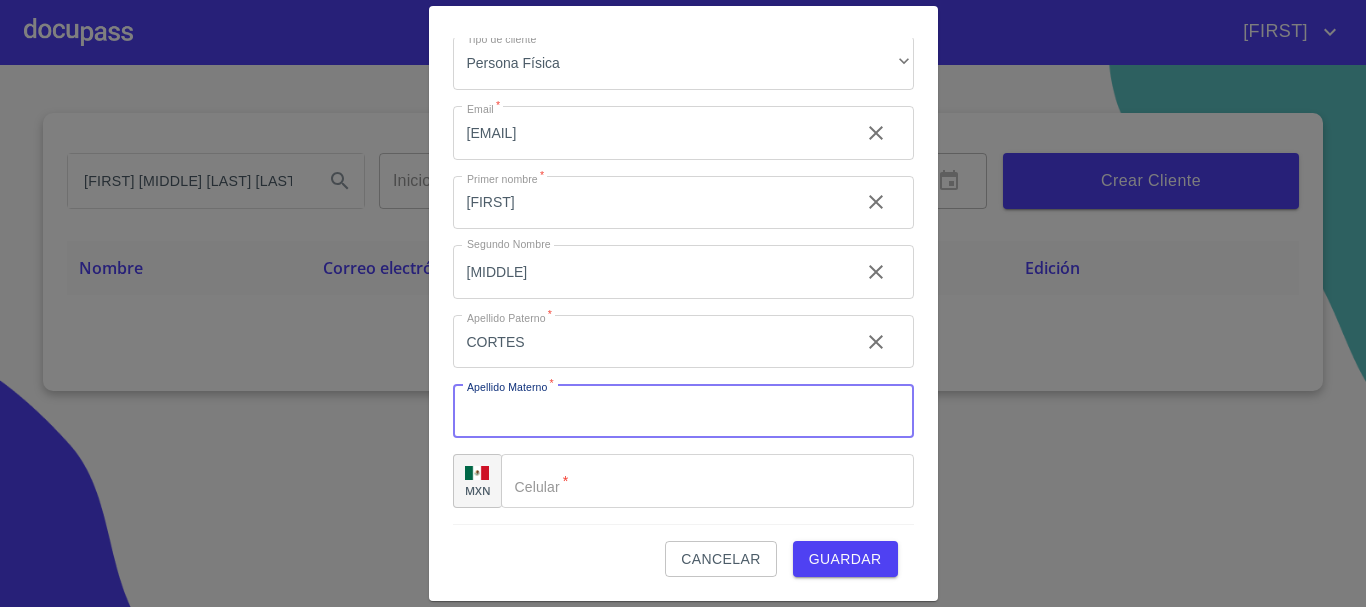 click on "Tipo de cliente   *" at bounding box center (683, 411) 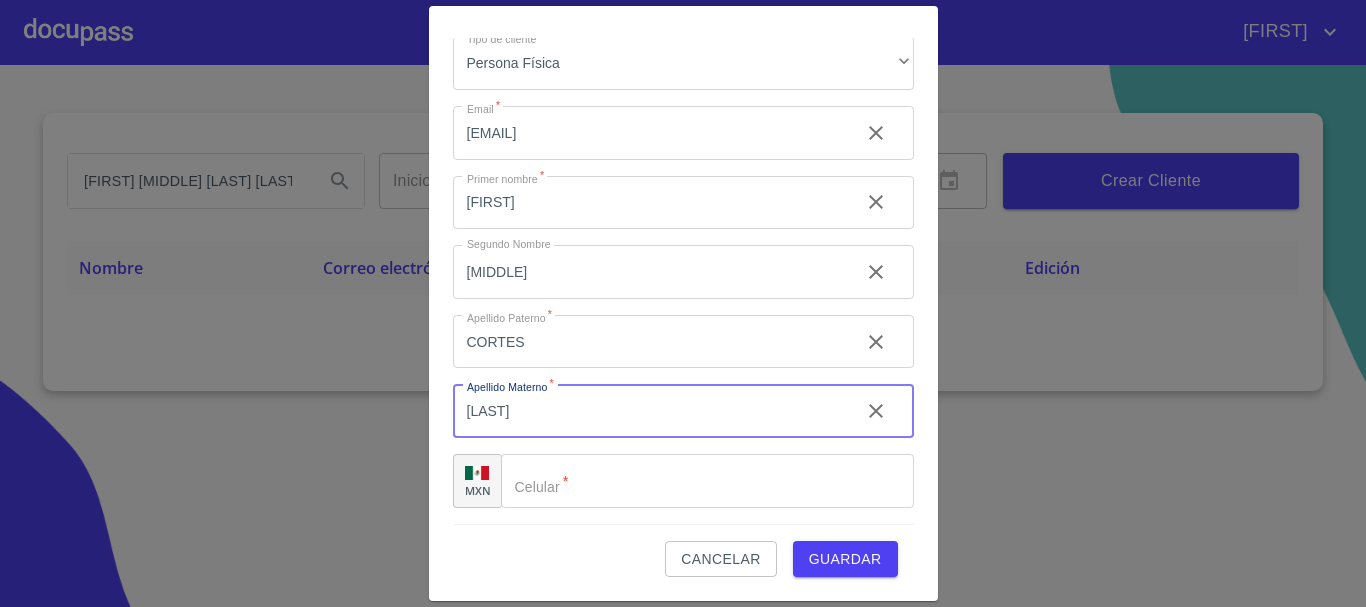 type on "[LAST]" 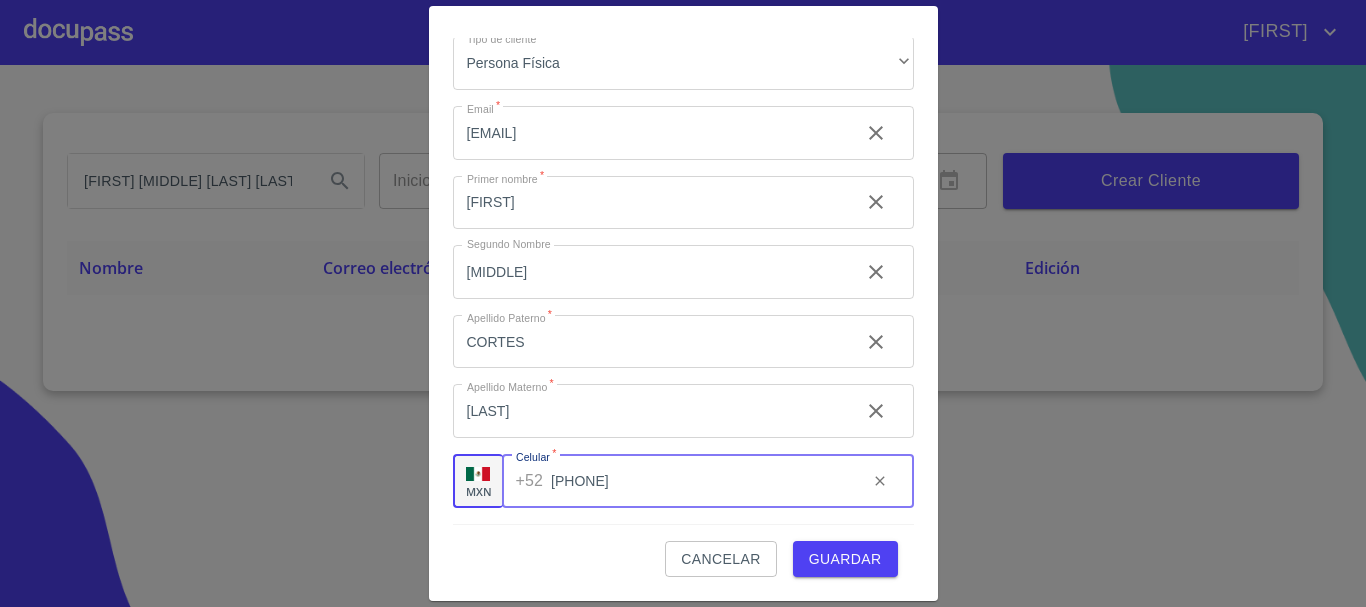 type on "([PHONE_AREA_CODE])[PHONE]" 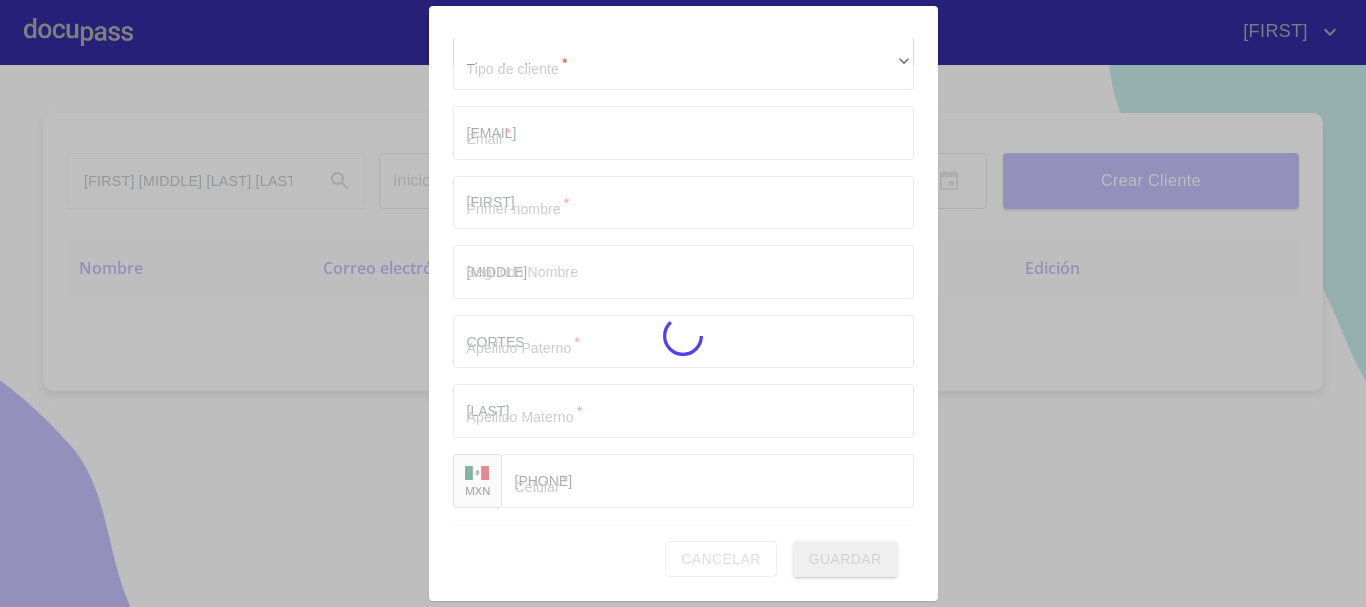 type 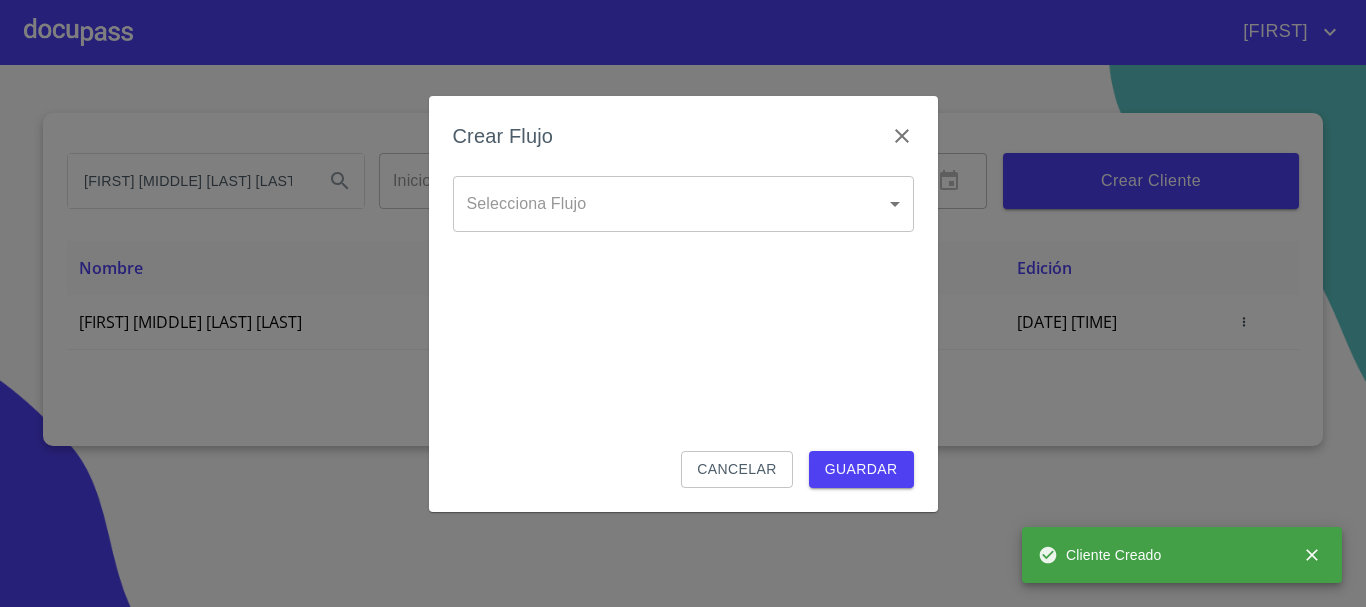 click on "JUAN KARLA MAYLENE CORTES CASTELLANOS Inicio ​ Fin ​ Crear Cliente Nombre   Correo electrónico   Registro   Edición     KARLA MAYLENE CORTES CASTELLANOS coocina.maylenepalomar@gmail.com 3 de agosto de 2025 20:09 3 de agosto de 2025 20:09 1 Cliente Creado
Salir Crear Flujo Selecciona Flujo ​ Selecciona Flujo Cancelar Guardar" at bounding box center (683, 303) 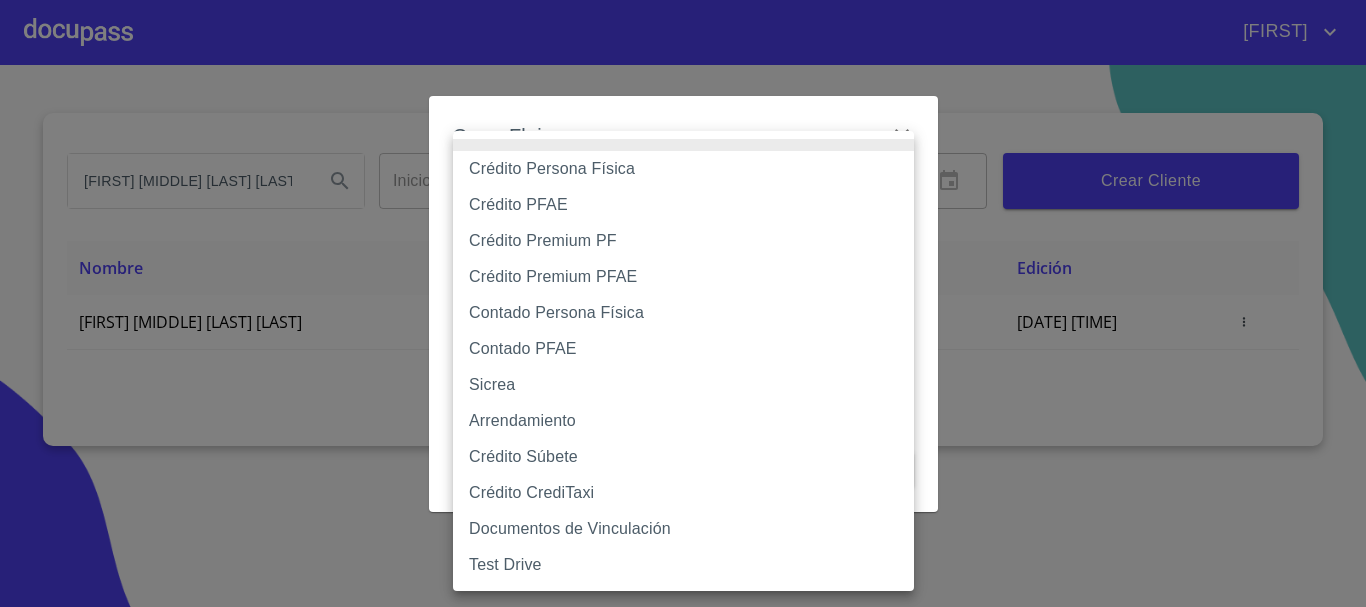 click at bounding box center [683, 303] 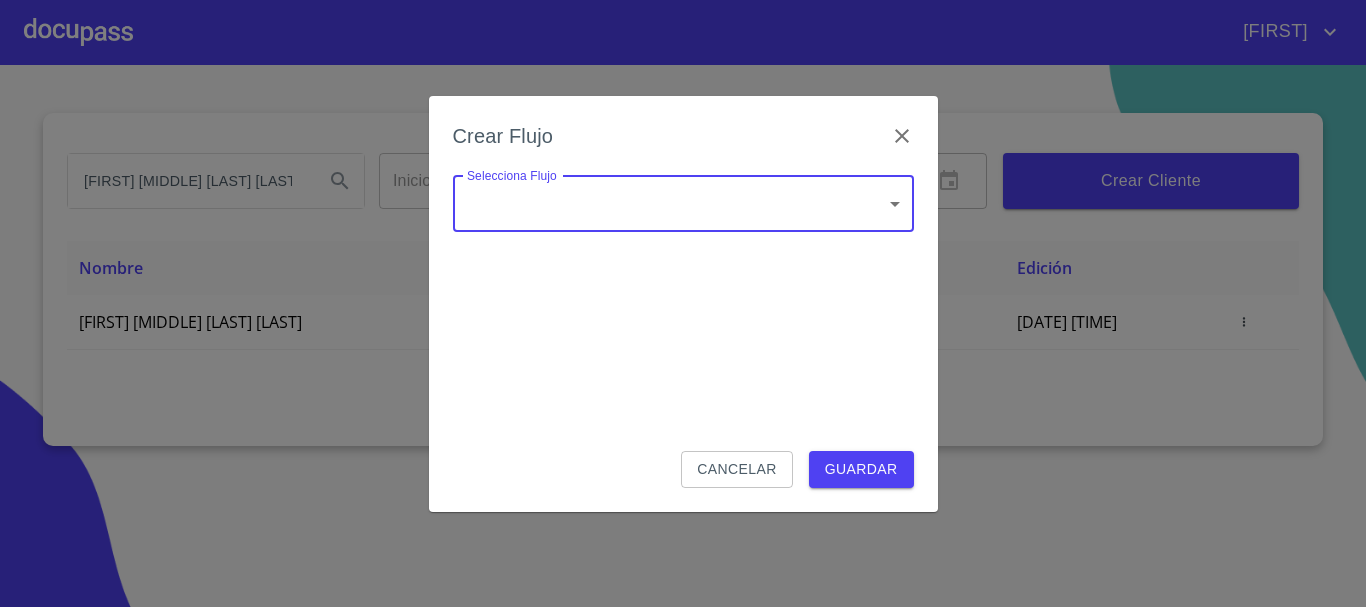 click on "JUAN KARLA MAYLENE CORTES CASTELLANOS Inicio ​ Fin ​ Crear Cliente Nombre   Correo electrónico   Registro   Edición     KARLA MAYLENE CORTES CASTELLANOS coocina.maylenepalomar@gmail.com 3 de agosto de 2025 20:09 3 de agosto de 2025 20:09 1
Salir Crear Flujo Selecciona Flujo ​ Selecciona Flujo Cancelar Guardar" at bounding box center (683, 303) 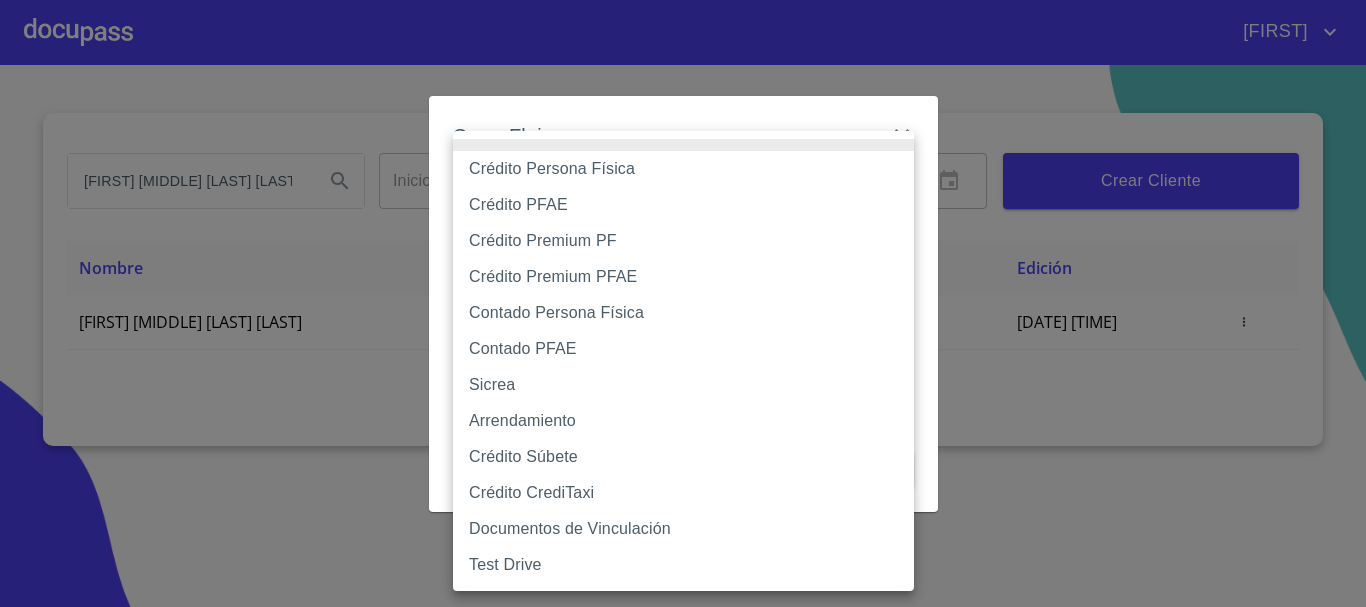click on "Crédito PFAE" at bounding box center [683, 205] 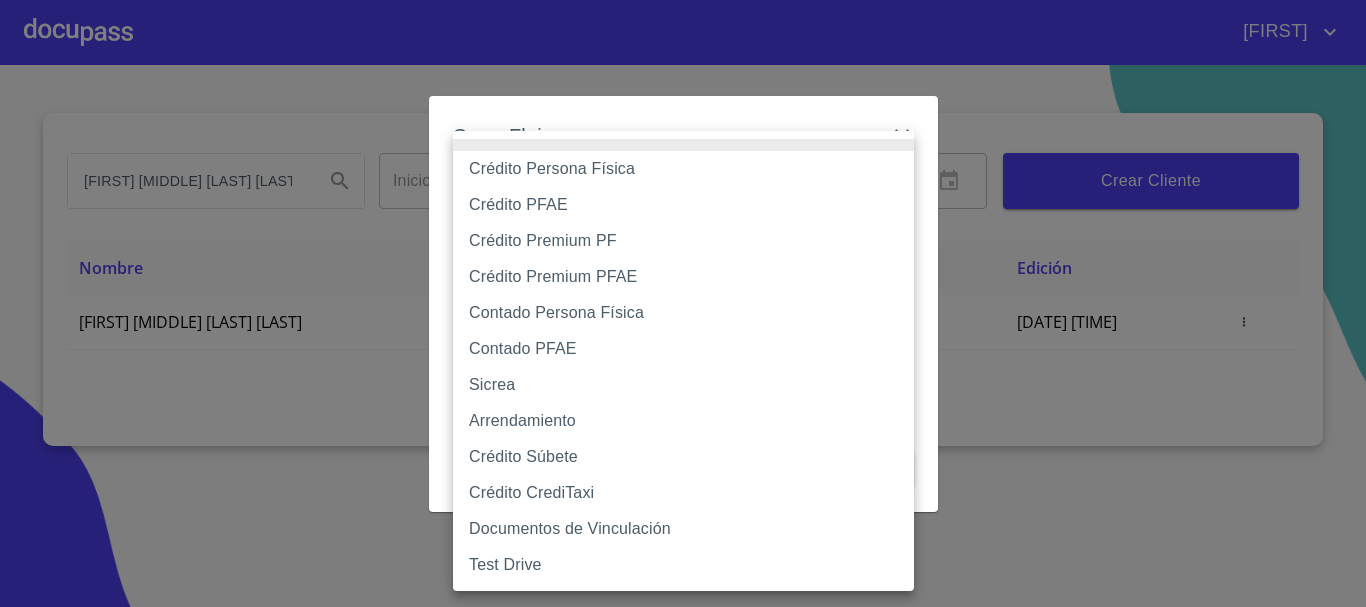 type on "60bfa0150d9865ccc24afd7c" 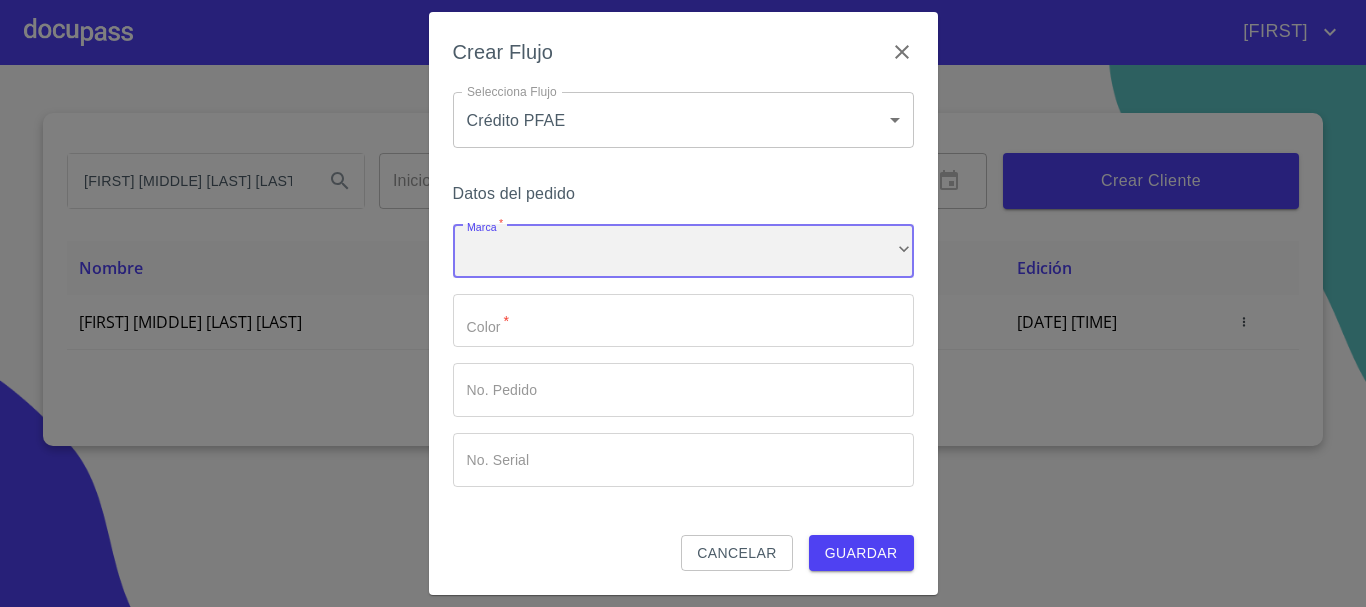 click on "​" at bounding box center (683, 251) 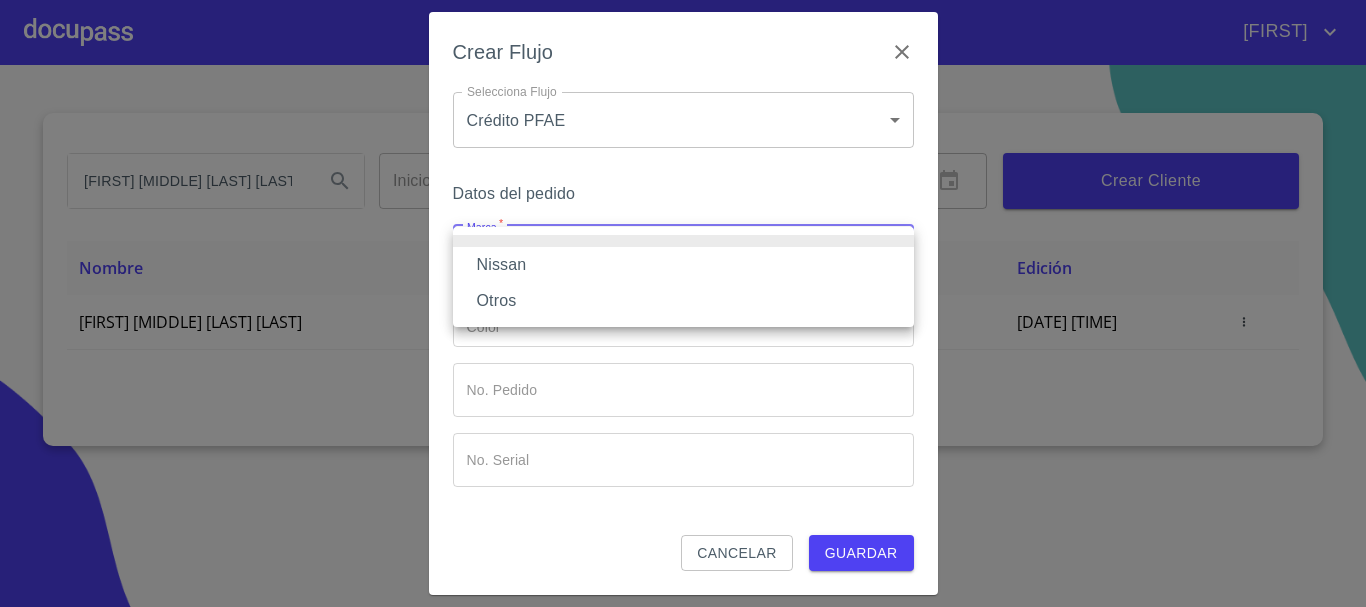 click on "Nissan" at bounding box center [683, 265] 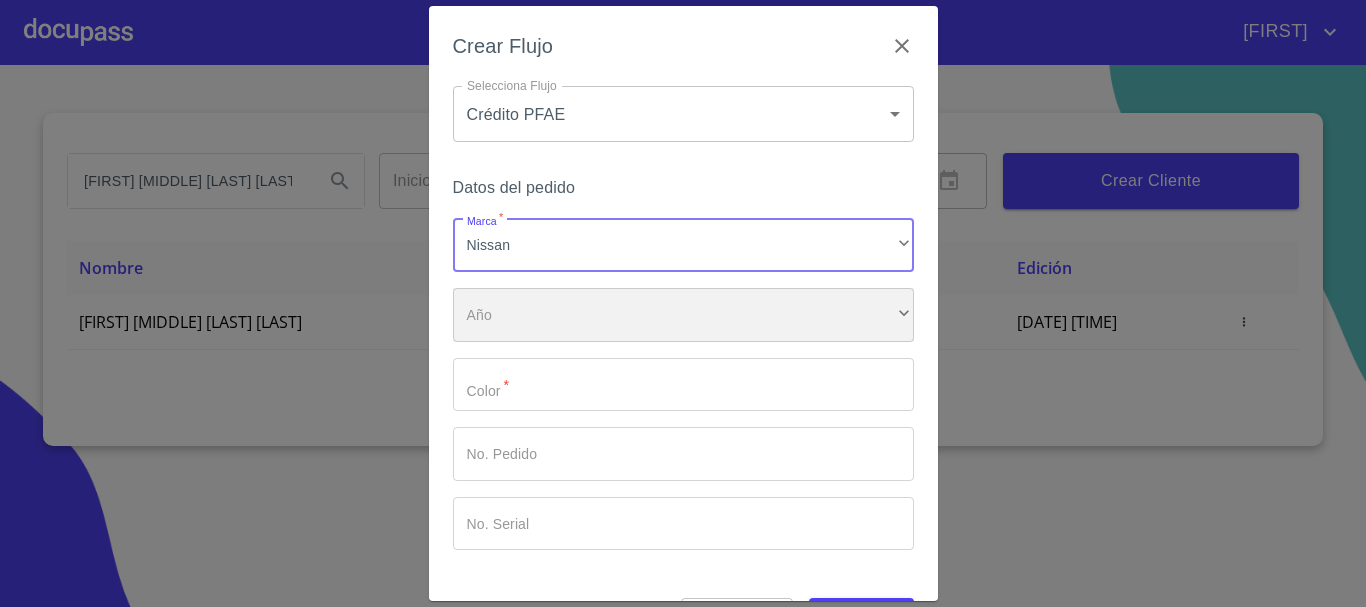click on "​" at bounding box center [683, 315] 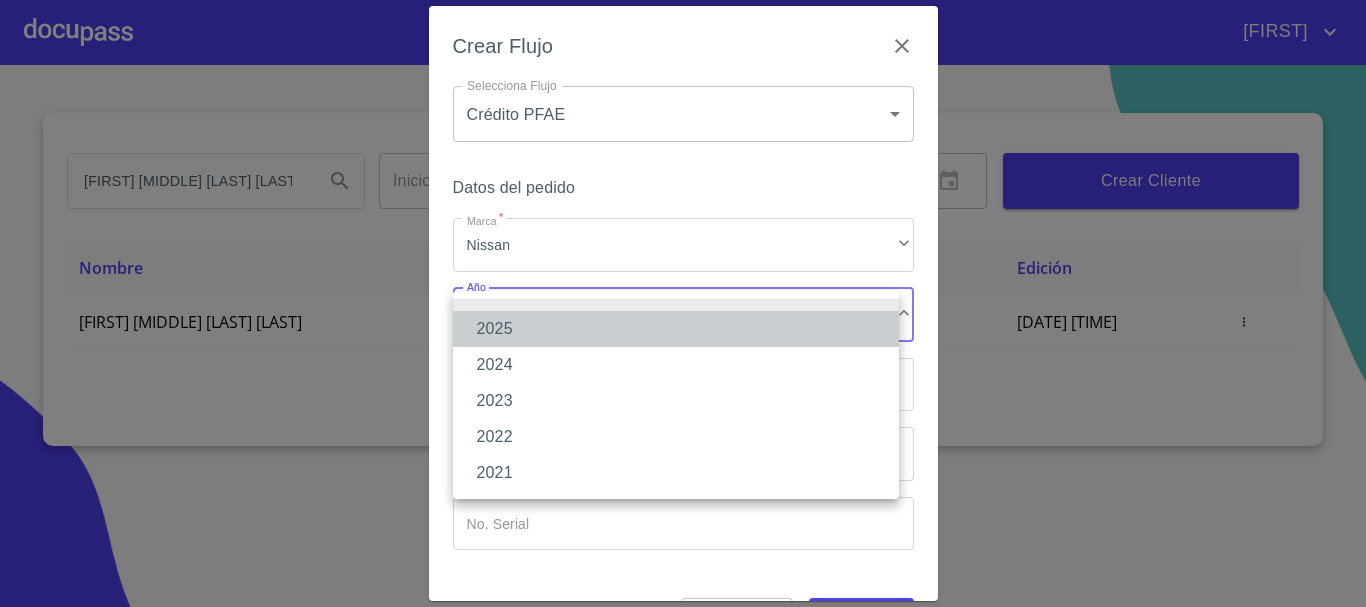 click on "2025" at bounding box center (676, 329) 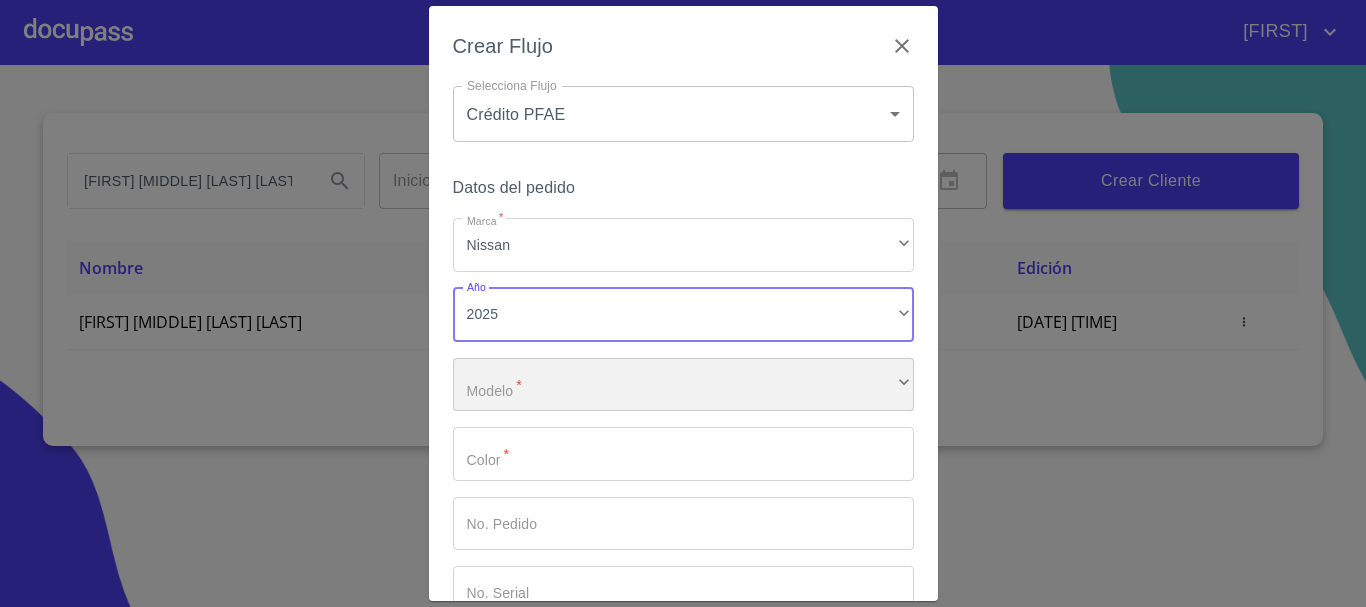 click on "​" at bounding box center (683, 385) 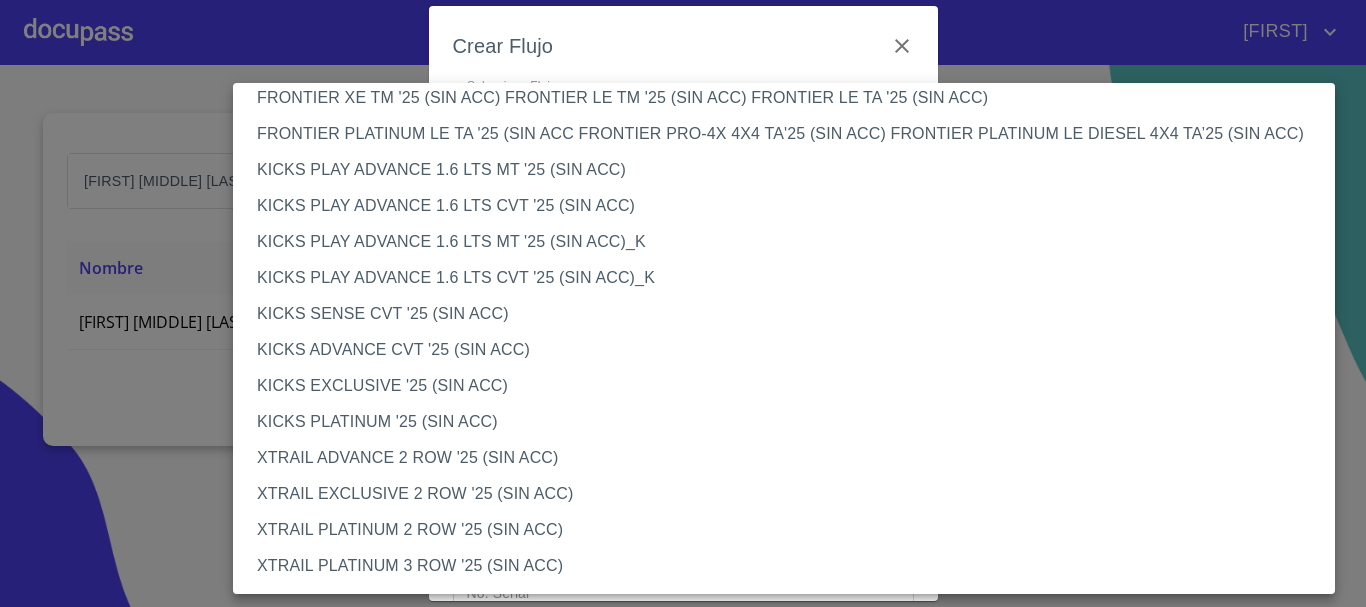 scroll, scrollTop: 1677, scrollLeft: 0, axis: vertical 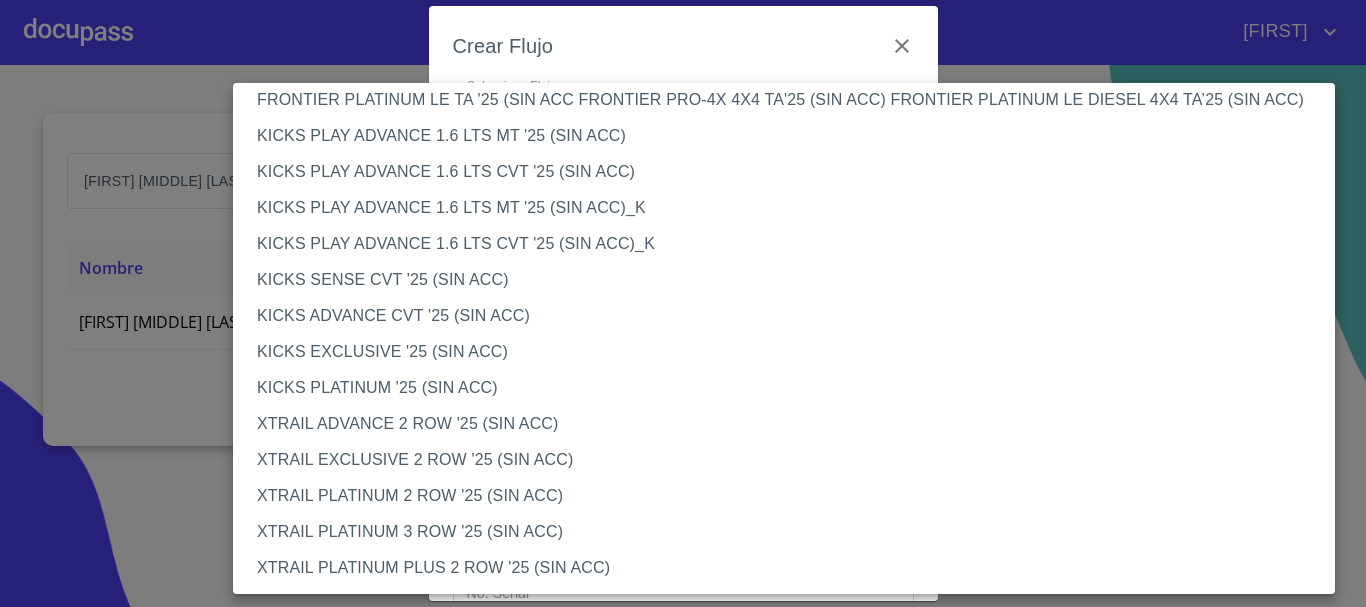 click on "XTRAIL PLATINUM PLUS 2 ROW '25 (SIN ACC)" at bounding box center [791, 568] 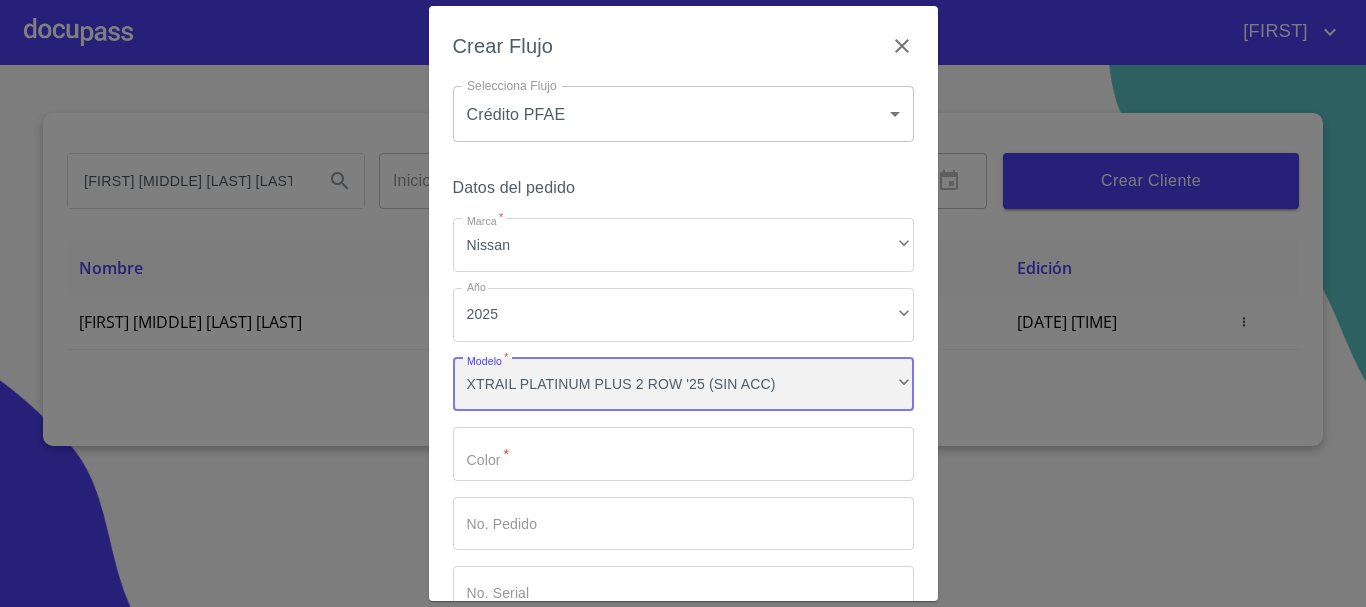 scroll, scrollTop: 1676, scrollLeft: 0, axis: vertical 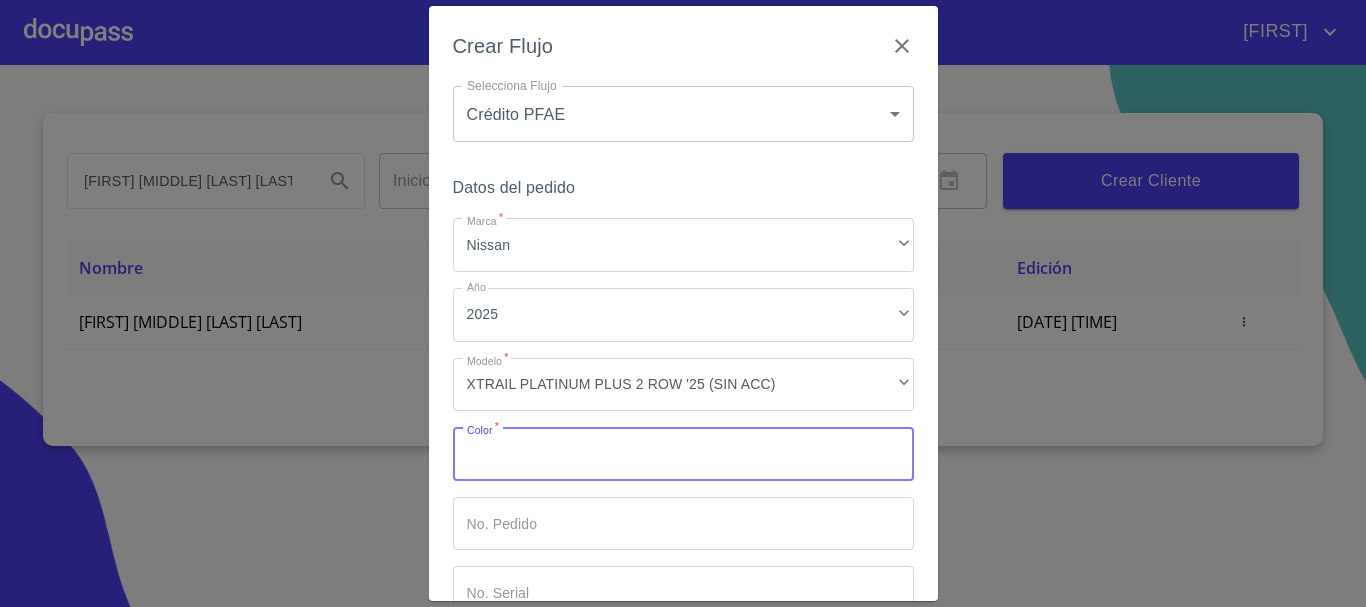 click on "Marca   *" at bounding box center (683, 454) 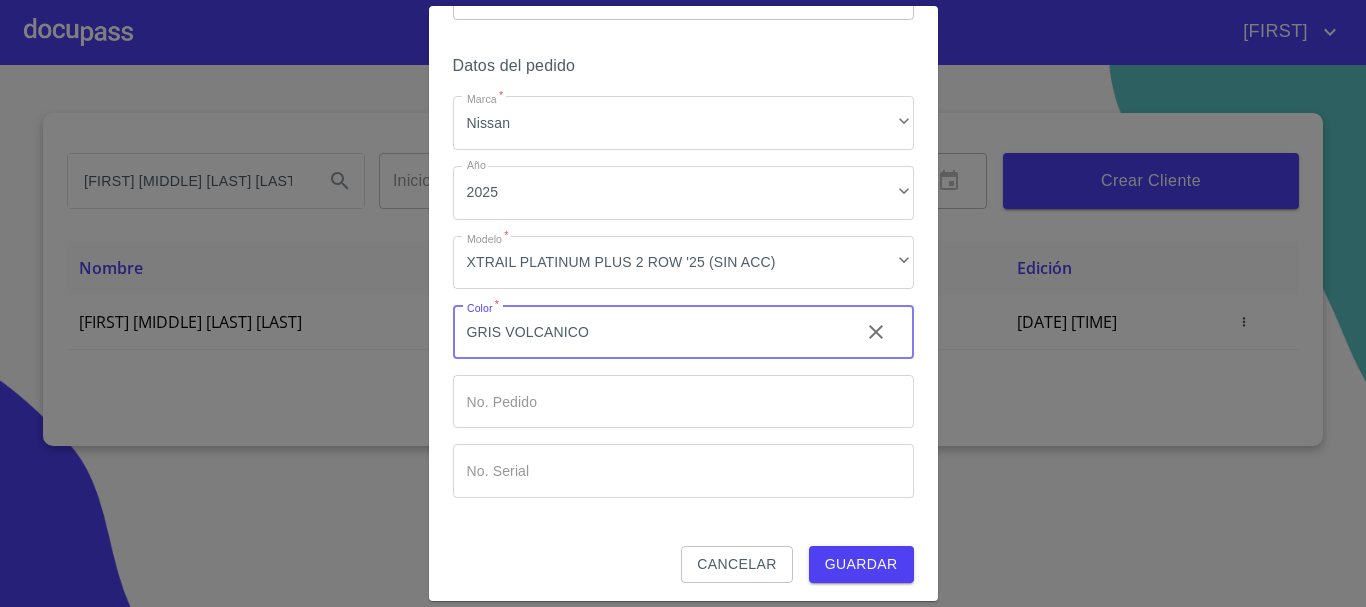 scroll, scrollTop: 128, scrollLeft: 0, axis: vertical 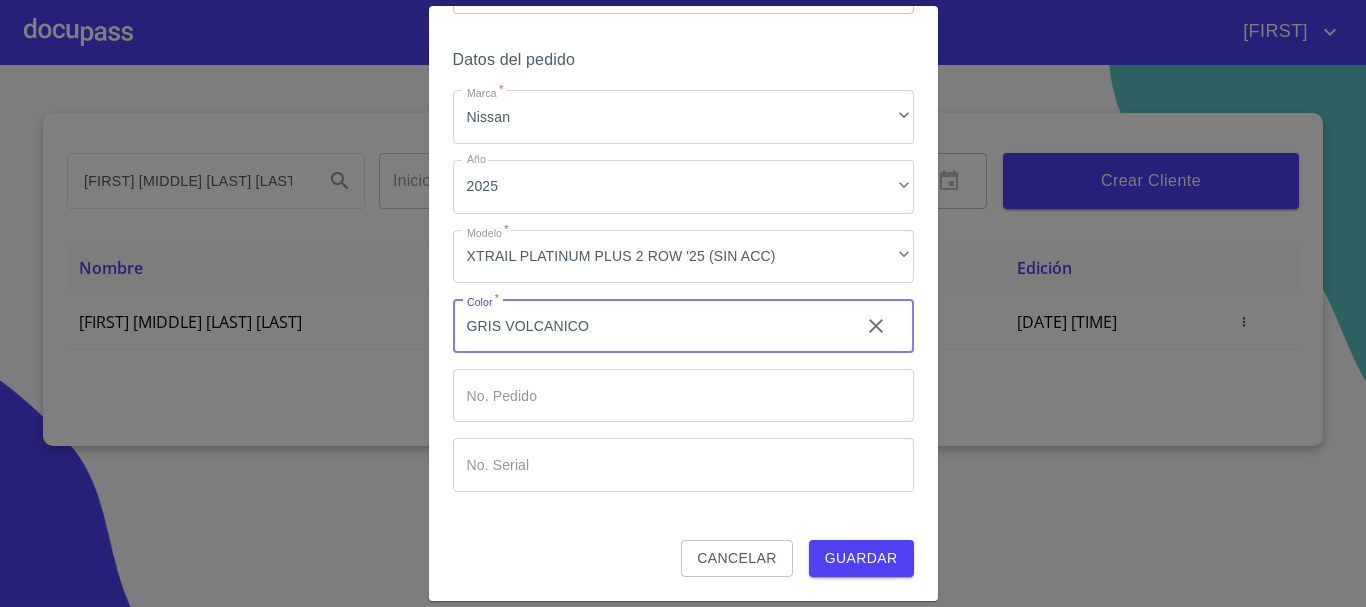 type on "GRIS VOLCANICO" 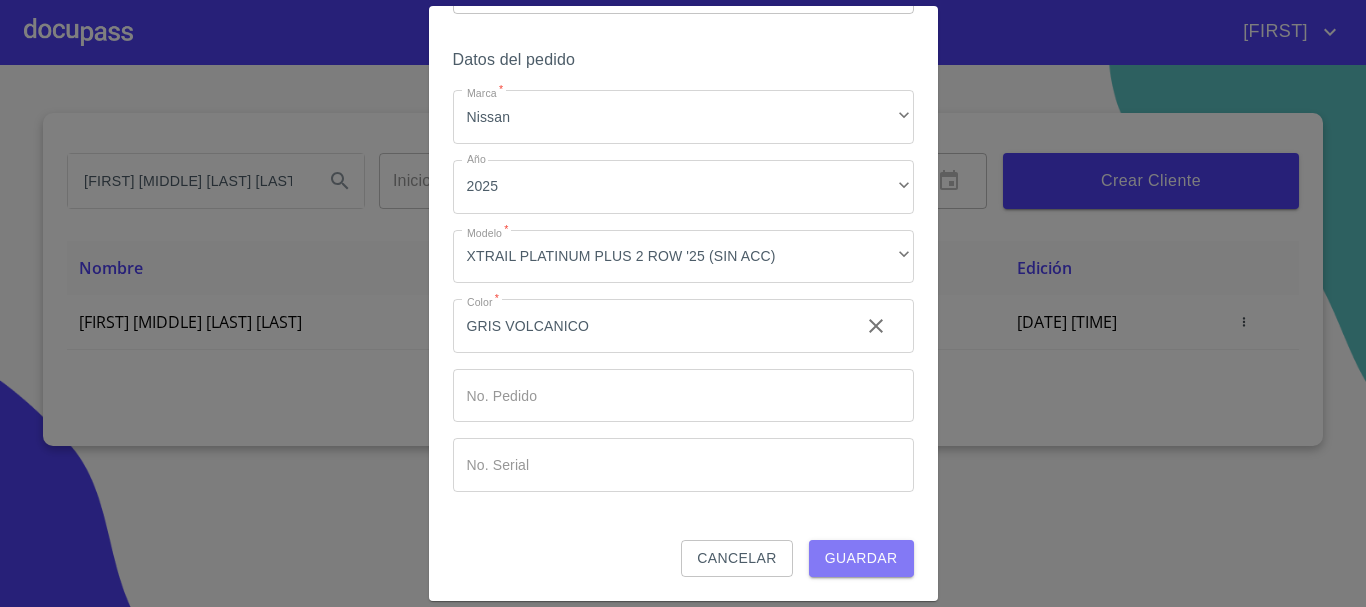 click on "Guardar" at bounding box center [861, 558] 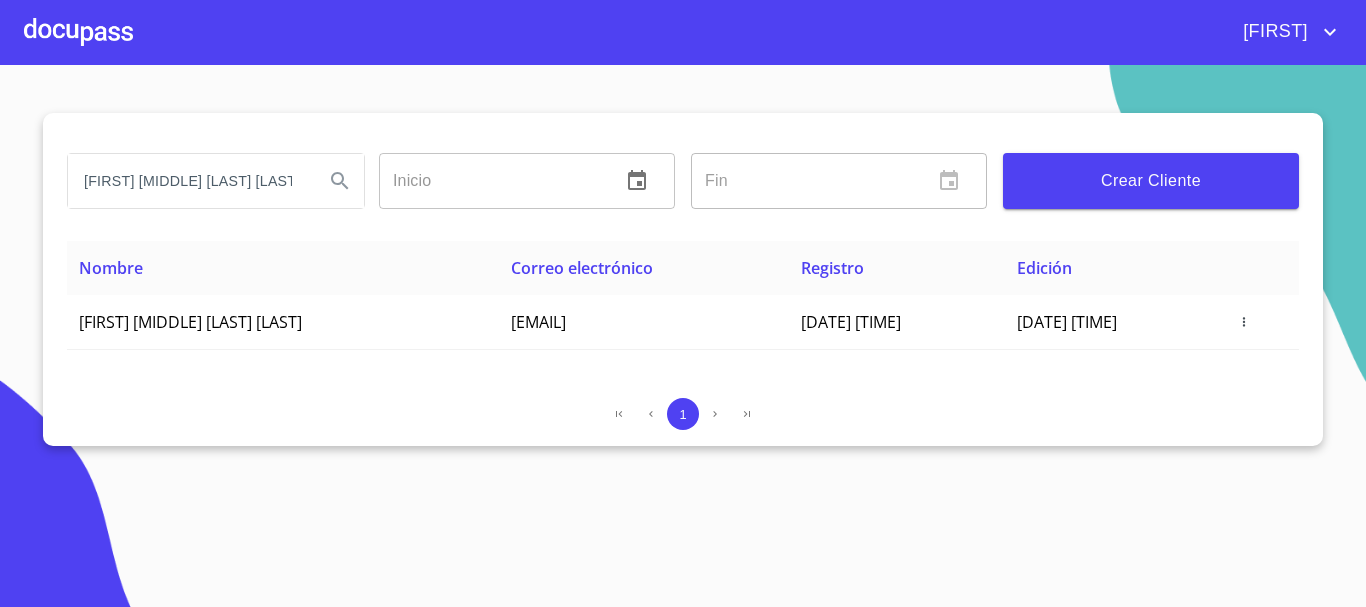 click 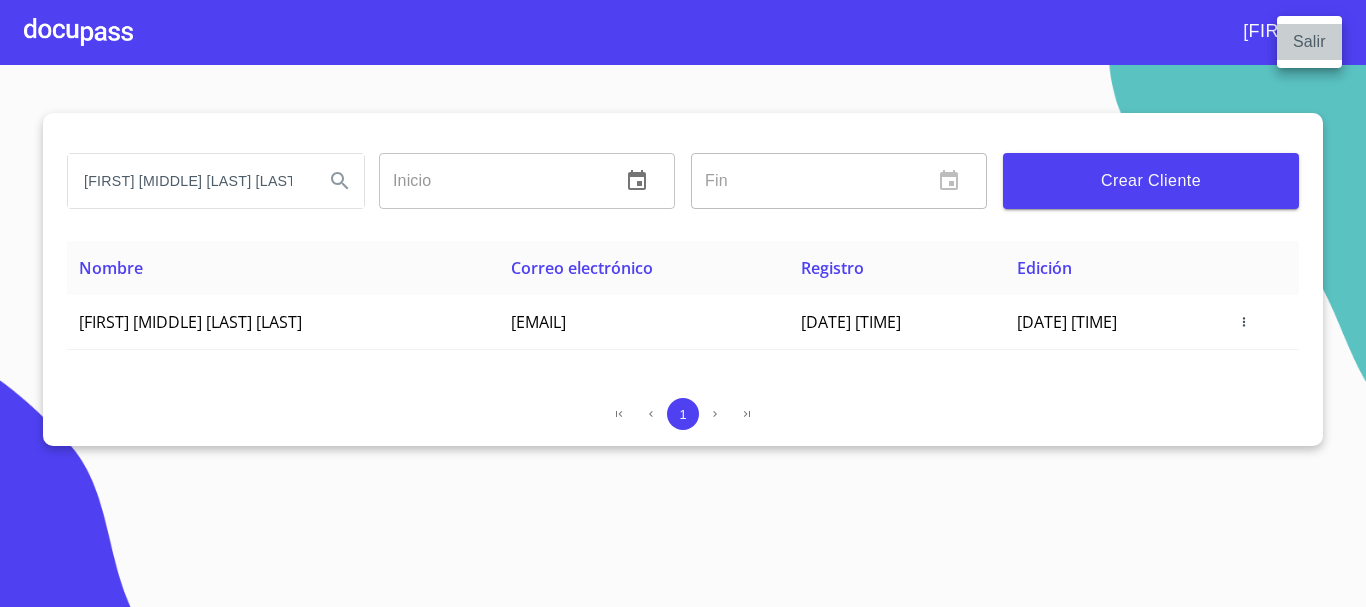 click on "Salir" at bounding box center (1309, 42) 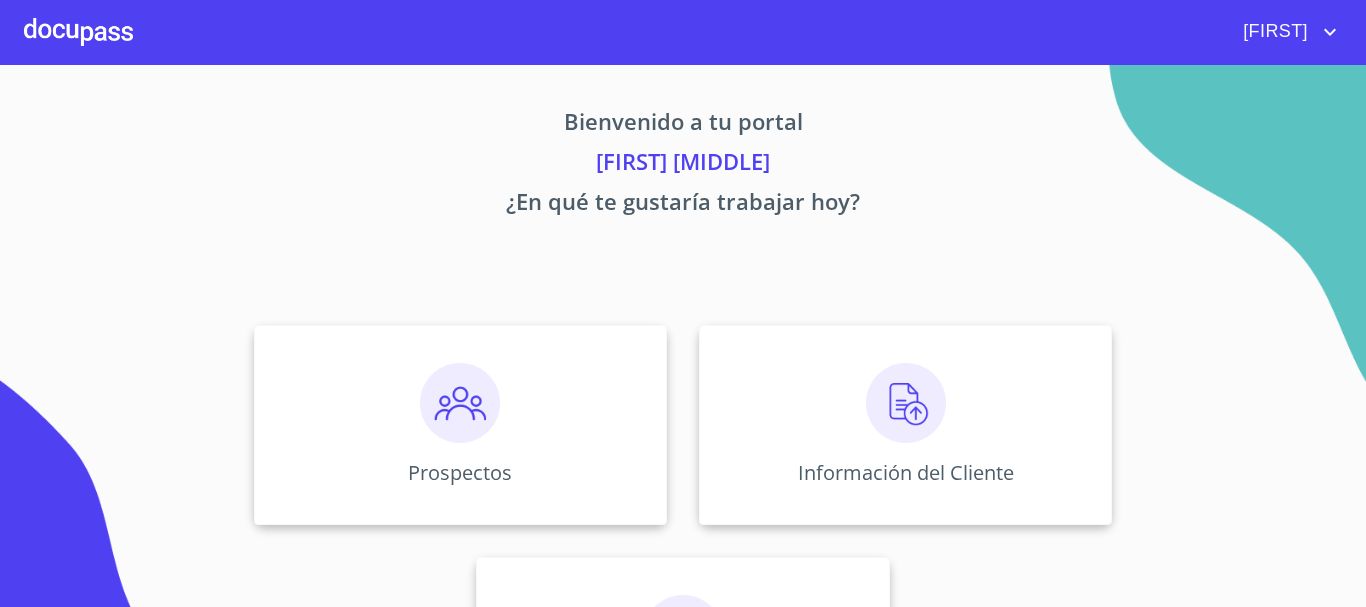 scroll, scrollTop: 0, scrollLeft: 0, axis: both 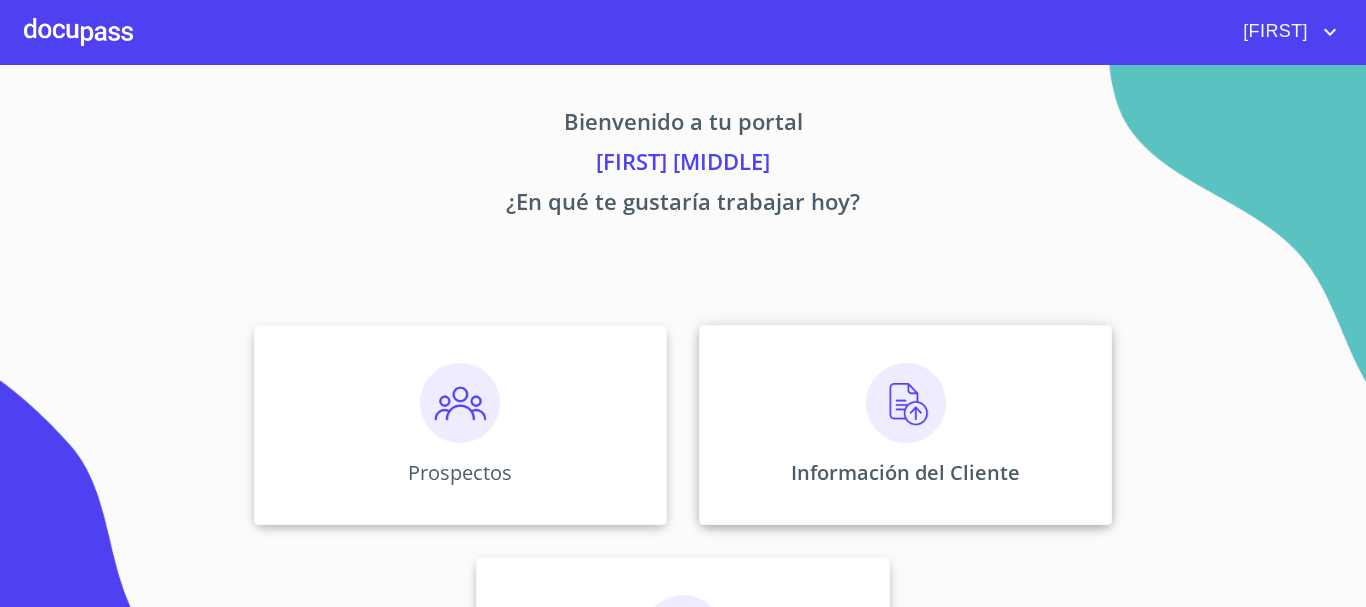 click at bounding box center [906, 403] 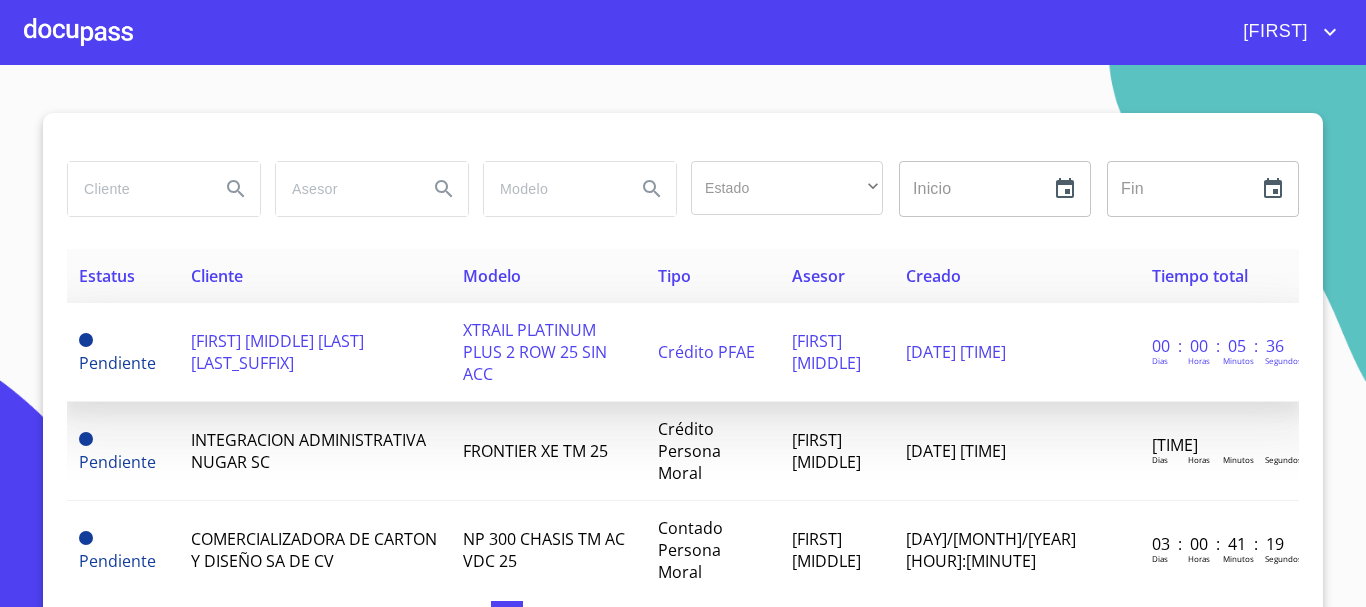click on "[FIRST] [MIDDLE] [LAST] [LAST_SUFFIX]" at bounding box center [277, 352] 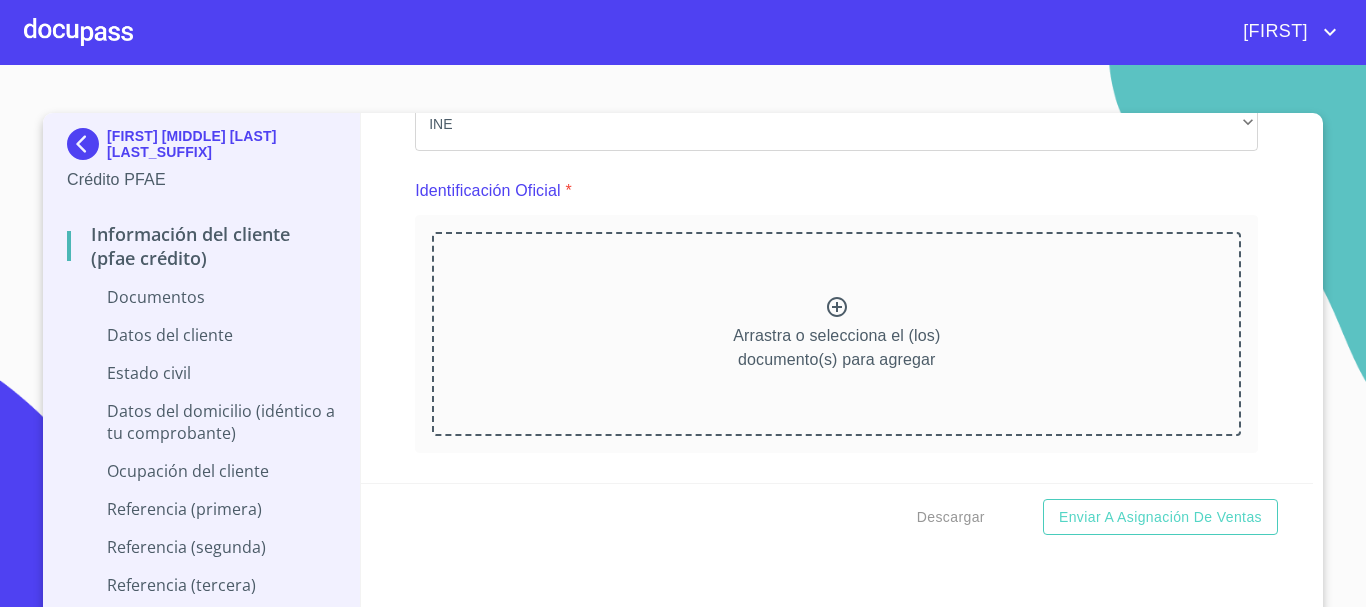 scroll, scrollTop: 200, scrollLeft: 0, axis: vertical 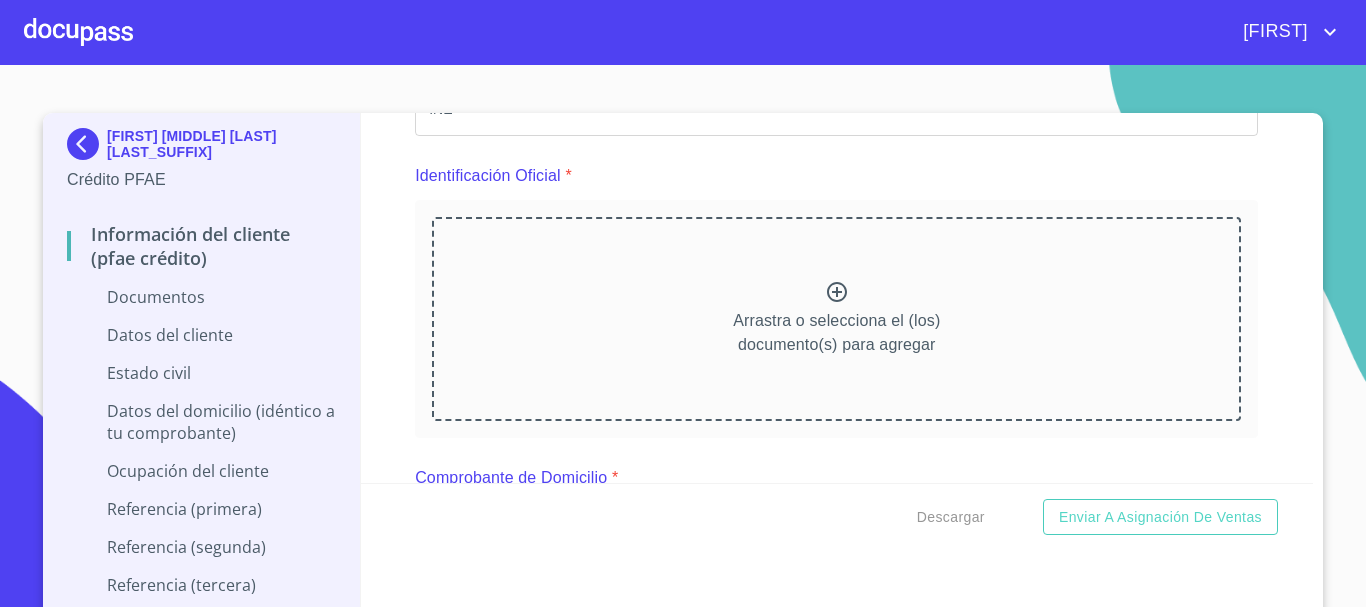click 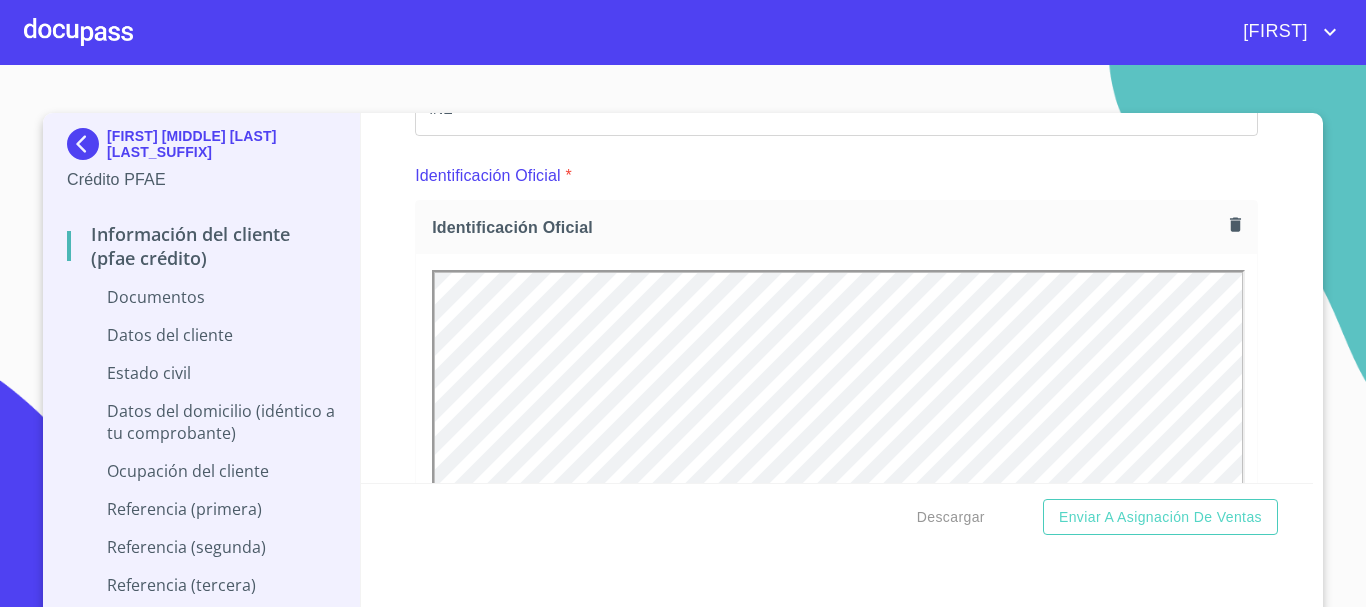 scroll, scrollTop: 0, scrollLeft: 0, axis: both 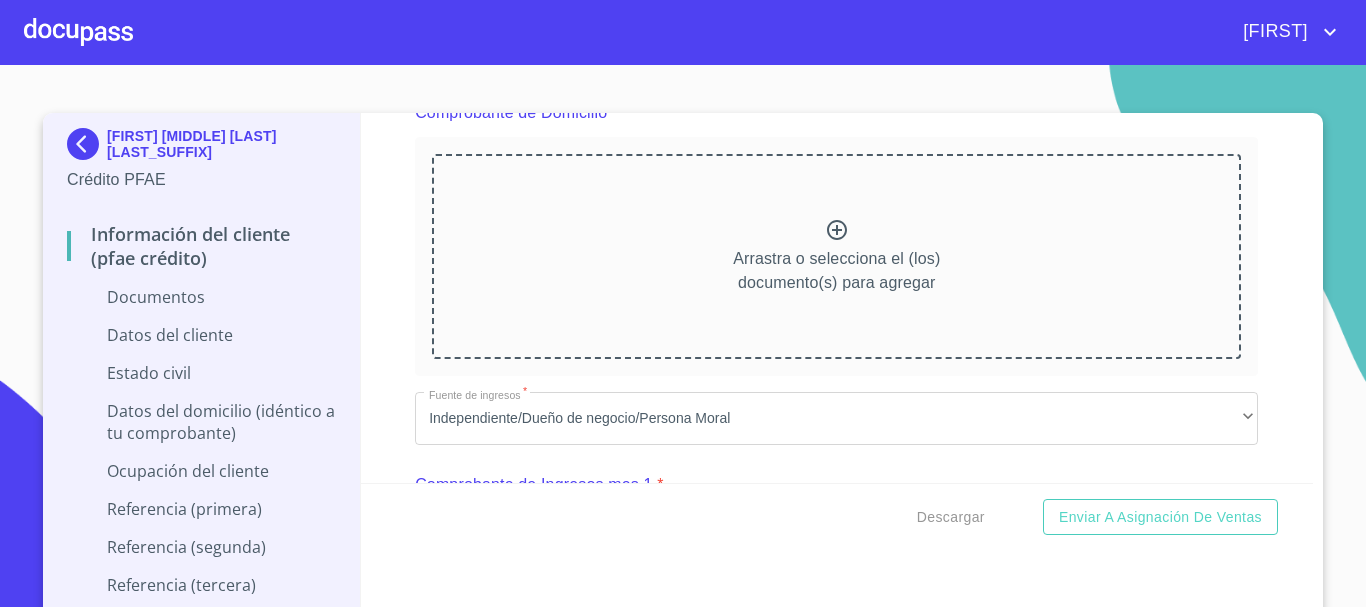 click 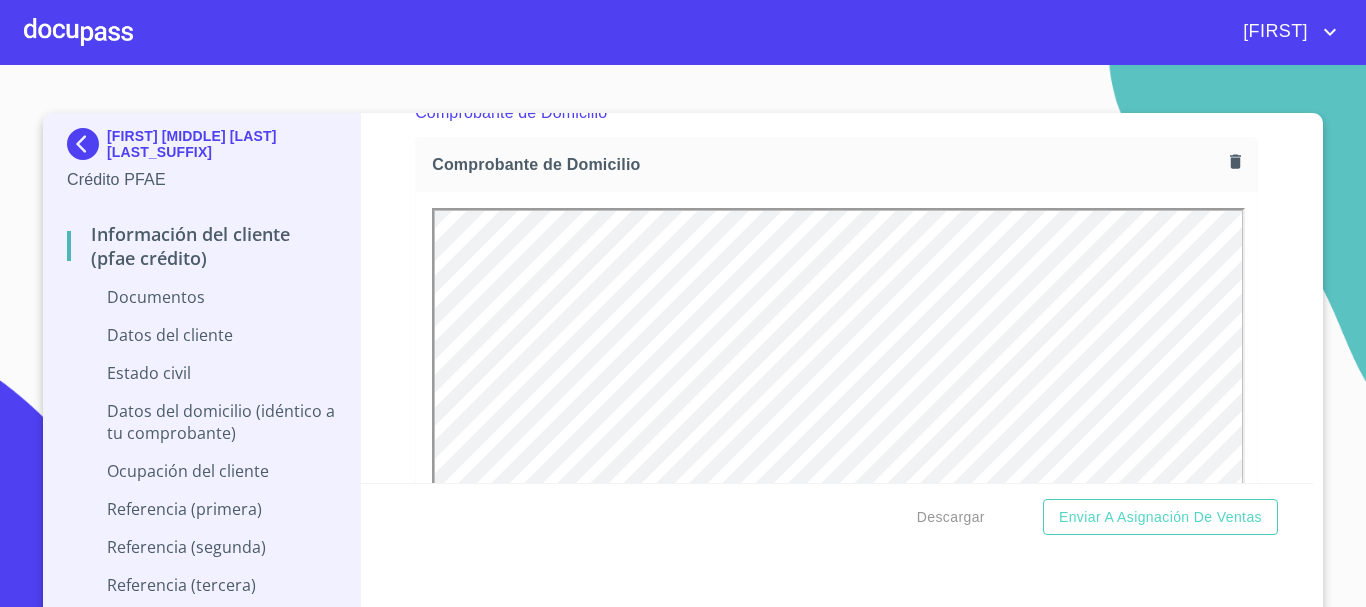 scroll, scrollTop: 0, scrollLeft: 0, axis: both 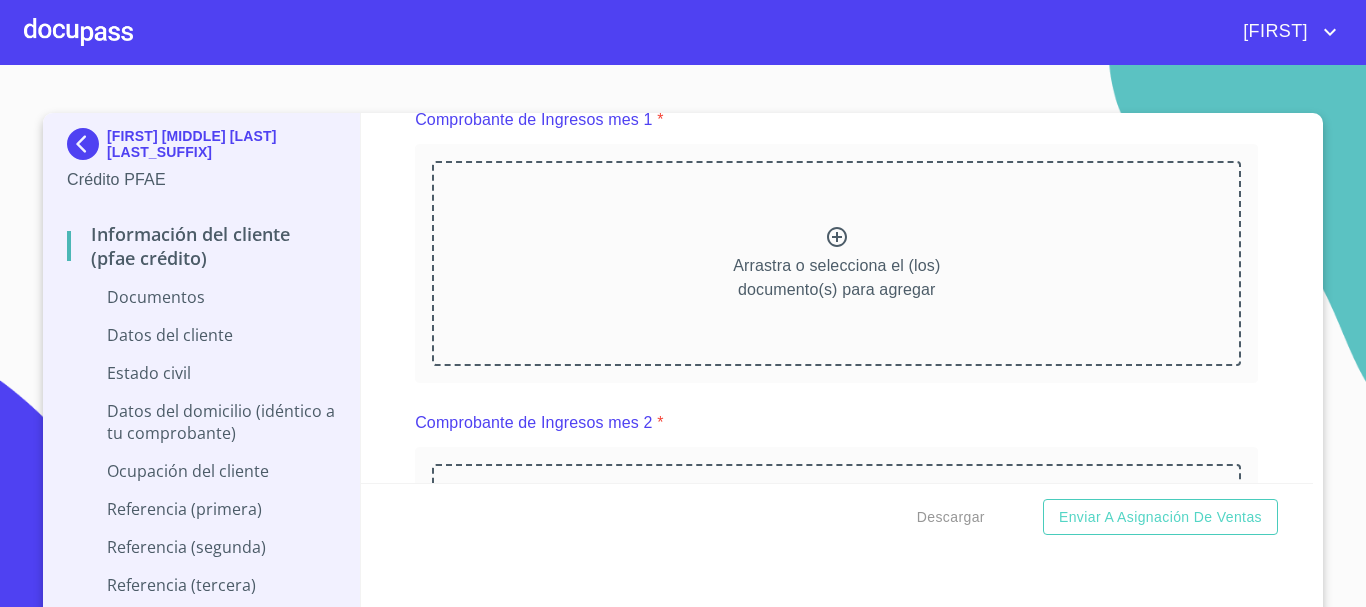 click 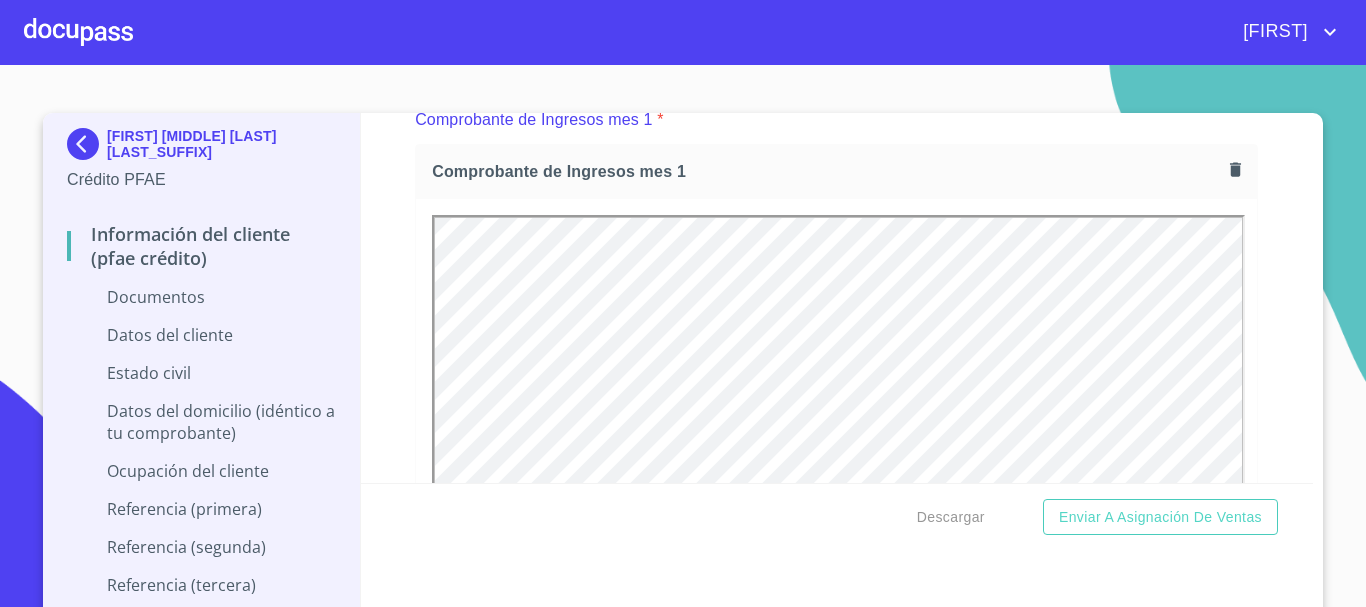 scroll, scrollTop: 0, scrollLeft: 0, axis: both 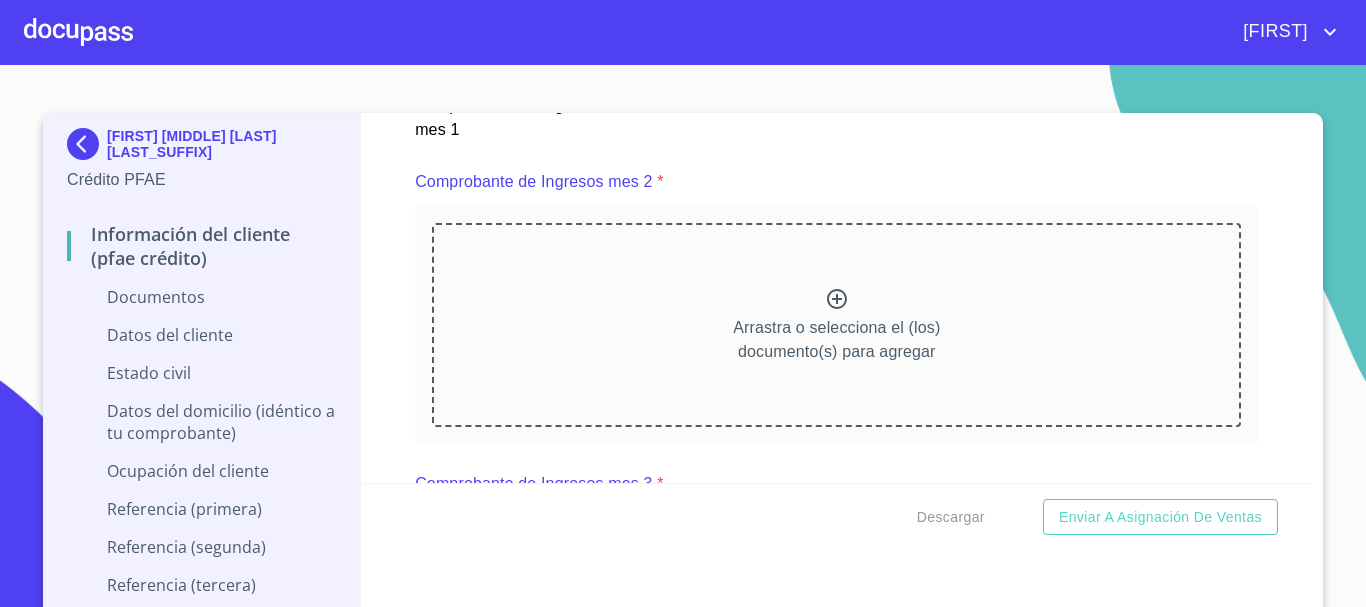 click 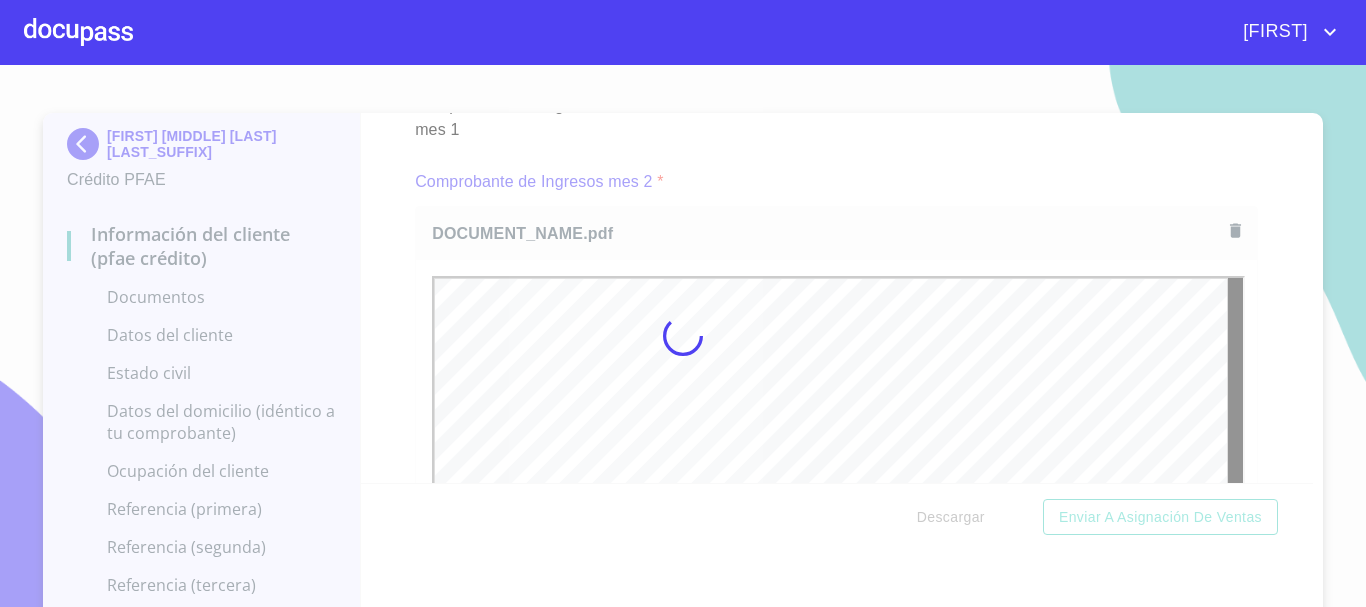 scroll, scrollTop: 0, scrollLeft: 0, axis: both 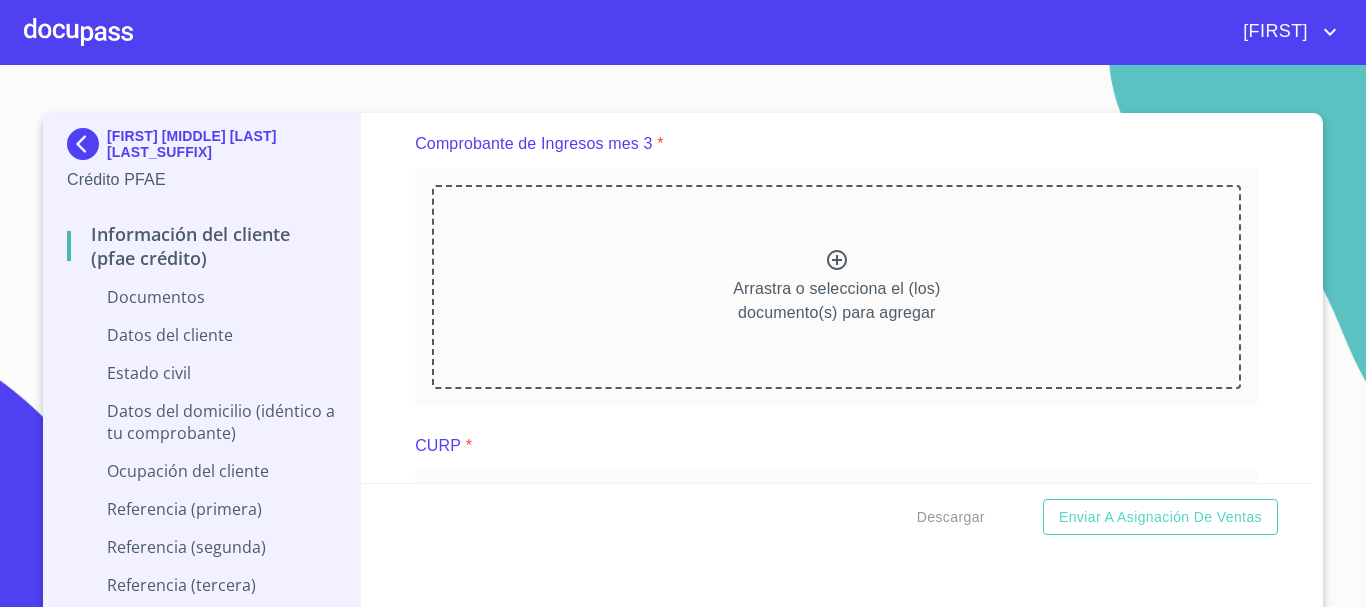 click 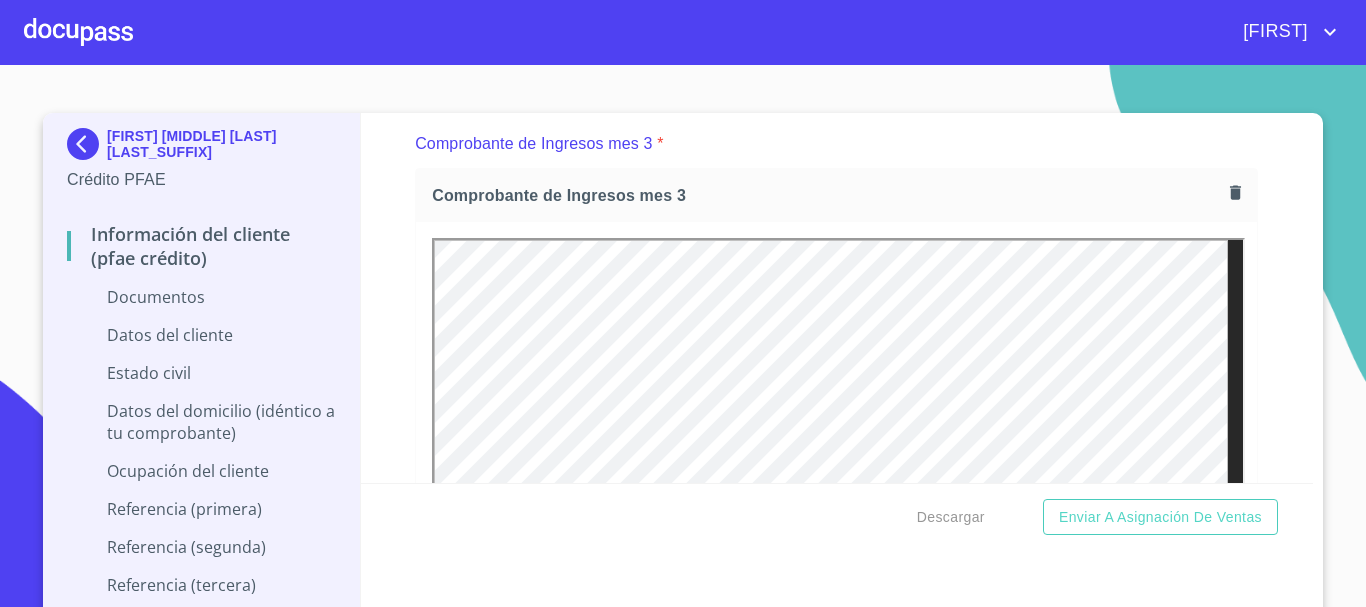 scroll, scrollTop: 0, scrollLeft: 0, axis: both 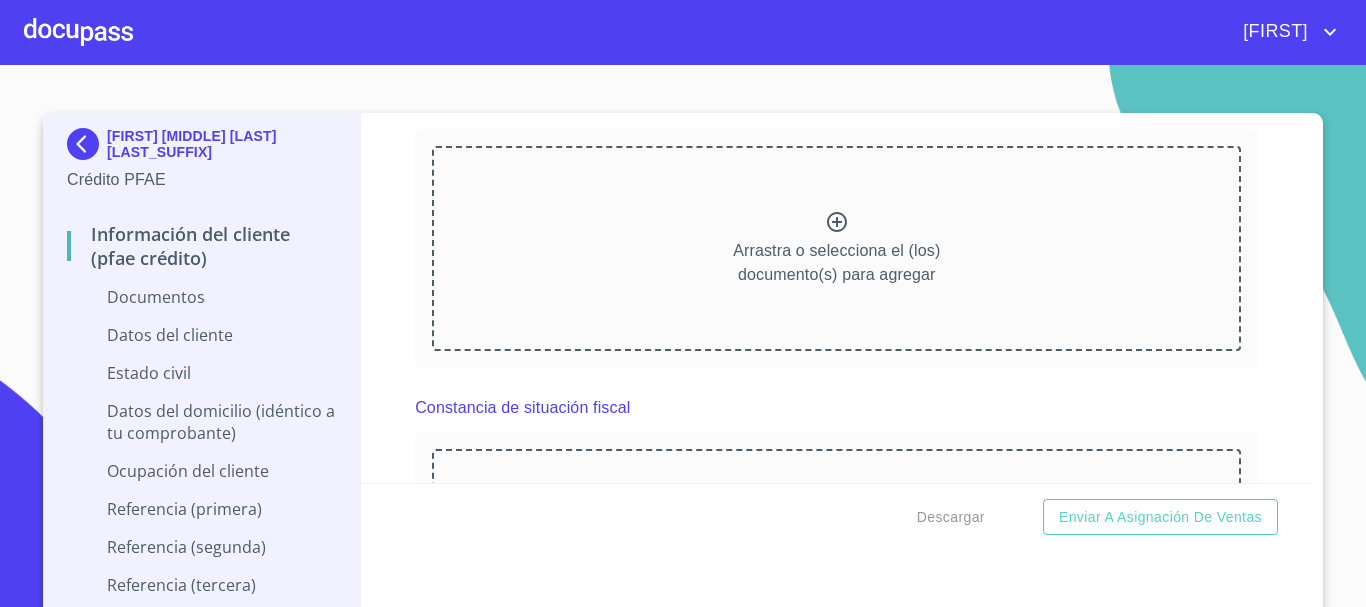 click 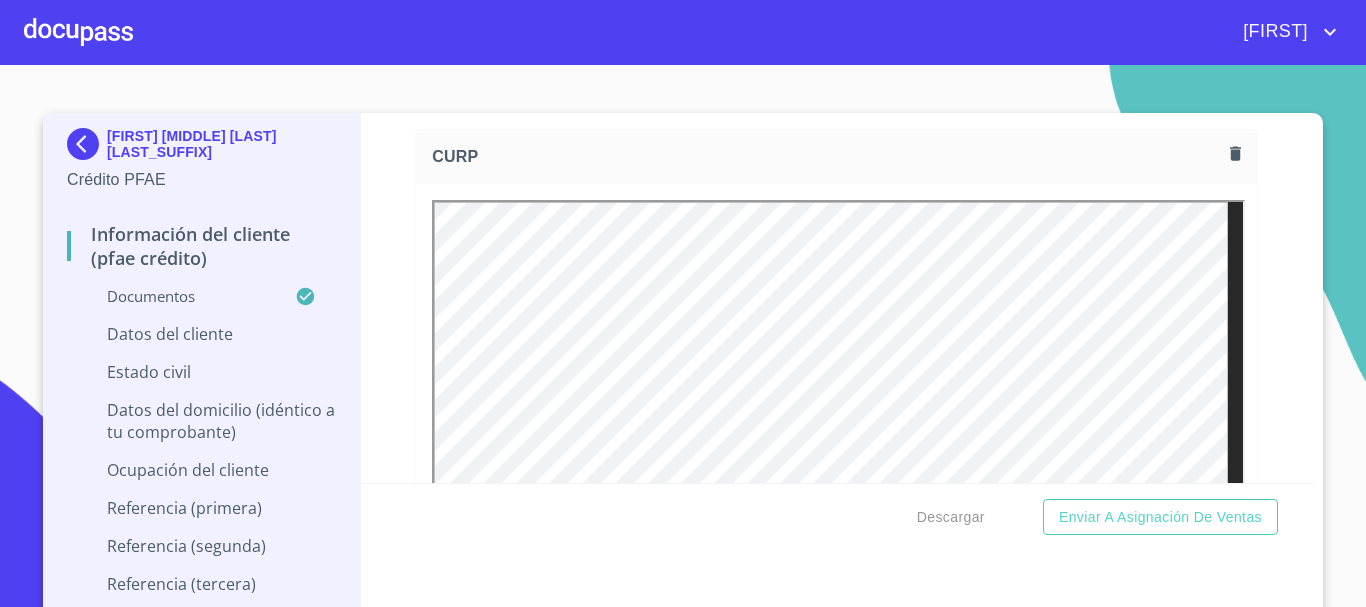 scroll, scrollTop: 0, scrollLeft: 0, axis: both 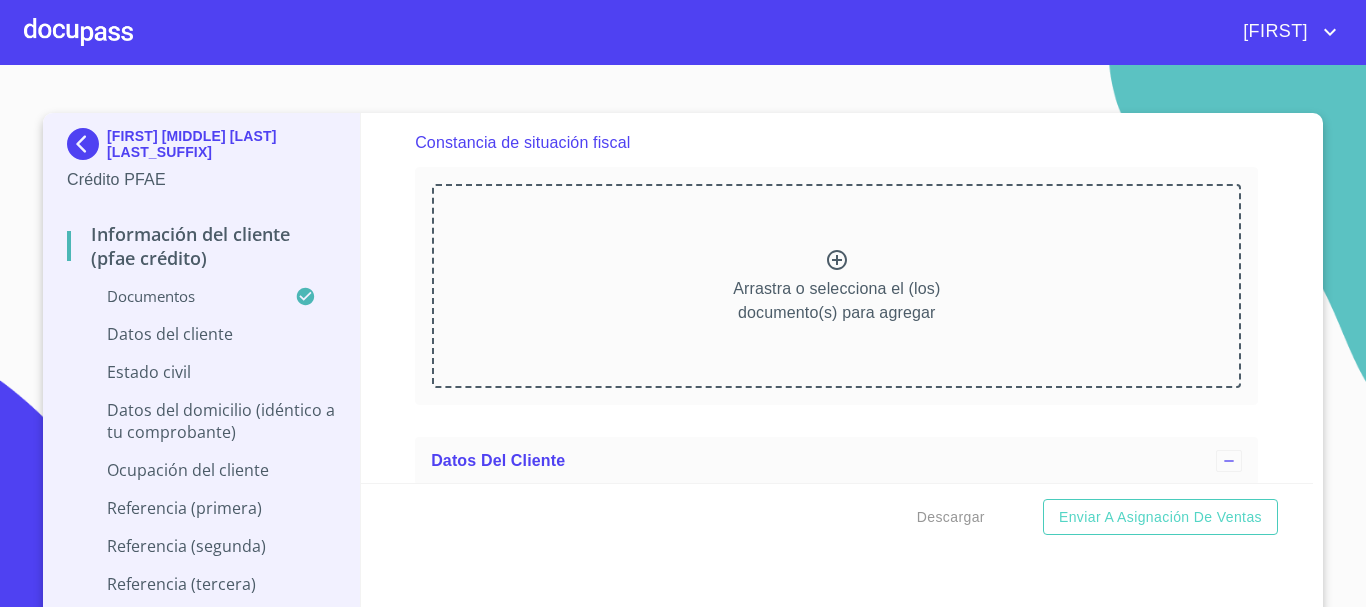 click 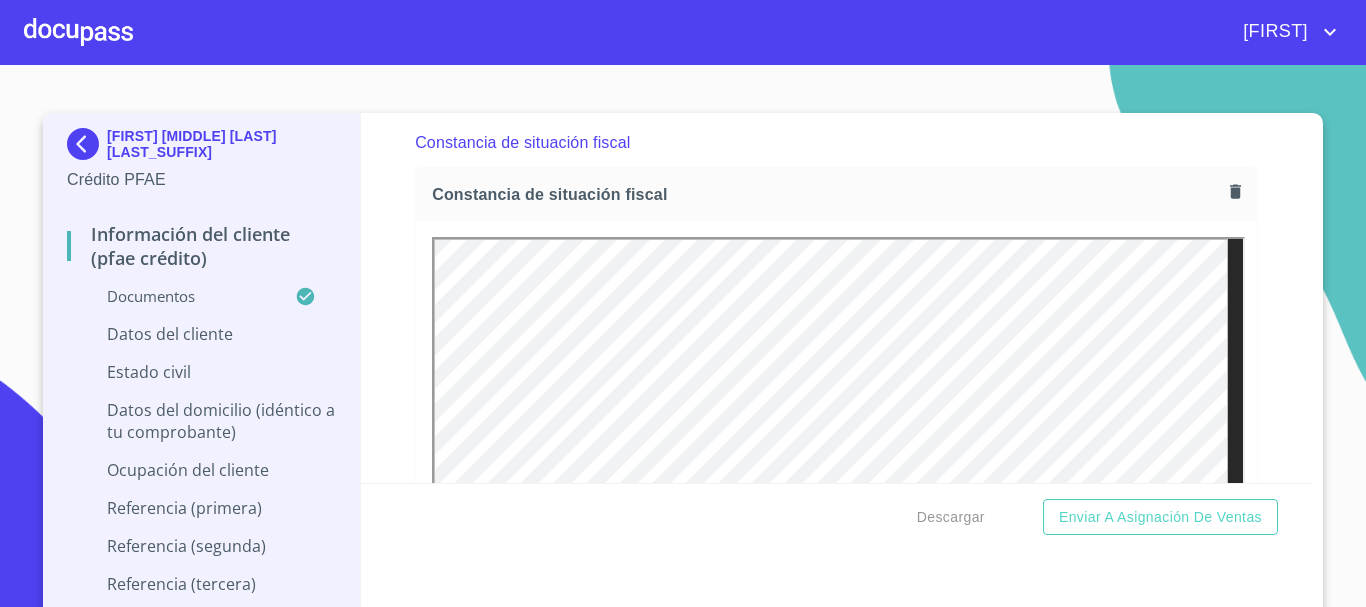 scroll, scrollTop: 0, scrollLeft: 0, axis: both 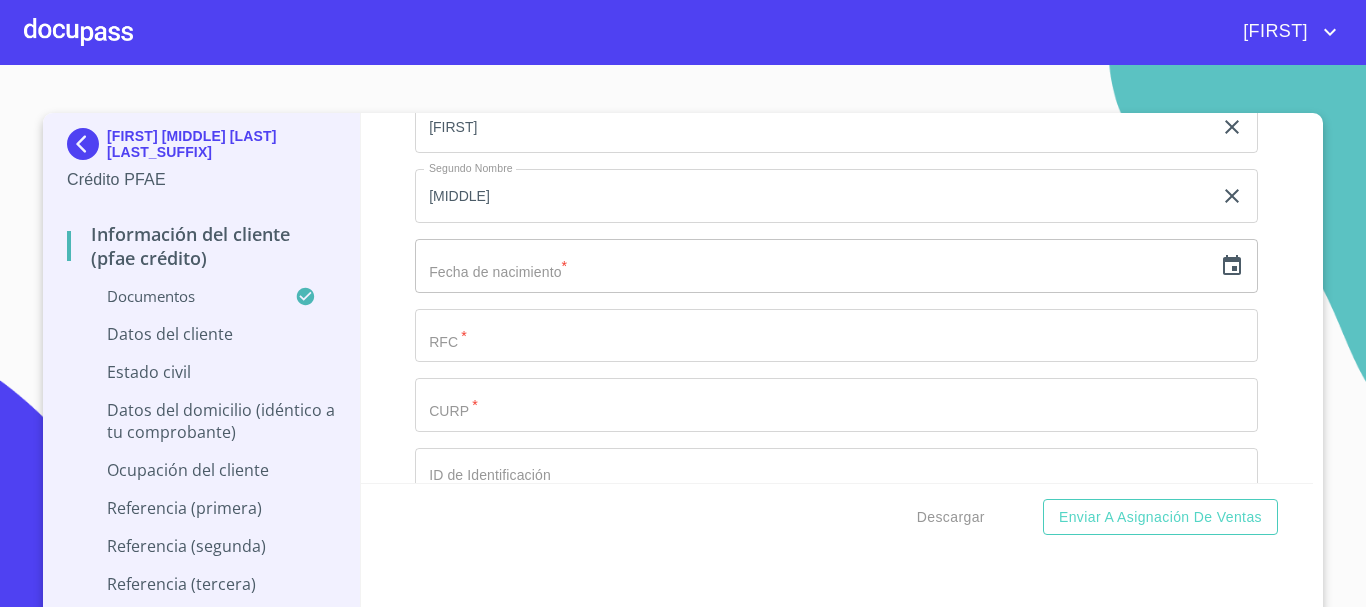 click at bounding box center [813, 266] 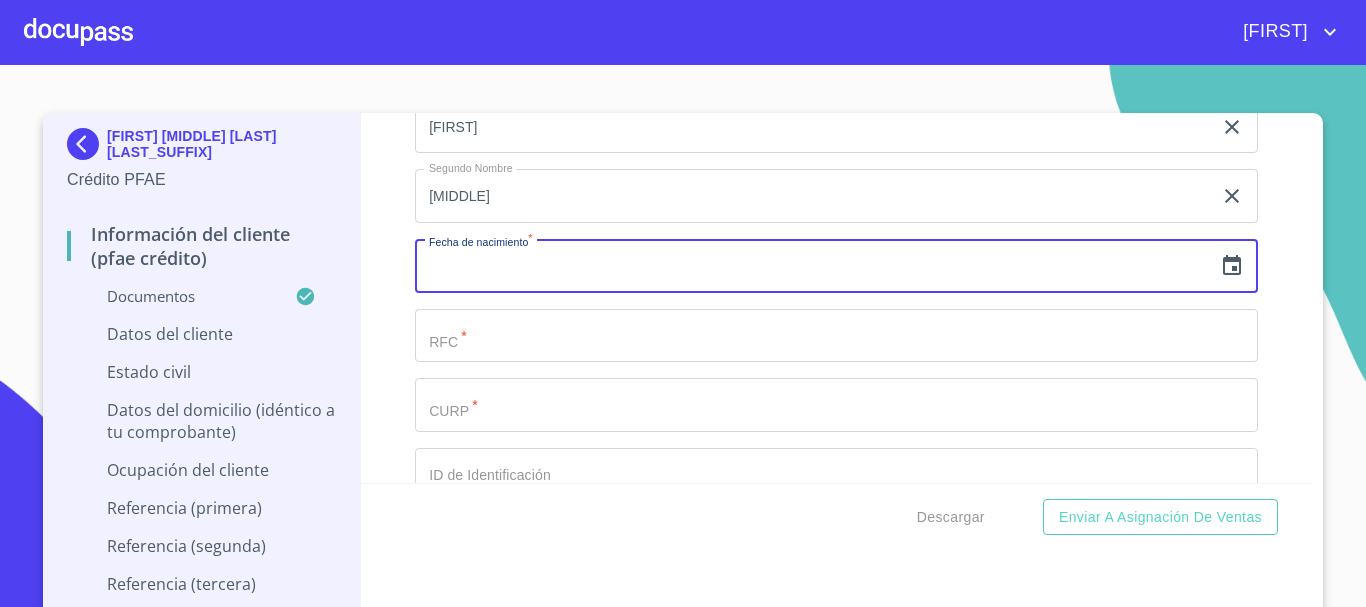 click 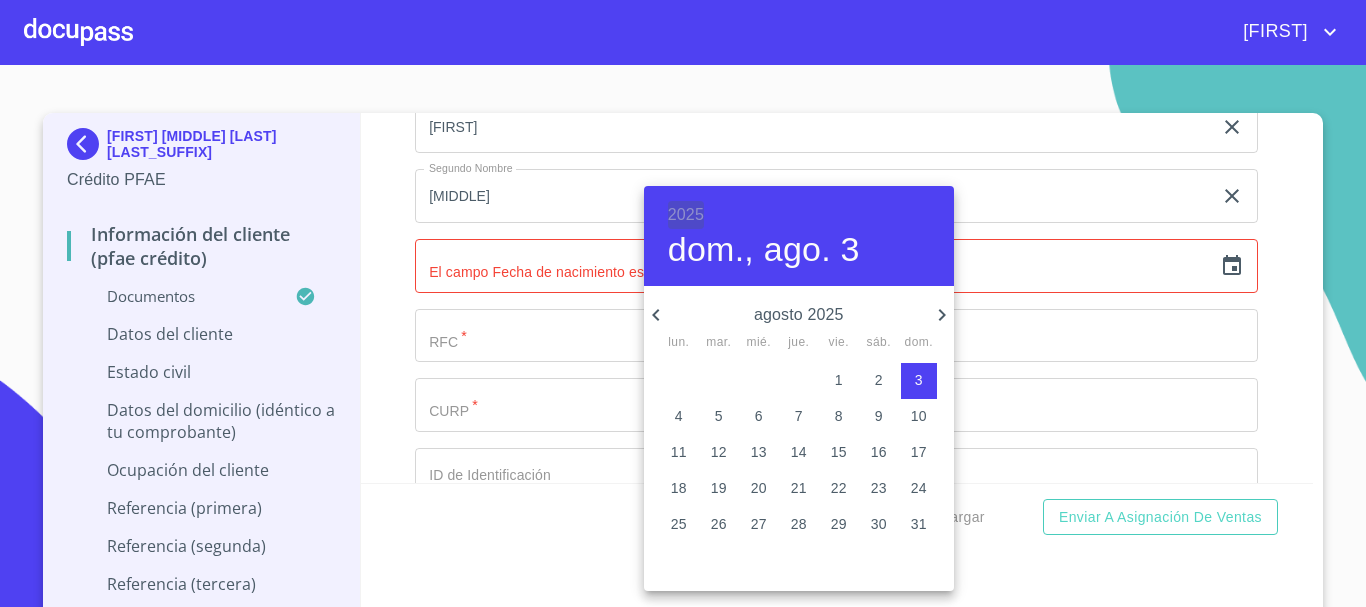 click on "2025" at bounding box center [686, 215] 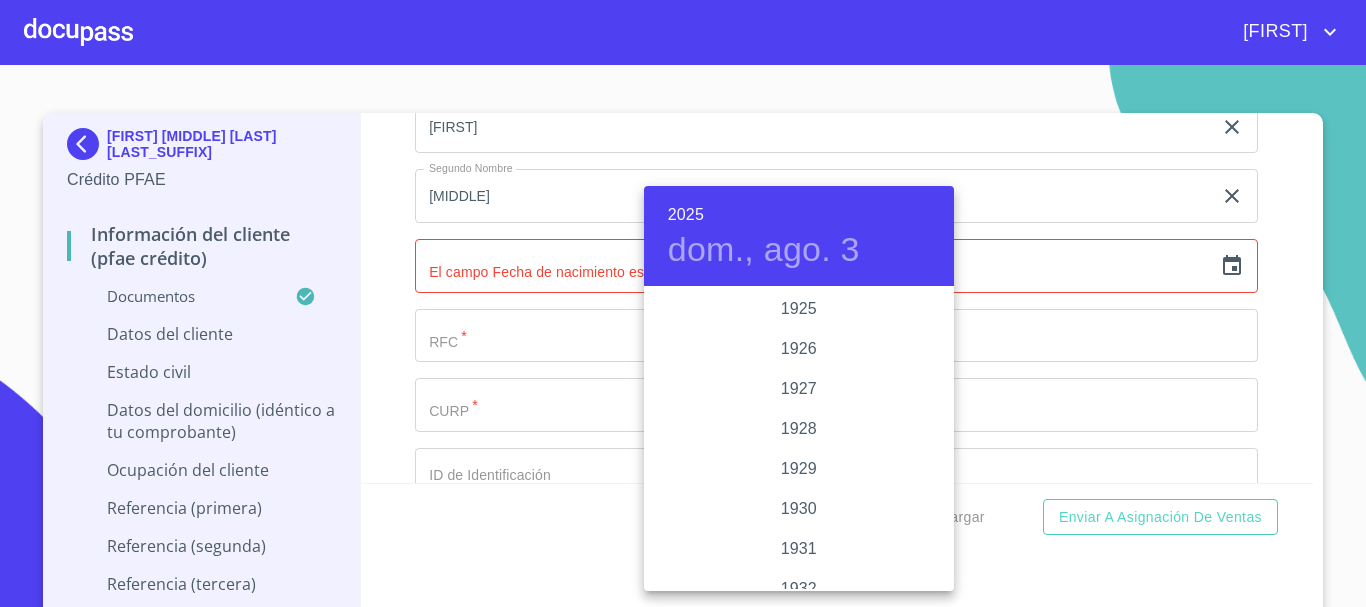 scroll, scrollTop: 3880, scrollLeft: 0, axis: vertical 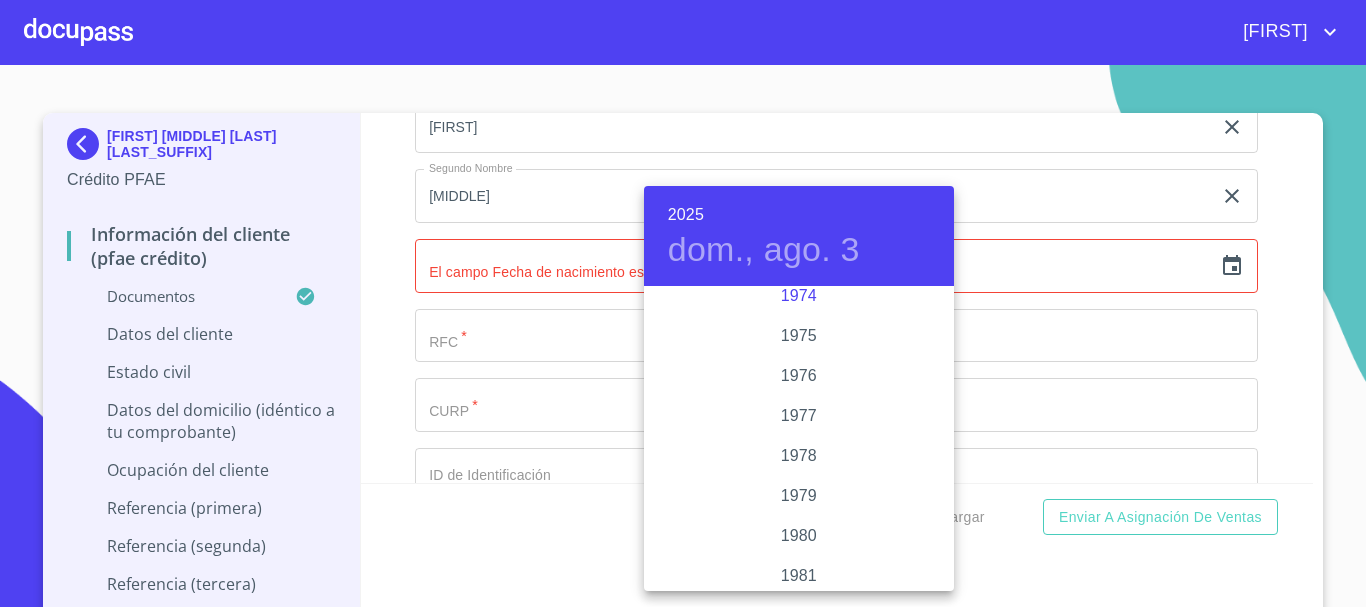 click on "1974" at bounding box center (799, 296) 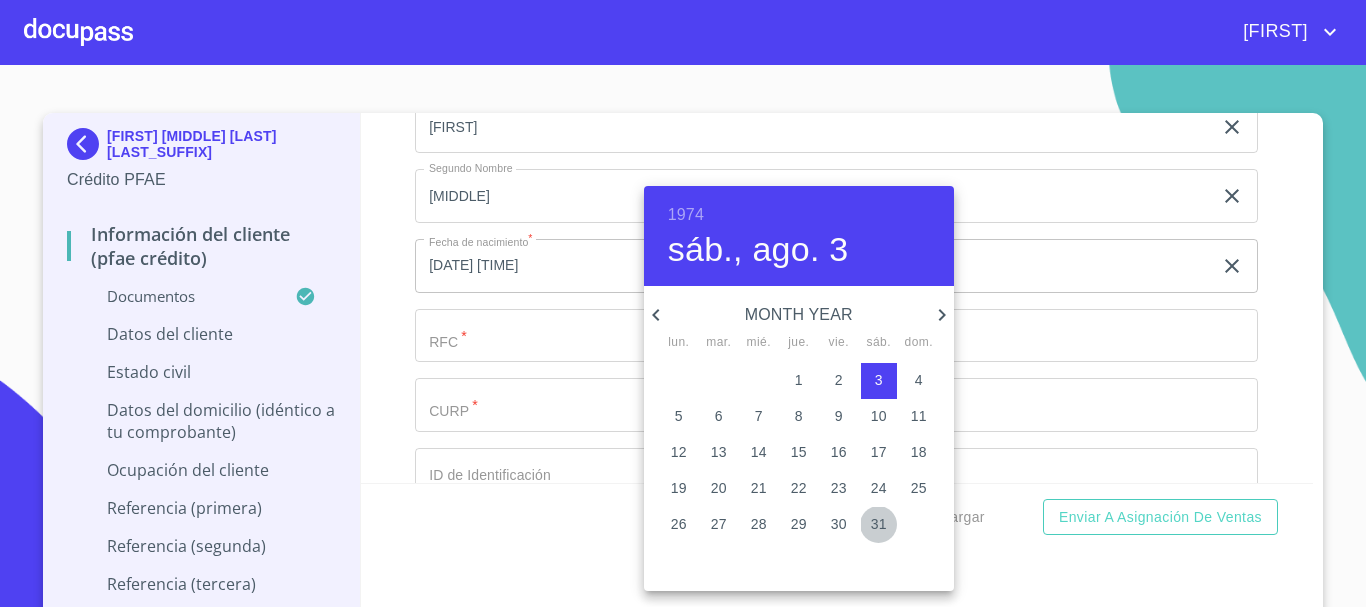 click on "31" at bounding box center [879, 524] 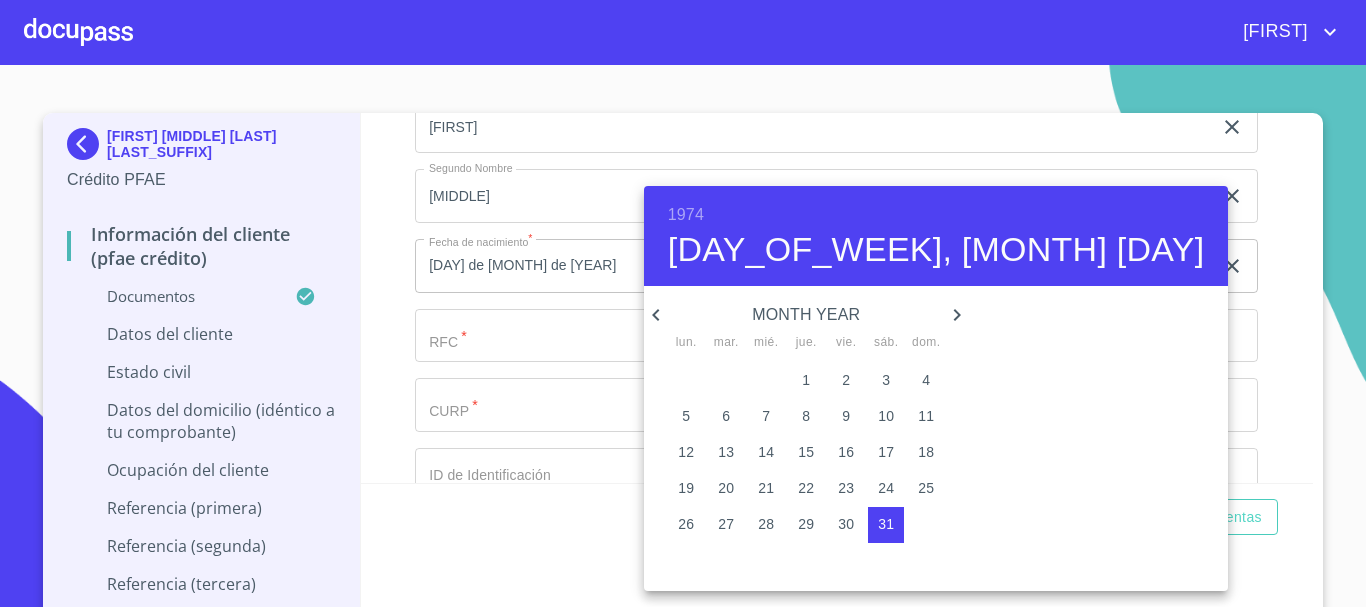 click at bounding box center (683, 303) 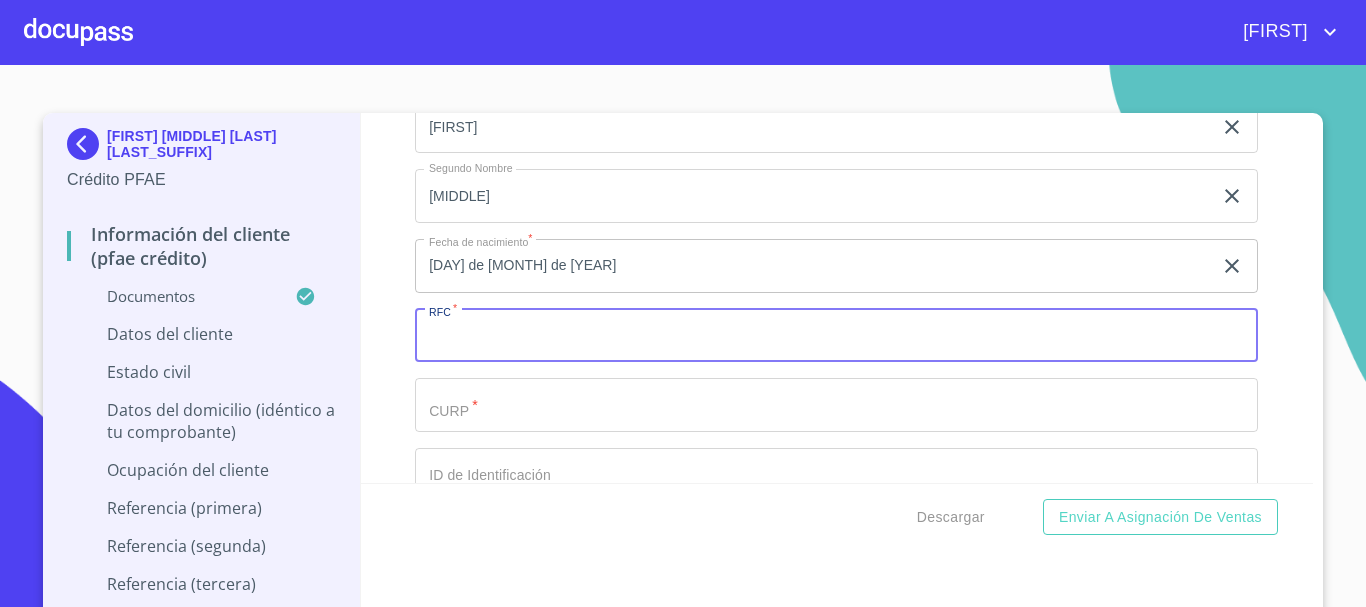 click on "Documento de identificación.   *" at bounding box center (836, 336) 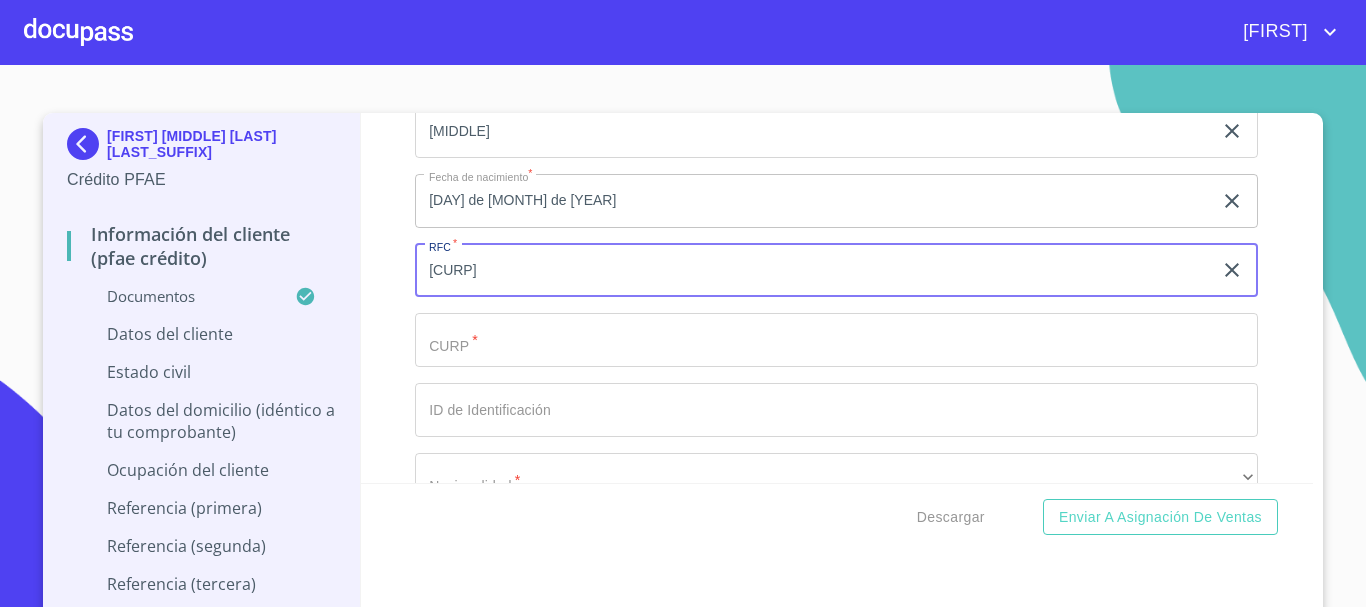 scroll, scrollTop: 6600, scrollLeft: 0, axis: vertical 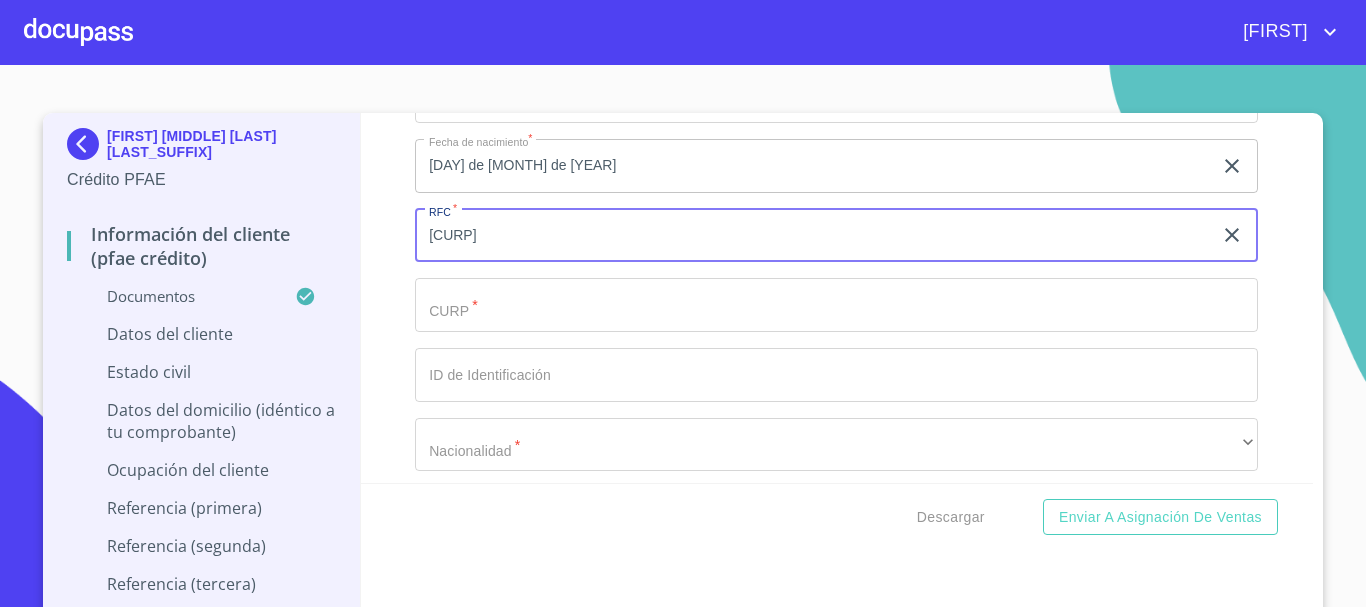 type on "[CURP]" 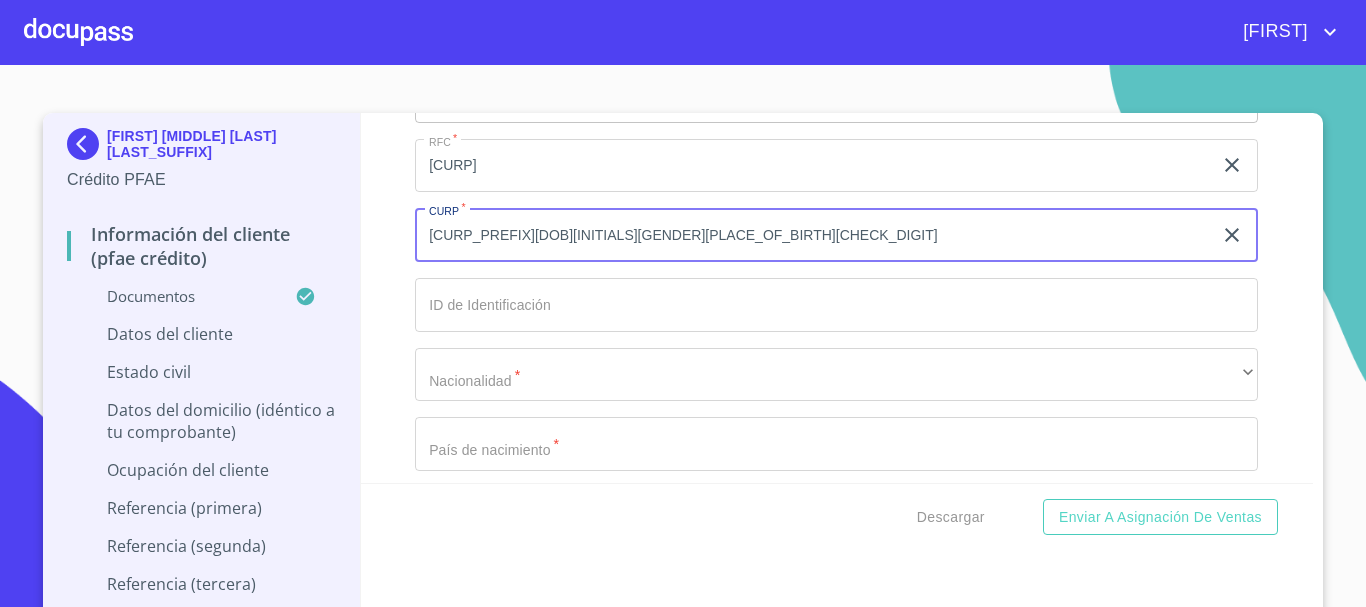 scroll, scrollTop: 6700, scrollLeft: 0, axis: vertical 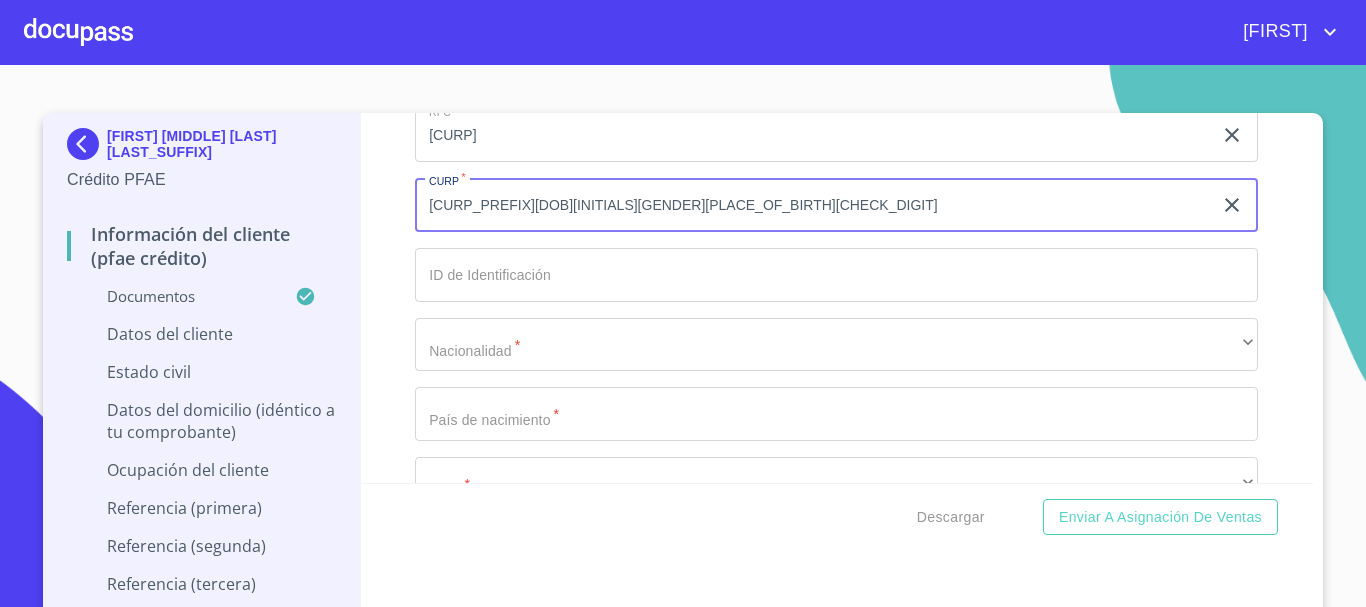 type on "[CURP_PREFIX][DOB][INITIALS][GENDER][PLACE_OF_BIRTH][CHECK_DIGIT]" 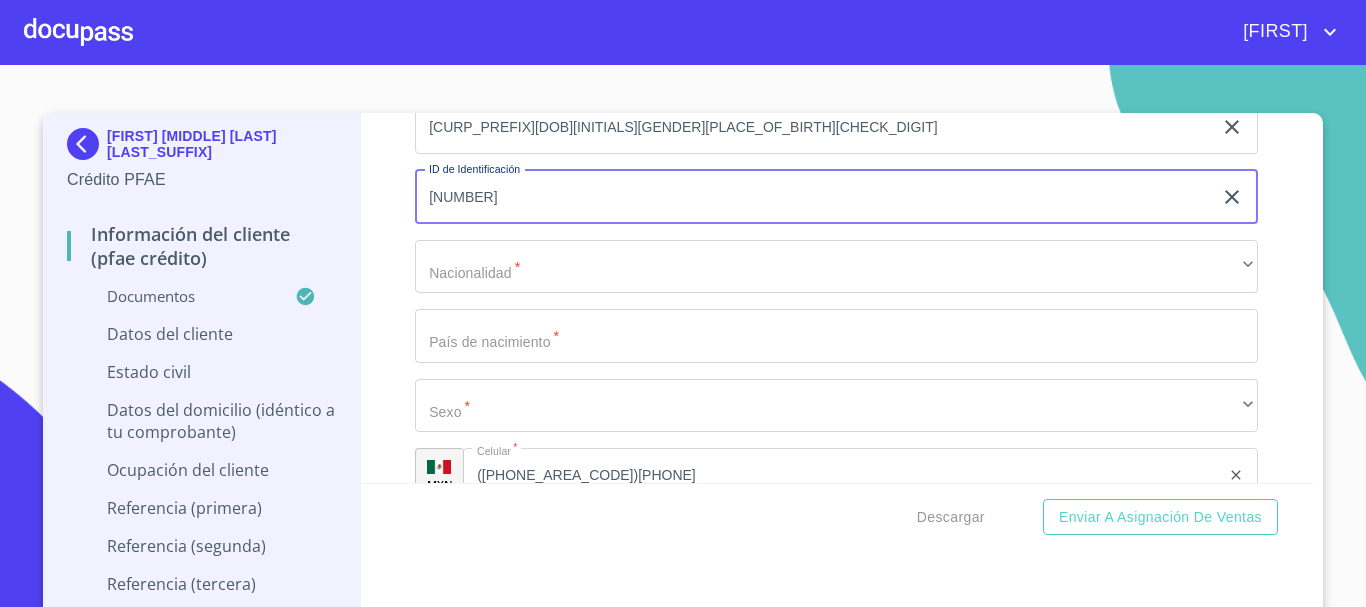 scroll, scrollTop: 6800, scrollLeft: 0, axis: vertical 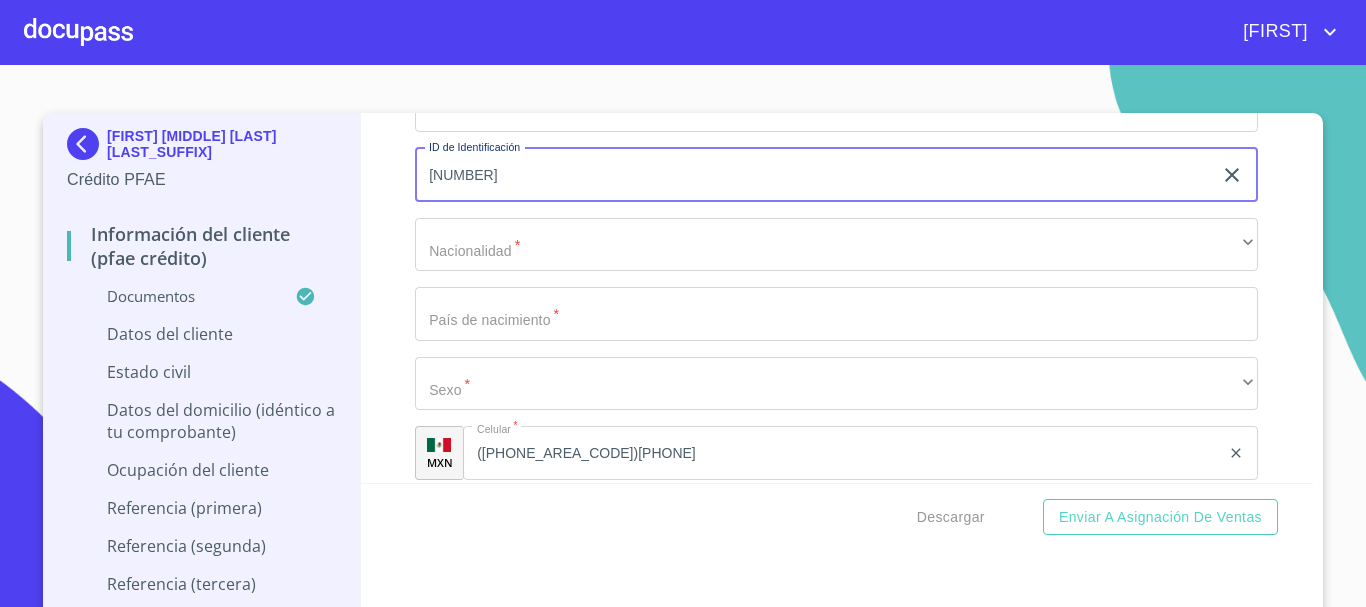 type on "[NUMBER]" 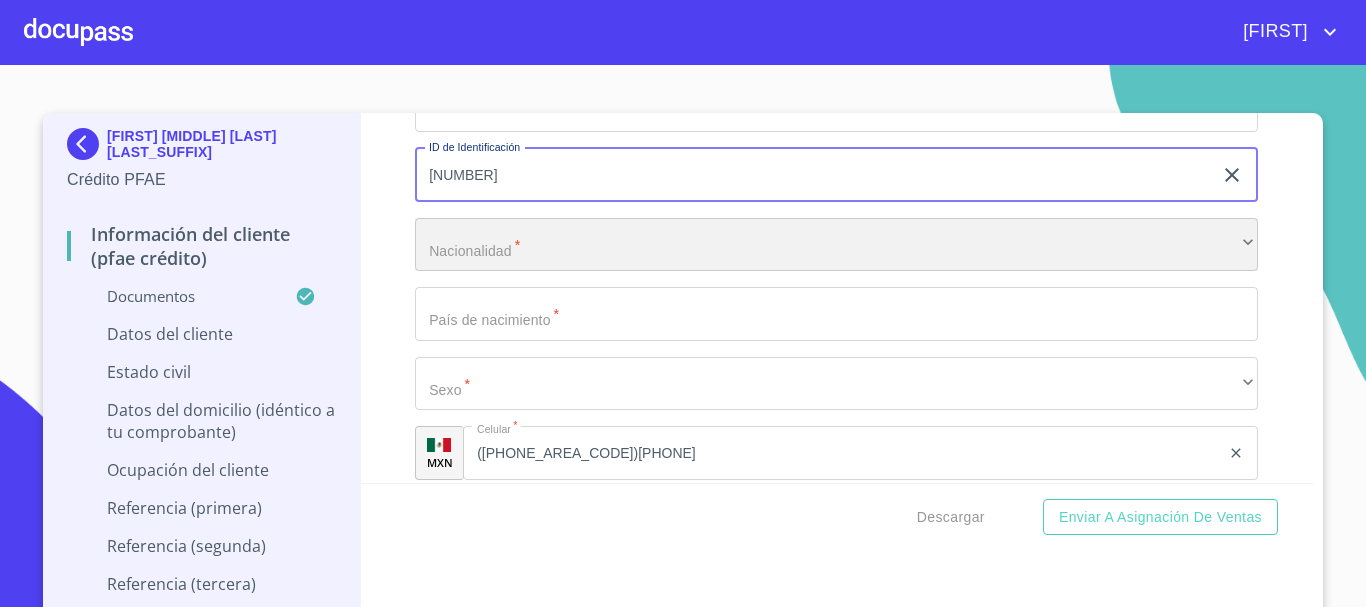 click on "​" at bounding box center [836, 245] 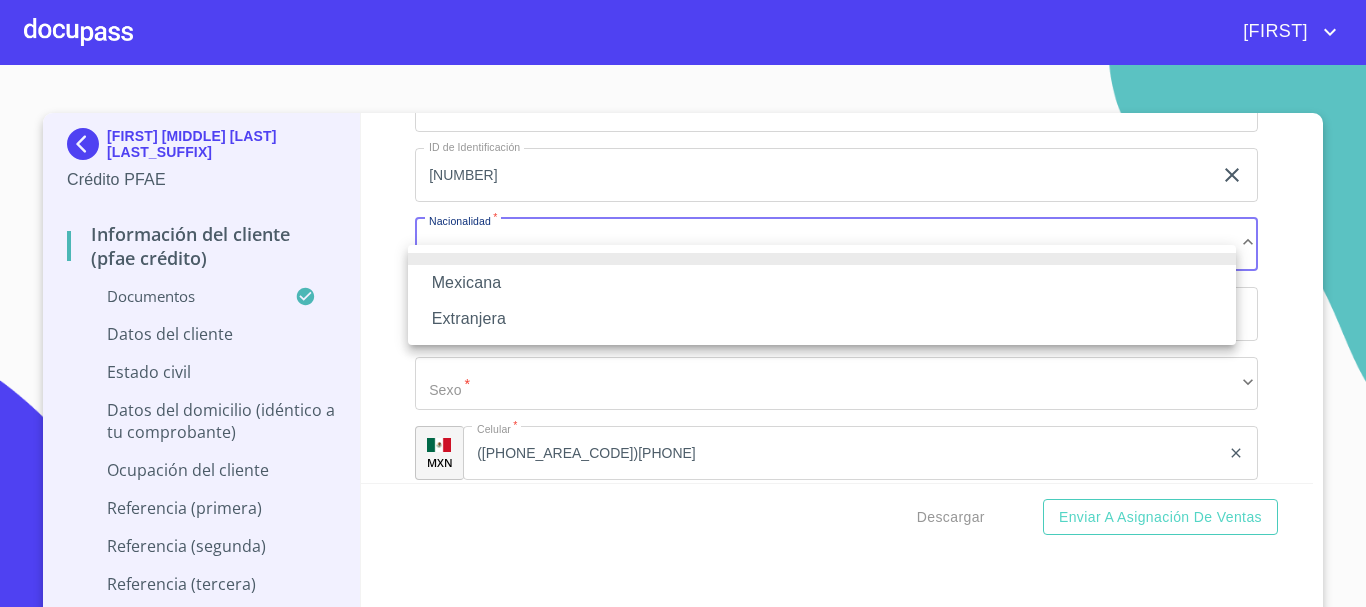 click on "Mexicana" at bounding box center (822, 283) 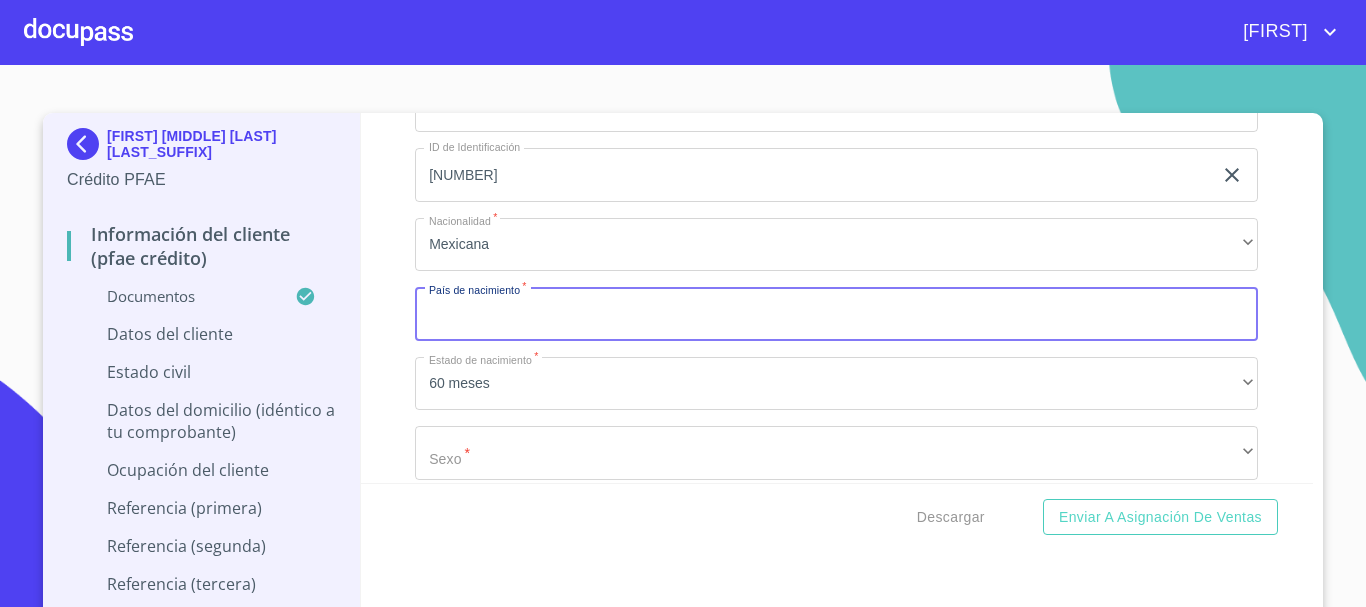 click on "Documento de identificación.   *" at bounding box center (836, 314) 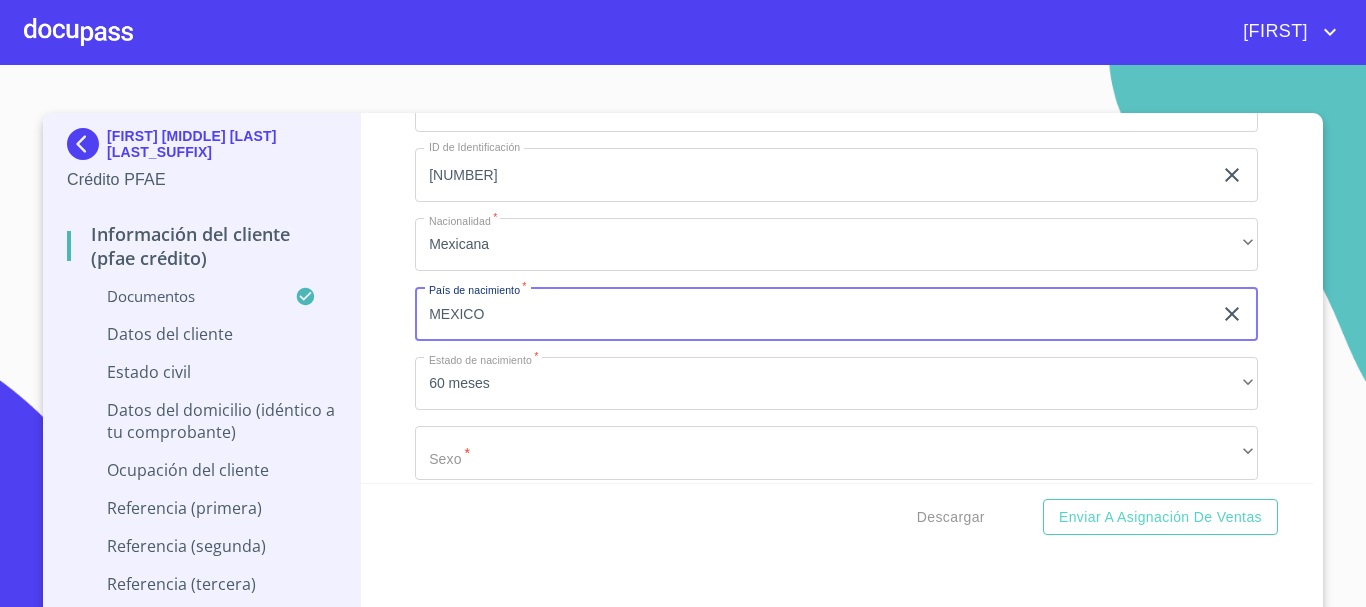 click on "MEXICO" at bounding box center [813, 314] 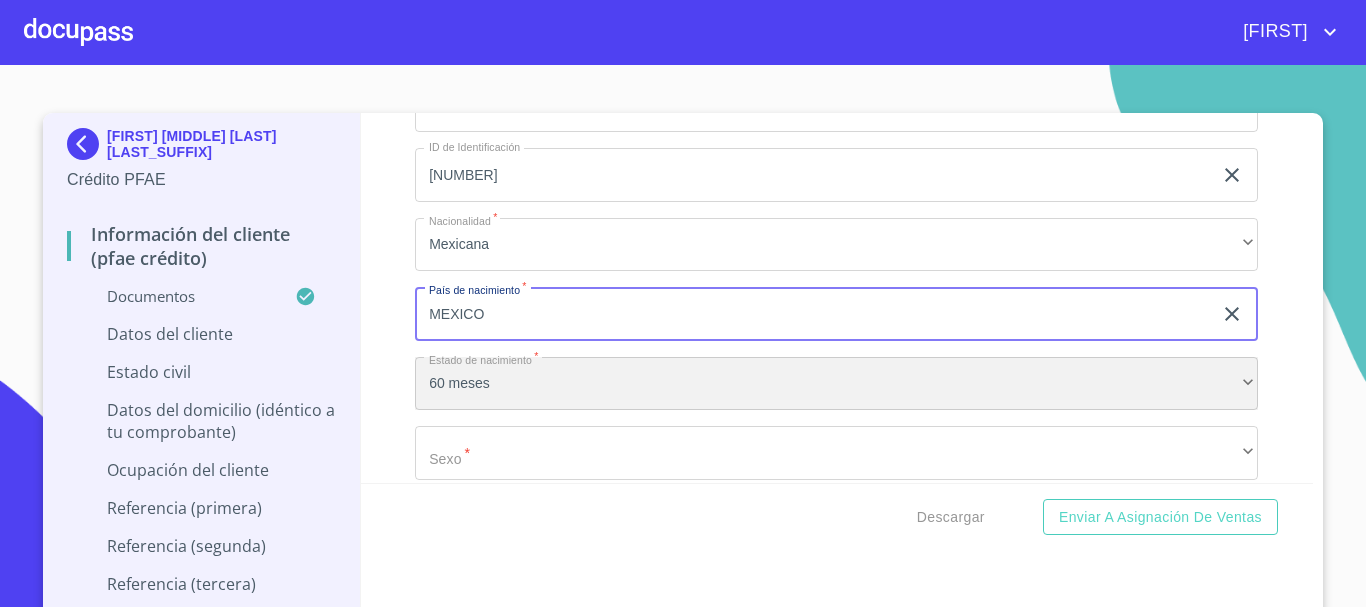 click on "60 meses" at bounding box center (836, 384) 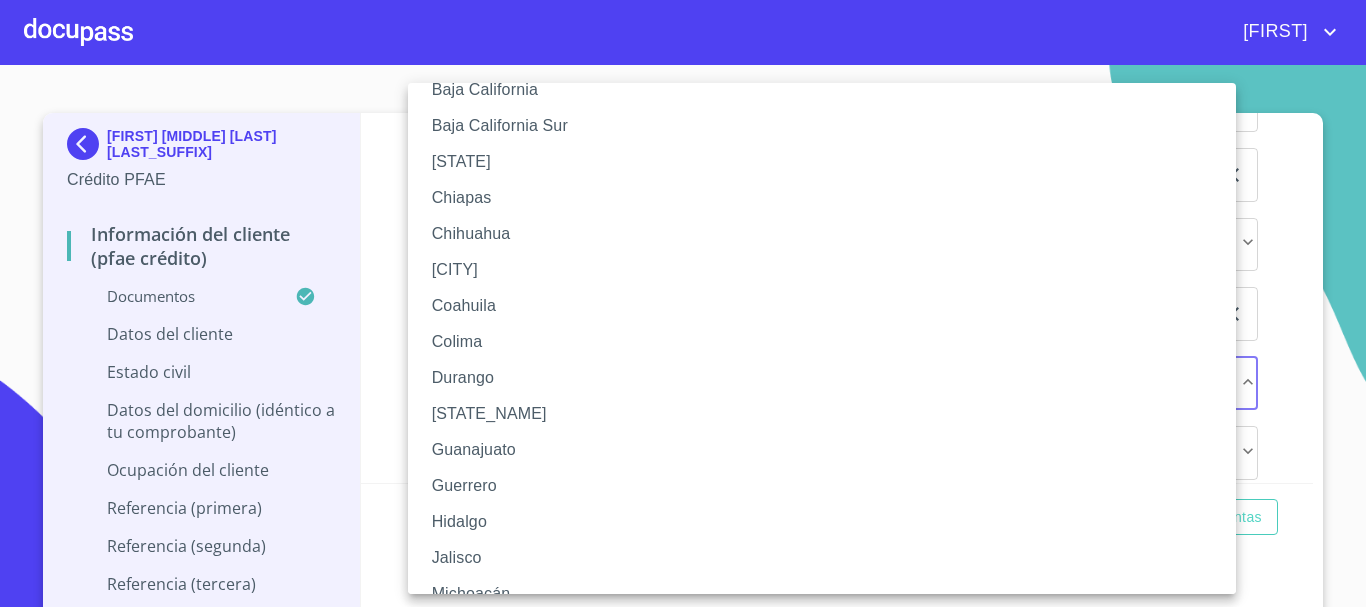scroll, scrollTop: 100, scrollLeft: 0, axis: vertical 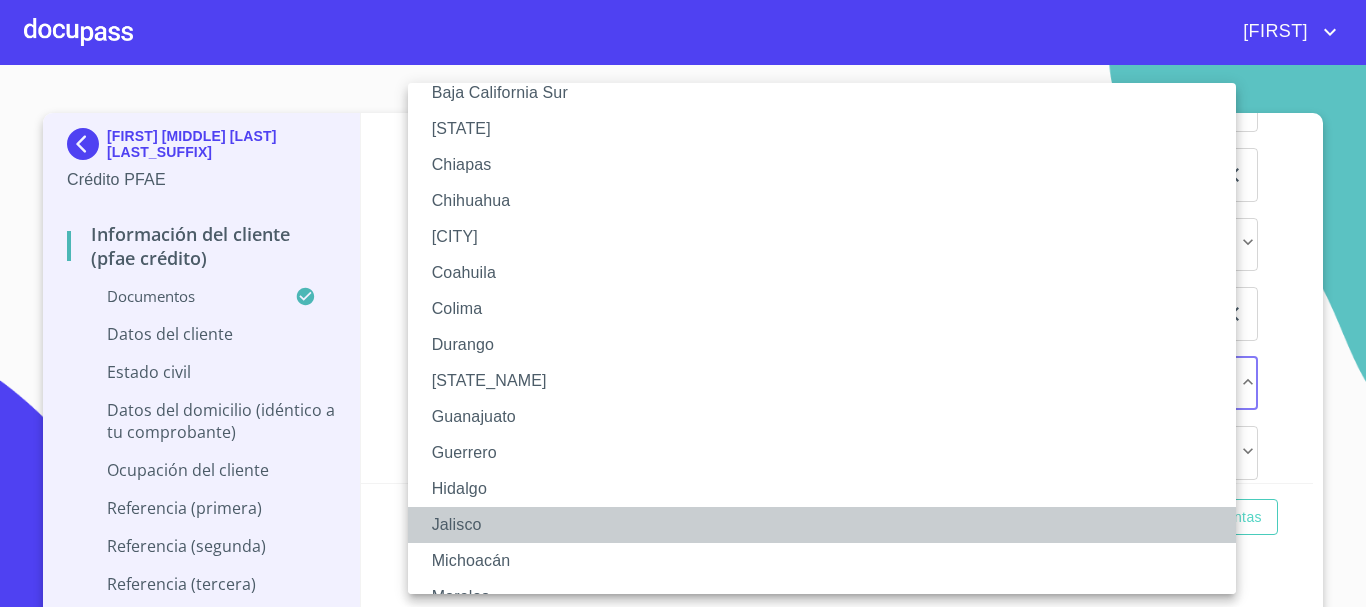 click on "Jalisco" at bounding box center [829, 525] 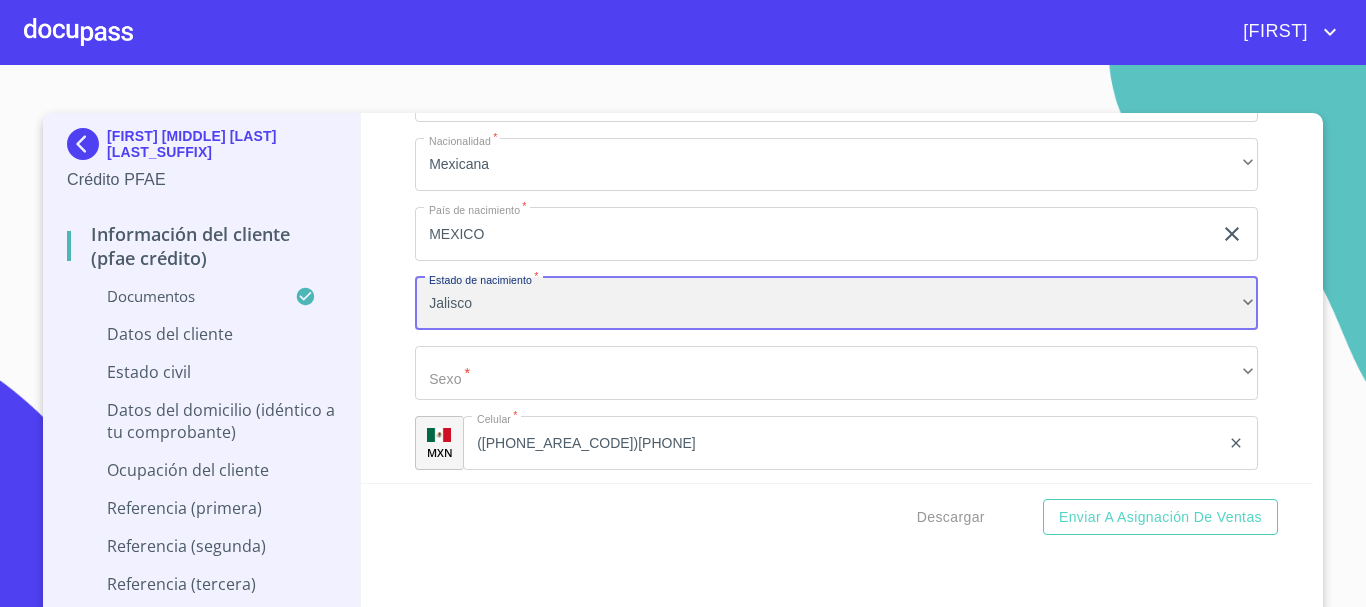scroll, scrollTop: 6900, scrollLeft: 0, axis: vertical 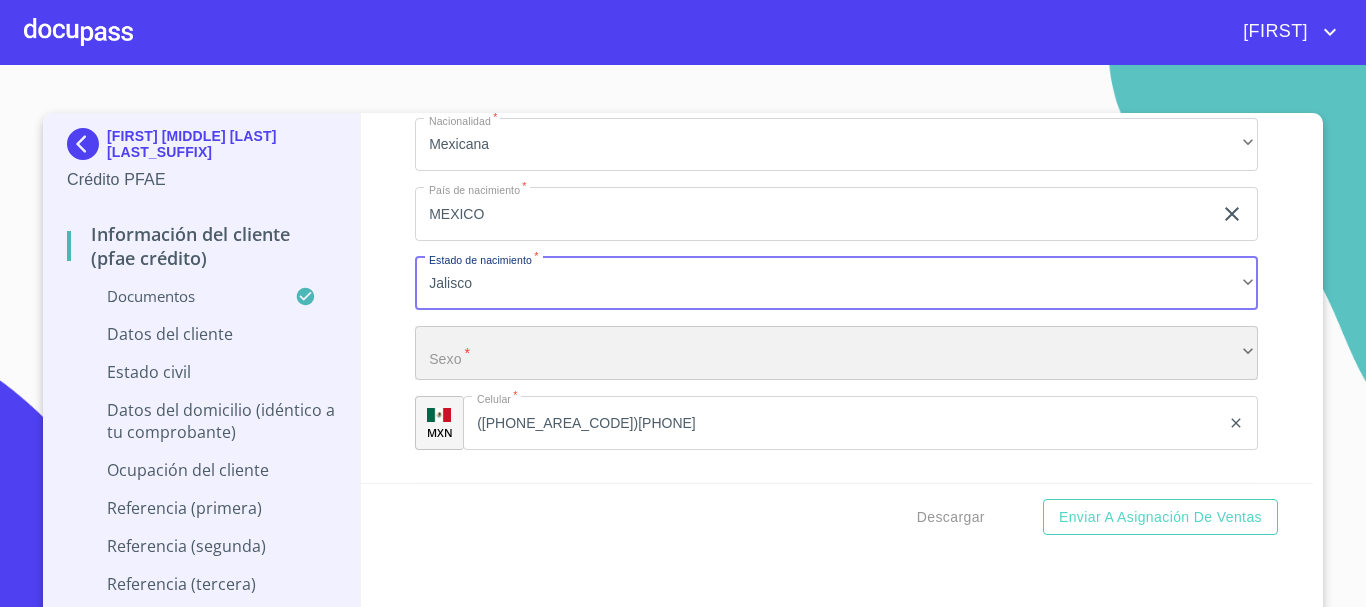 click on "​" at bounding box center [836, 353] 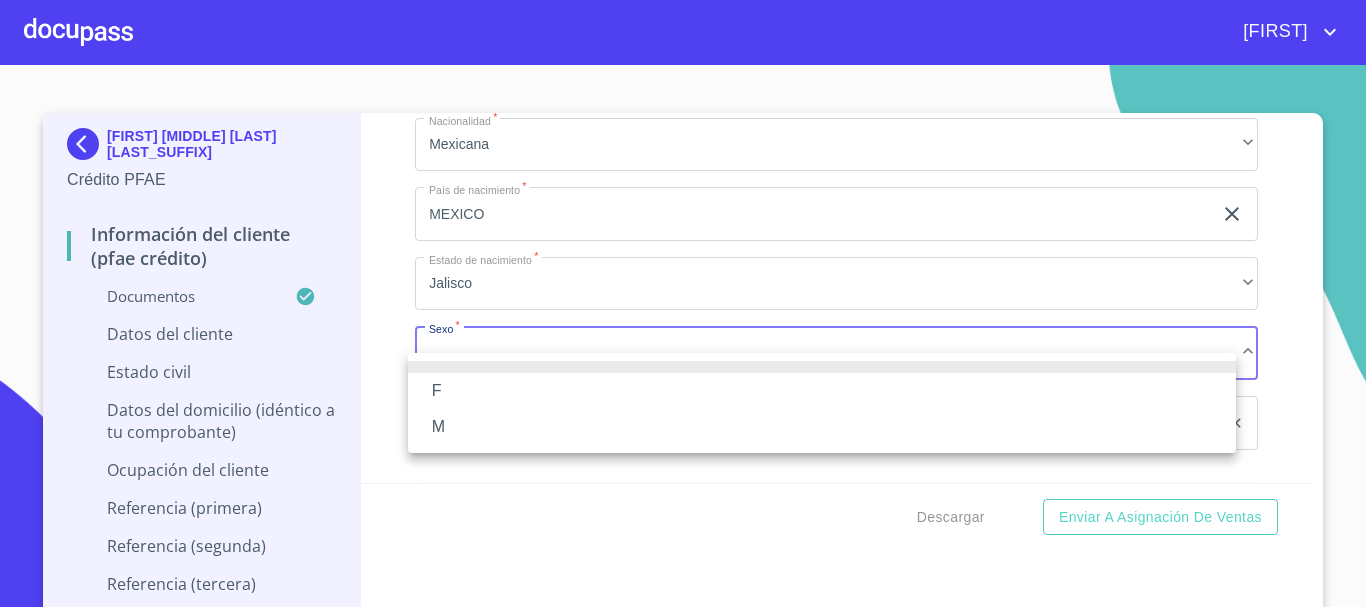 click on "F" at bounding box center (822, 391) 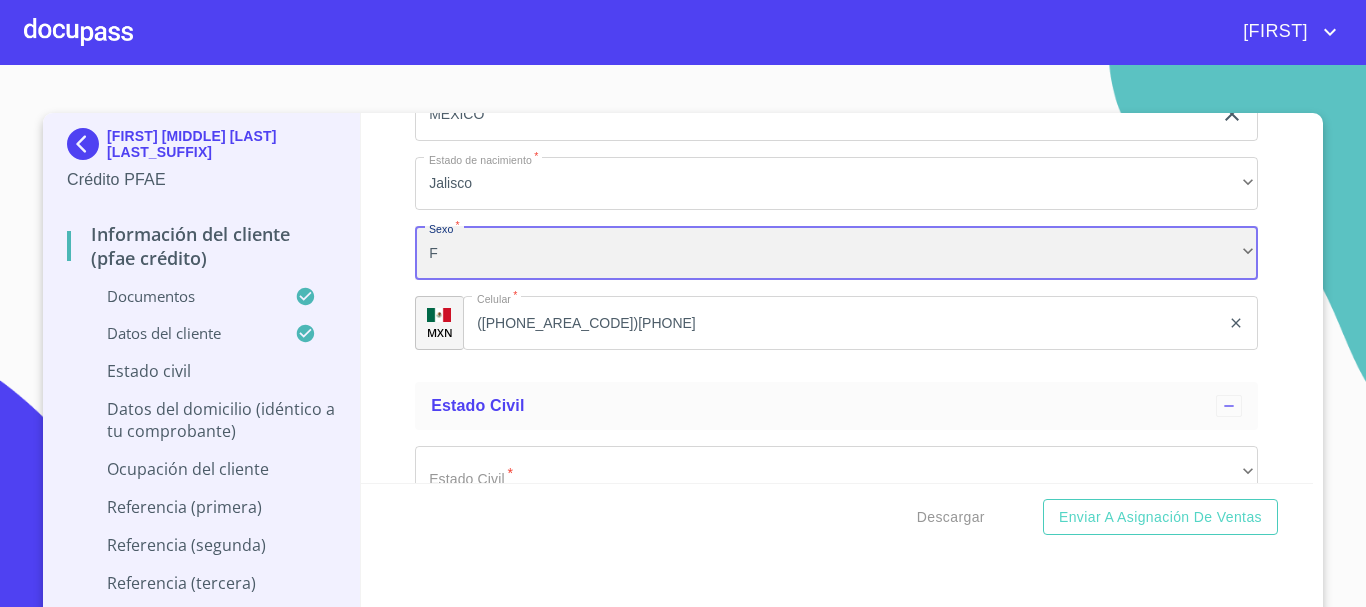 scroll, scrollTop: 7100, scrollLeft: 0, axis: vertical 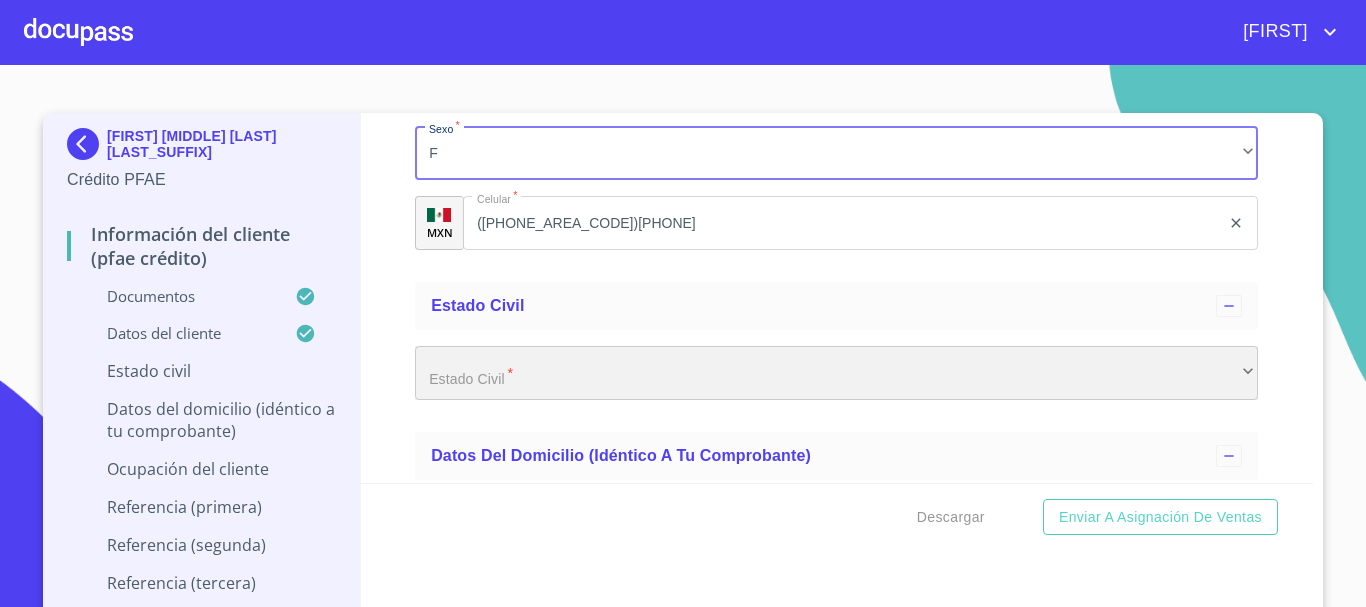 click on "​" at bounding box center [836, 373] 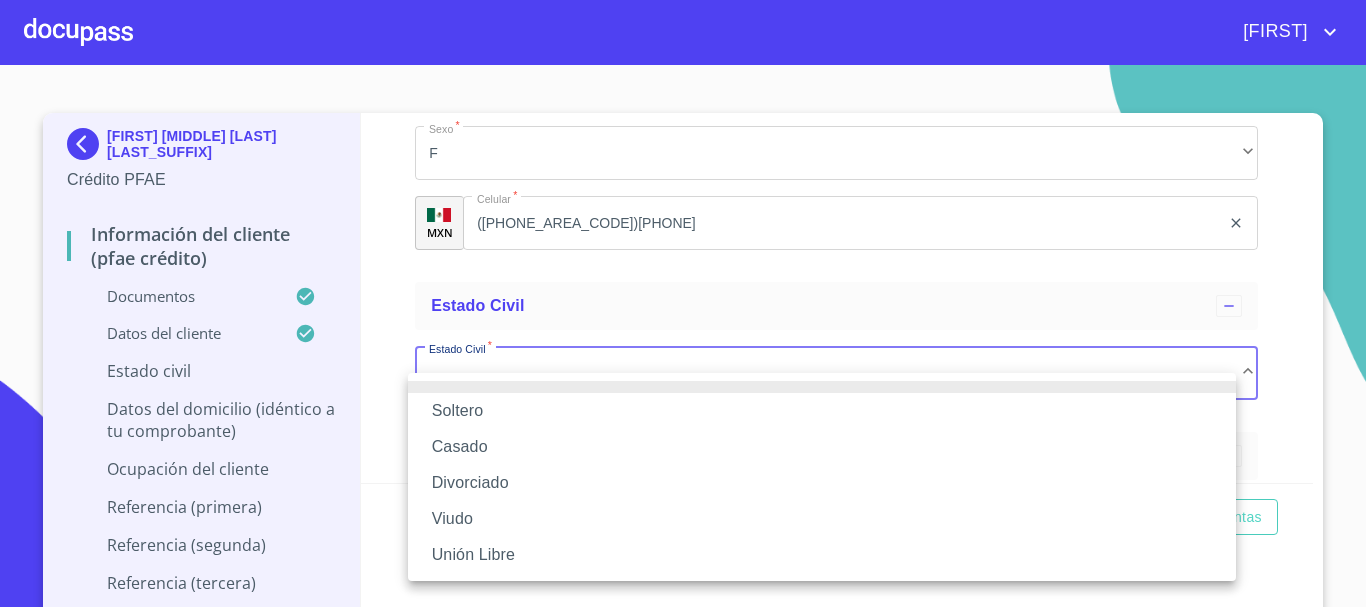 click on "Casado" at bounding box center [822, 447] 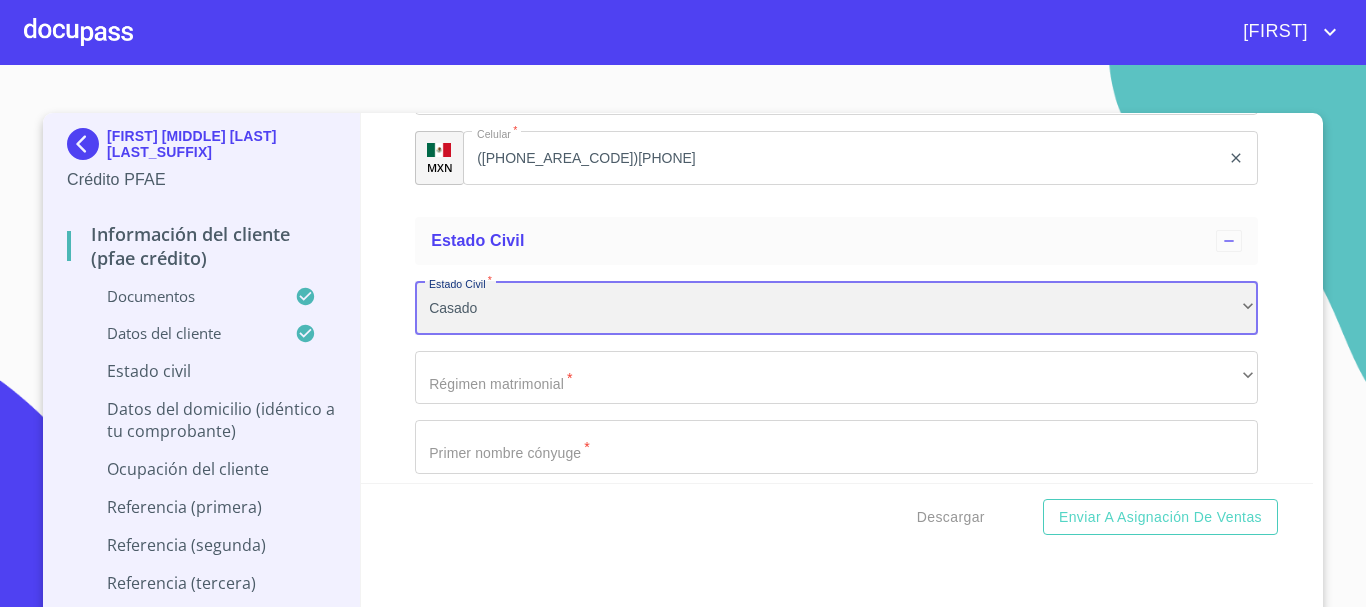 scroll, scrollTop: 7300, scrollLeft: 0, axis: vertical 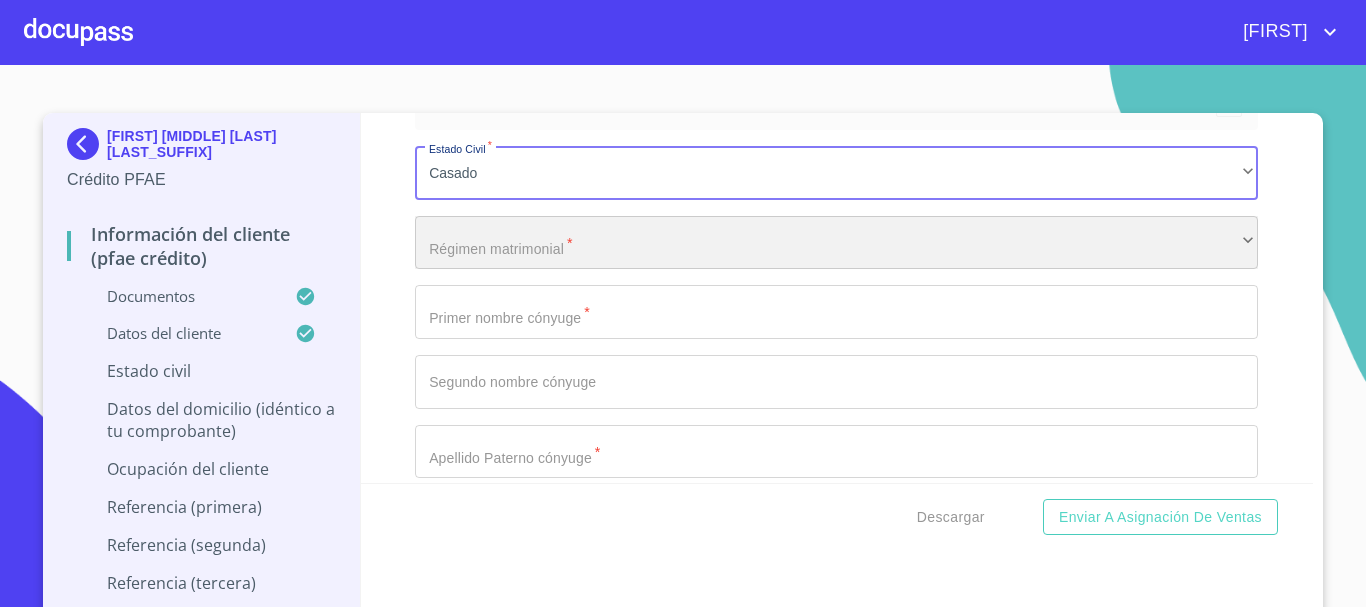 click on "​" at bounding box center (836, 243) 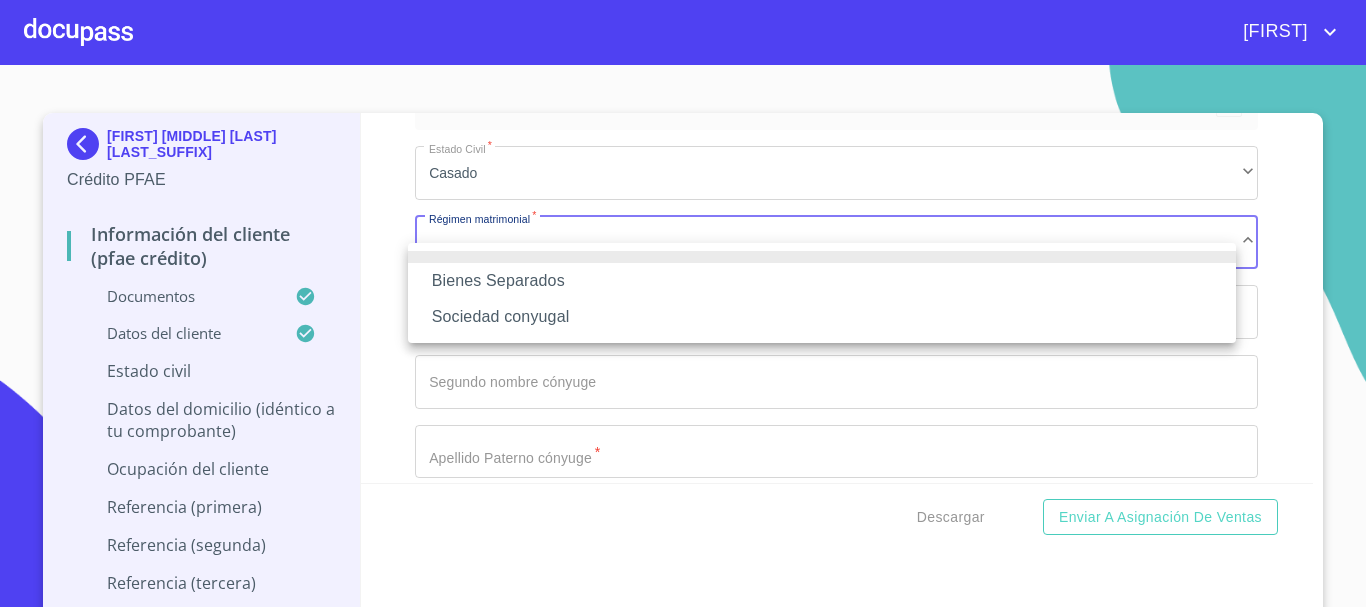 click on "Sociedad conyugal" at bounding box center (822, 317) 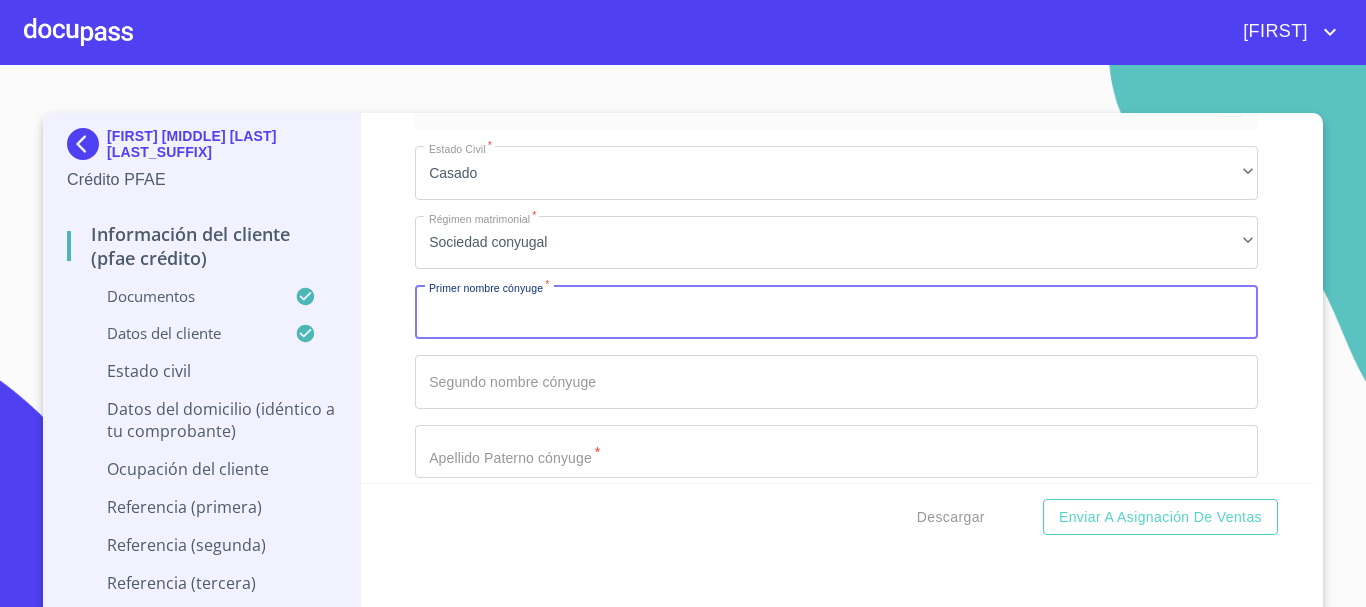 click on "Documento de identificación.   *" at bounding box center [836, 312] 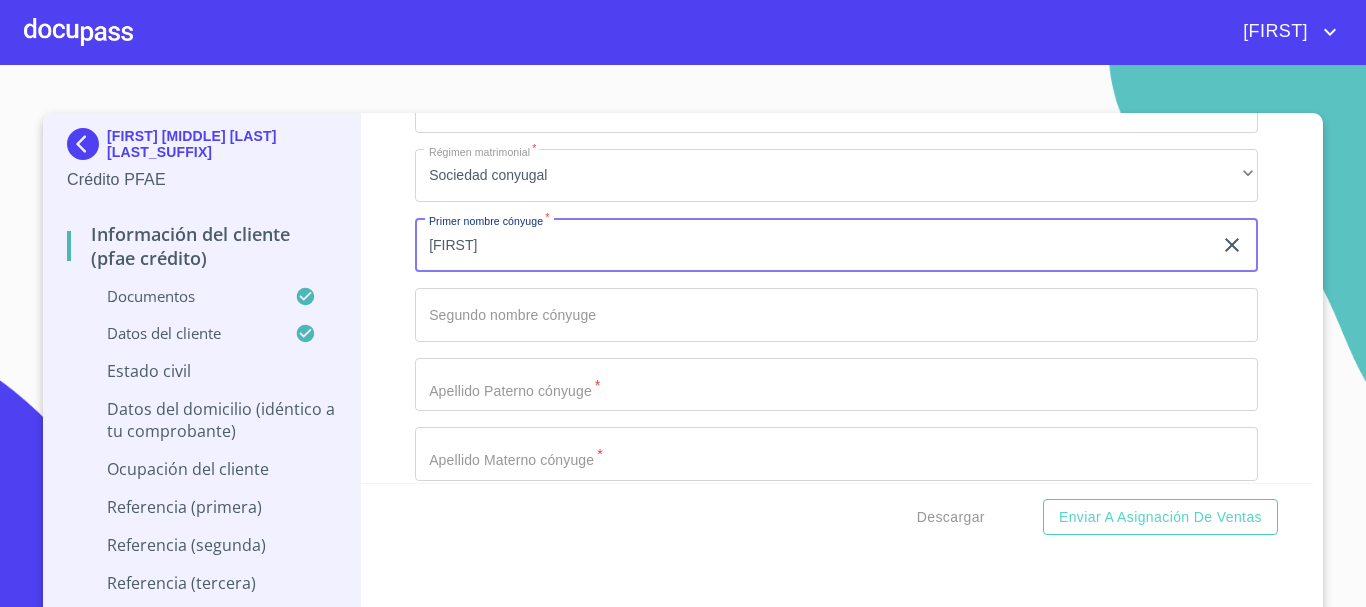 scroll, scrollTop: 7400, scrollLeft: 0, axis: vertical 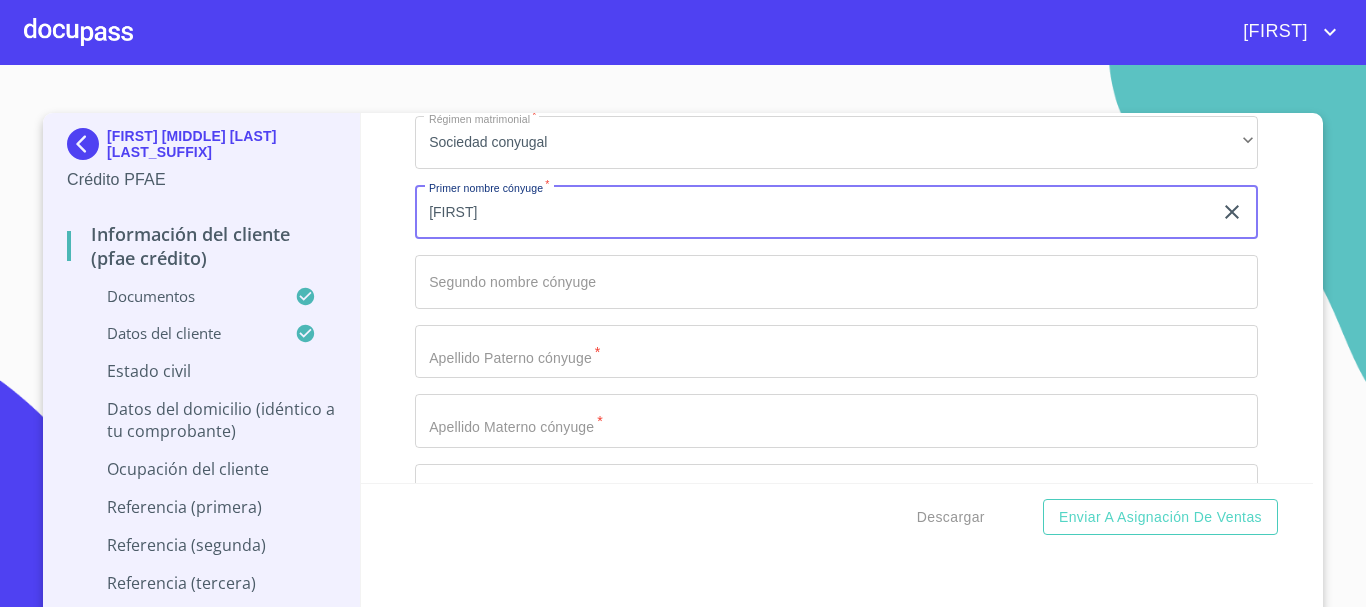 type on "[FIRST]" 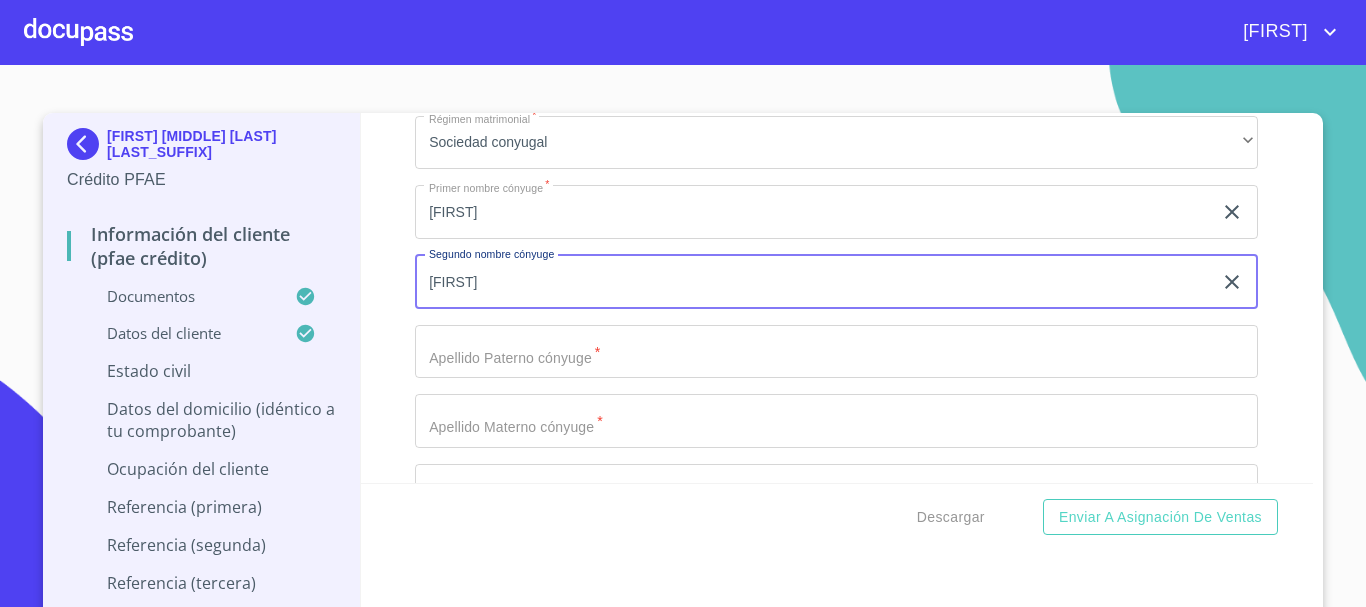 type on "[FIRST]" 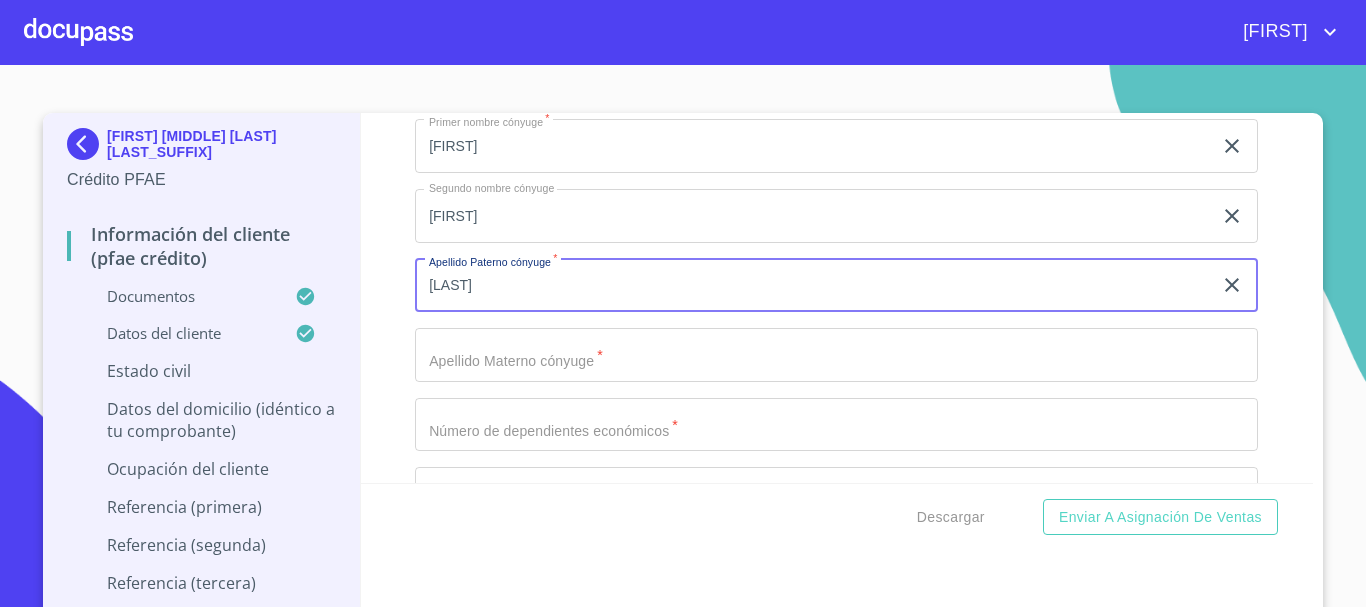 scroll, scrollTop: 7500, scrollLeft: 0, axis: vertical 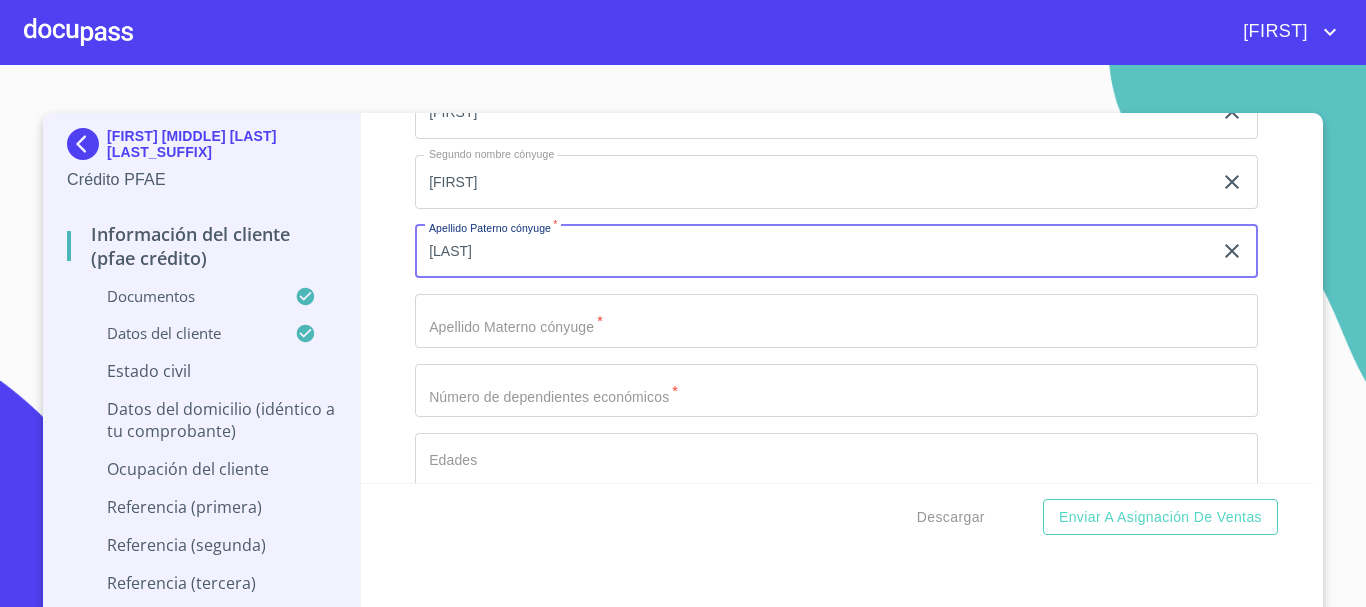 type on "[LAST]" 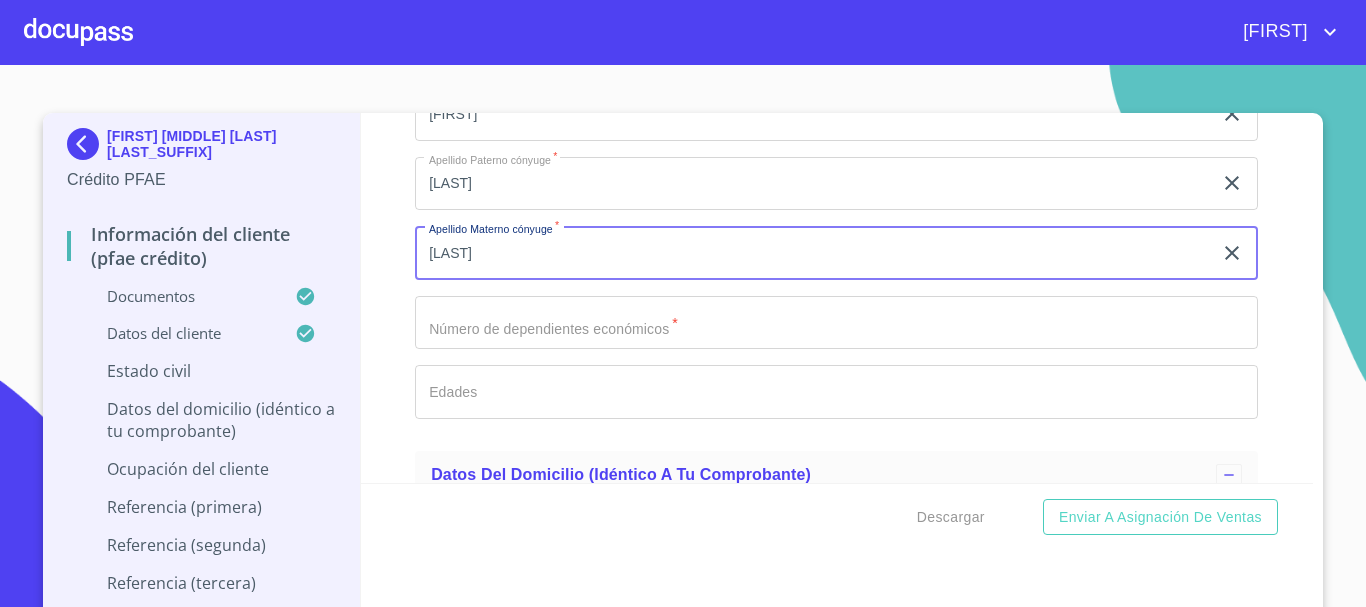 scroll, scrollTop: 7600, scrollLeft: 0, axis: vertical 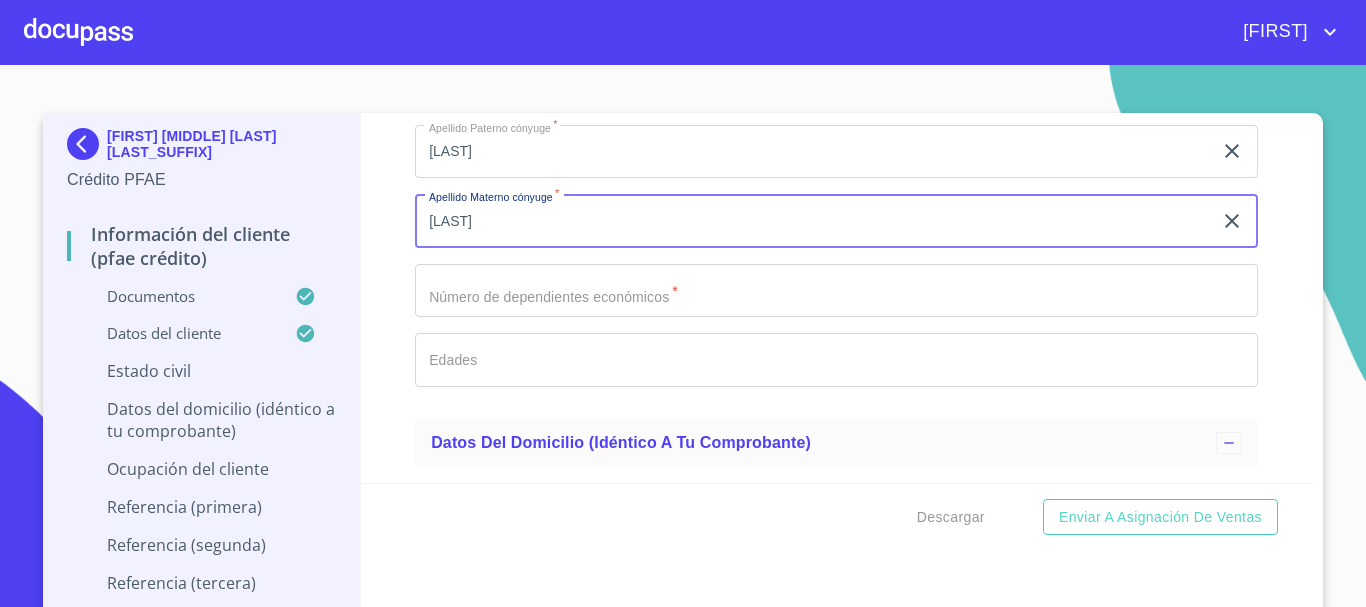 type on "[LAST]" 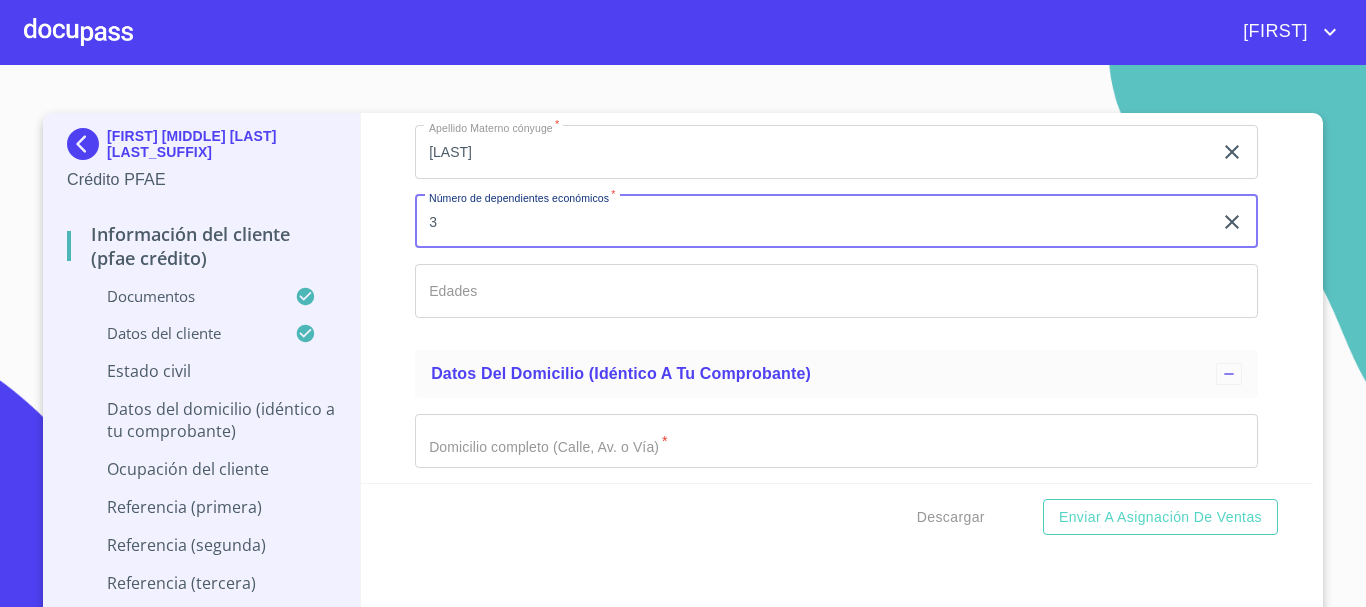 scroll, scrollTop: 7700, scrollLeft: 0, axis: vertical 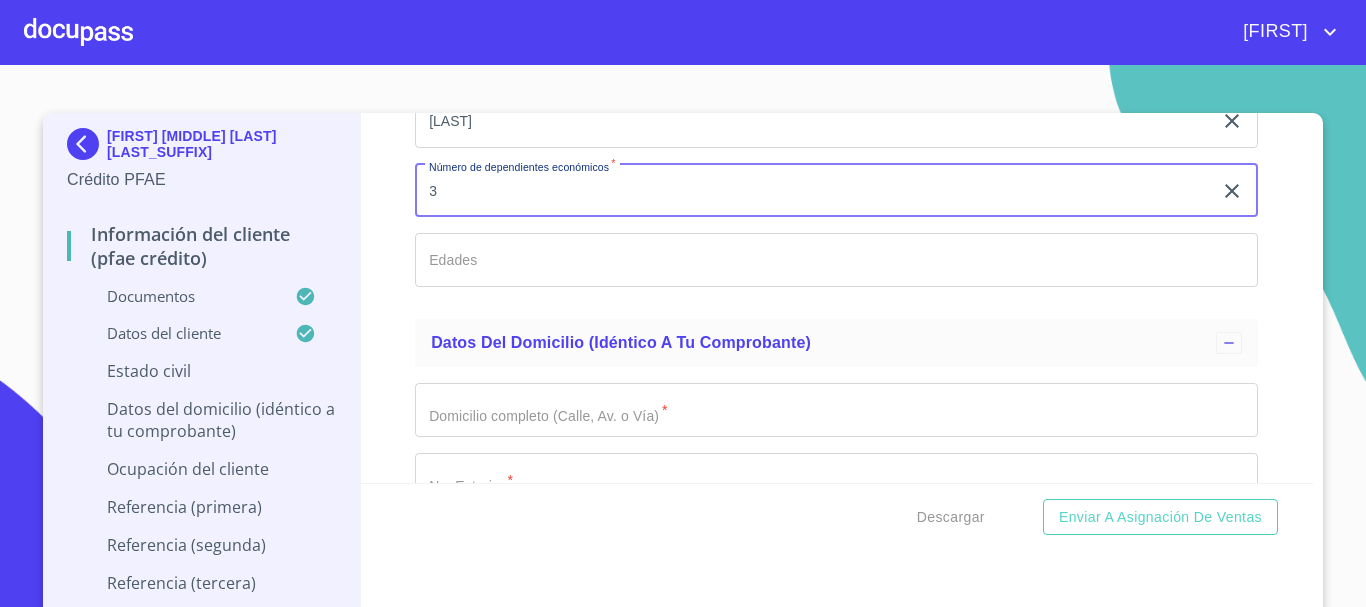 type on "3" 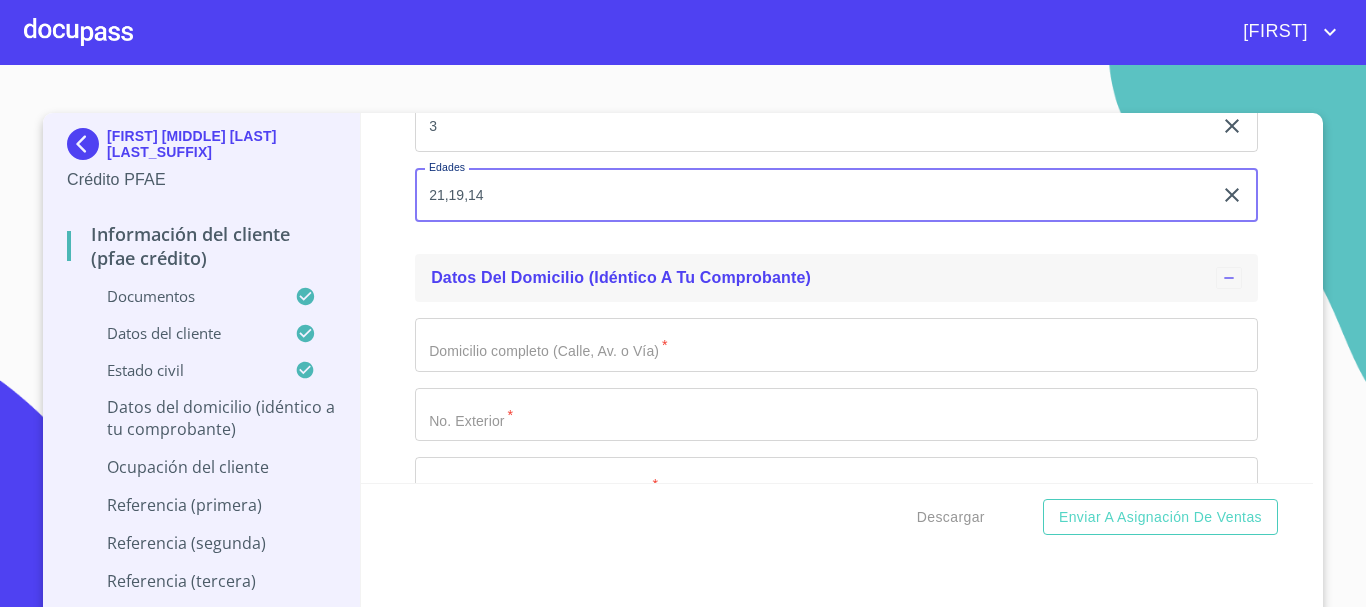scroll, scrollTop: 7800, scrollLeft: 0, axis: vertical 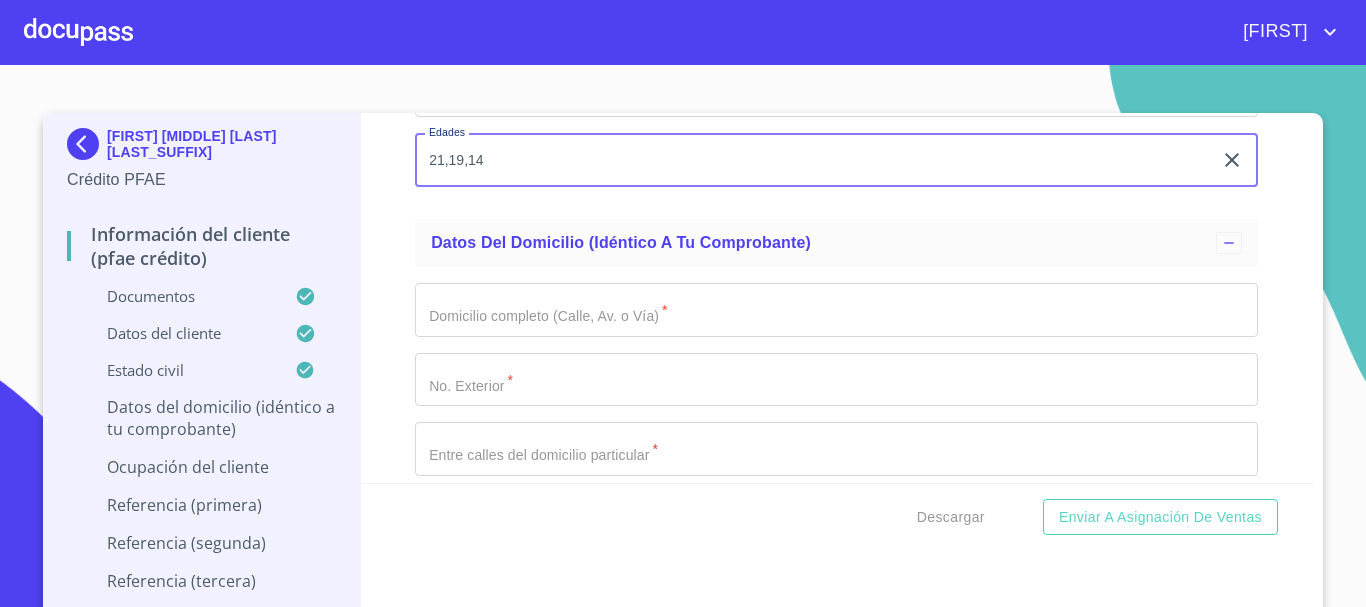 type on "21,19,14" 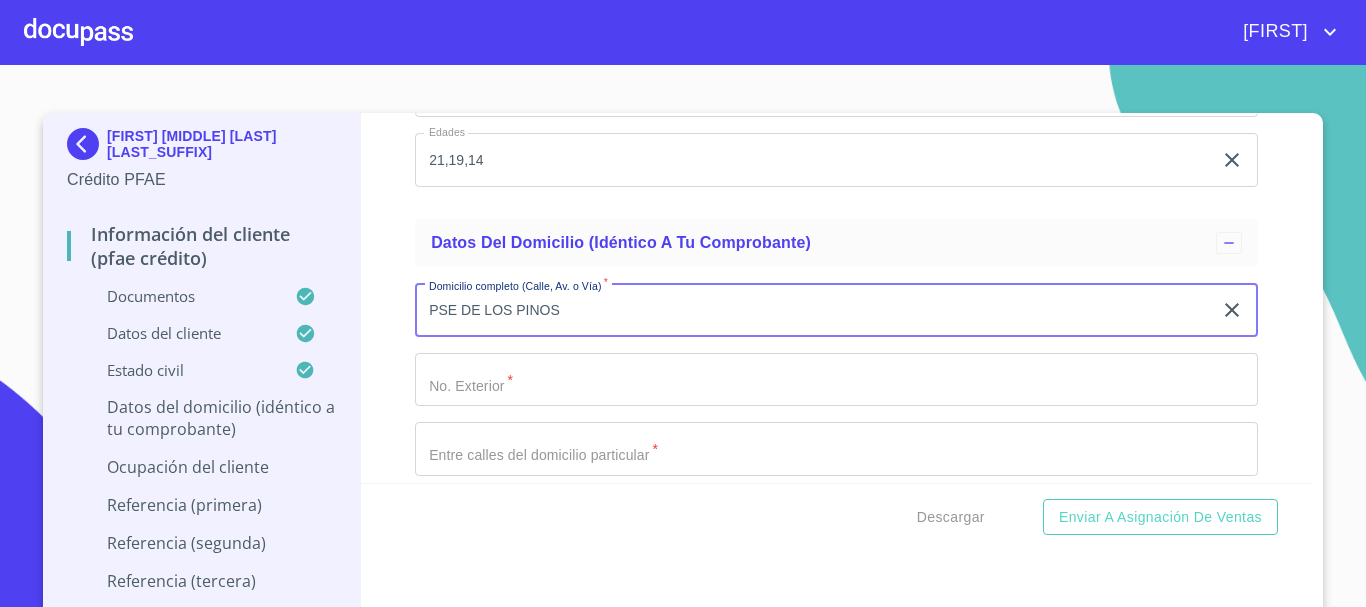 type on "PSE DE LOS PINOS" 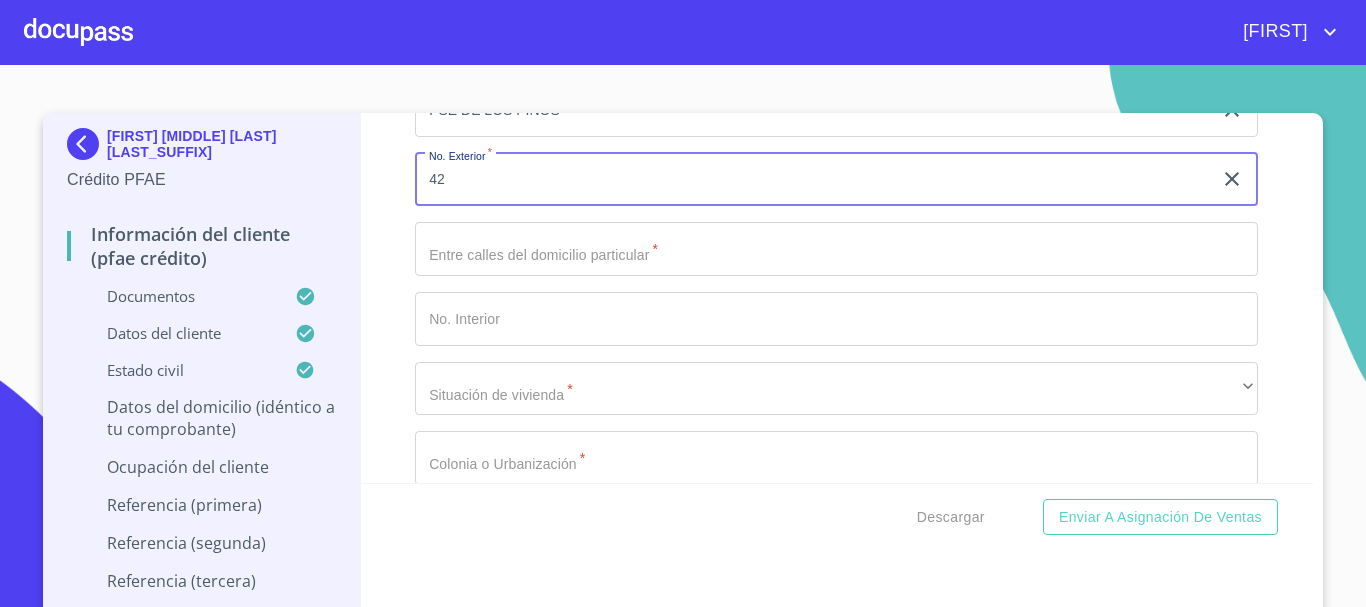 scroll, scrollTop: 8100, scrollLeft: 0, axis: vertical 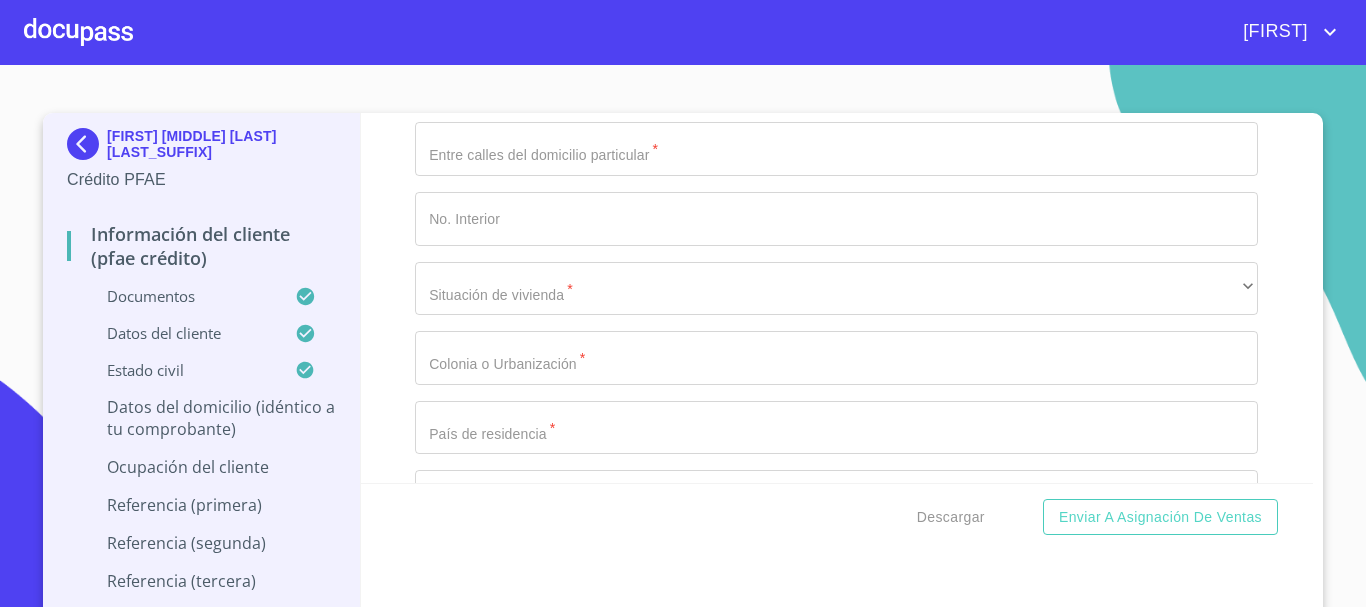 type on "42" 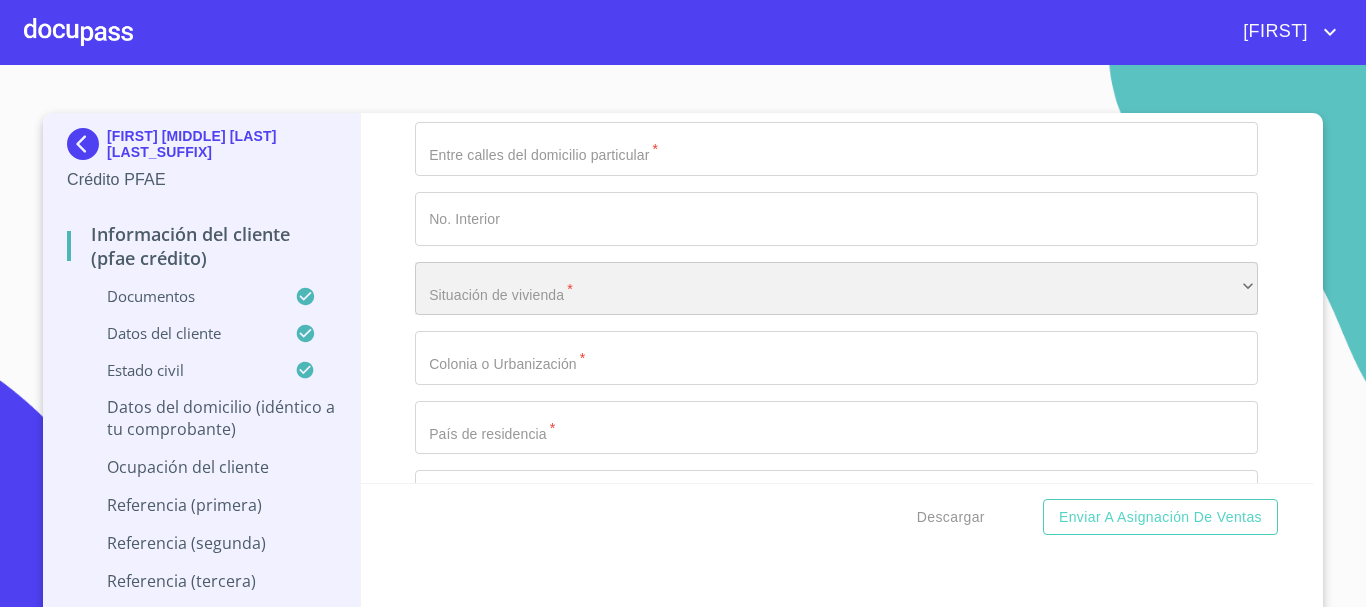 click on "​" at bounding box center [836, 289] 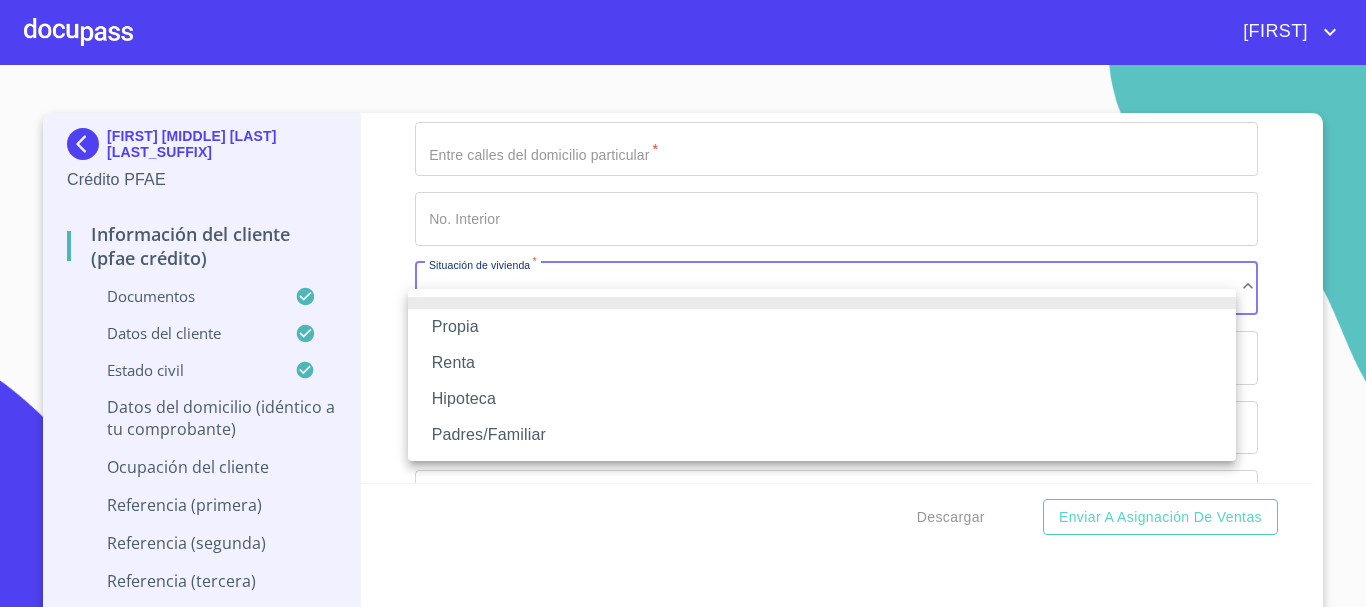 click on "Propia" at bounding box center [822, 327] 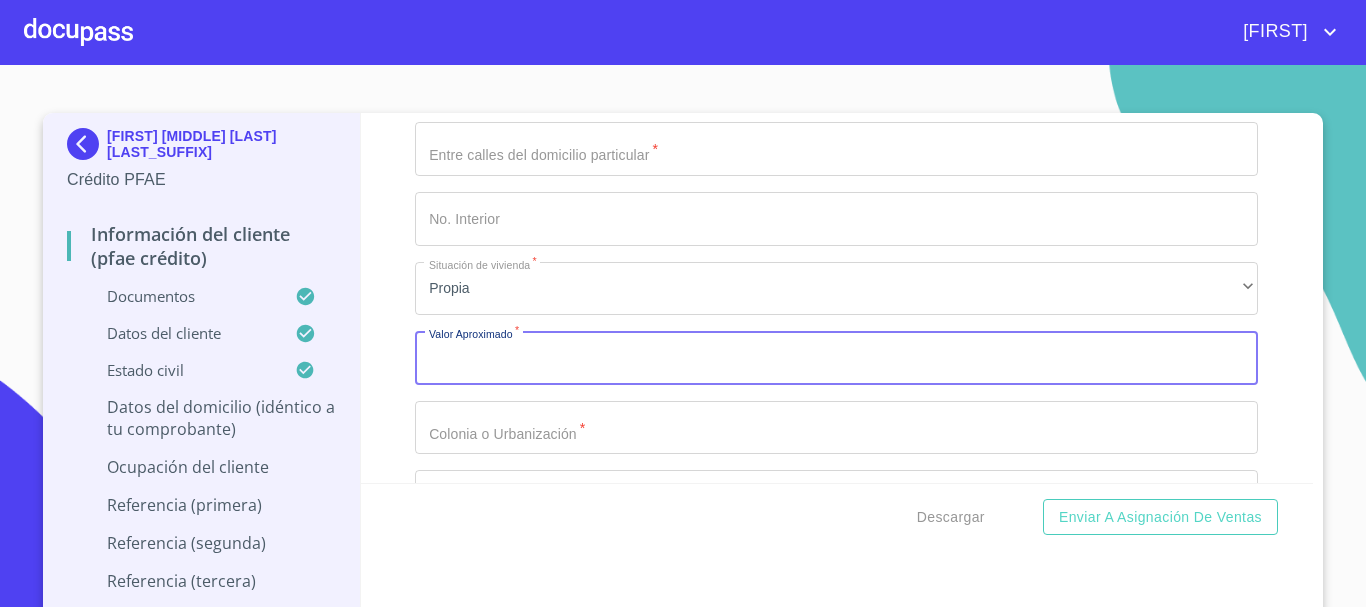 click on "Documento de identificación.   *" at bounding box center (836, 358) 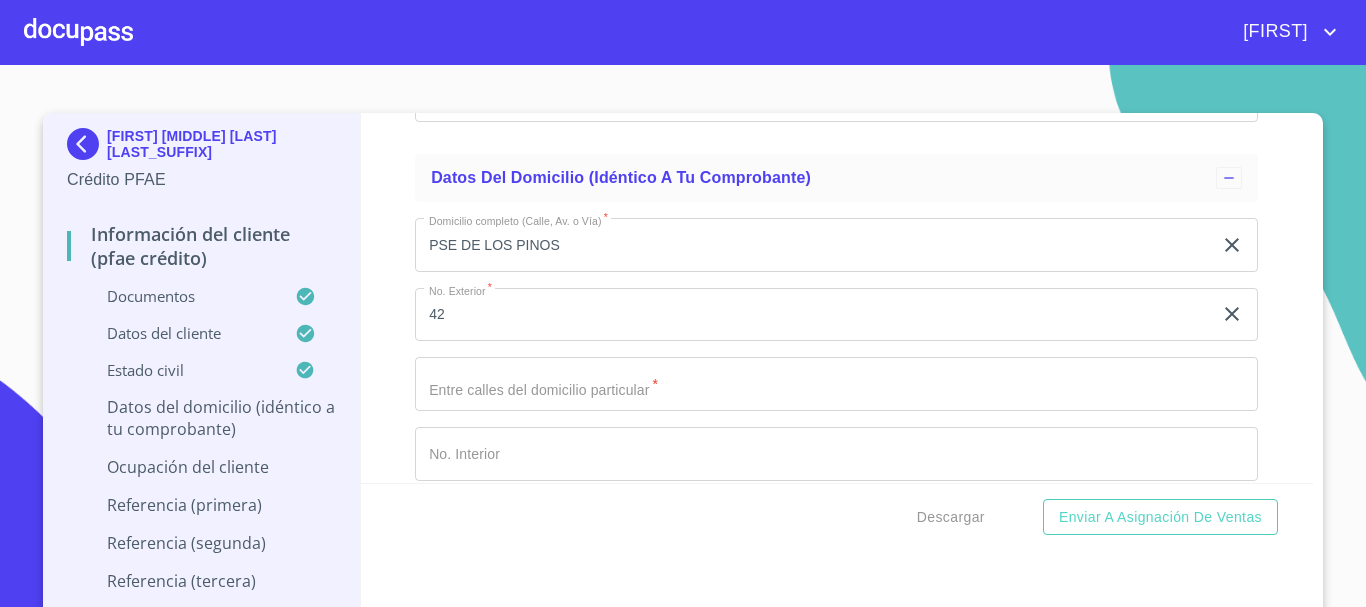 scroll, scrollTop: 7900, scrollLeft: 0, axis: vertical 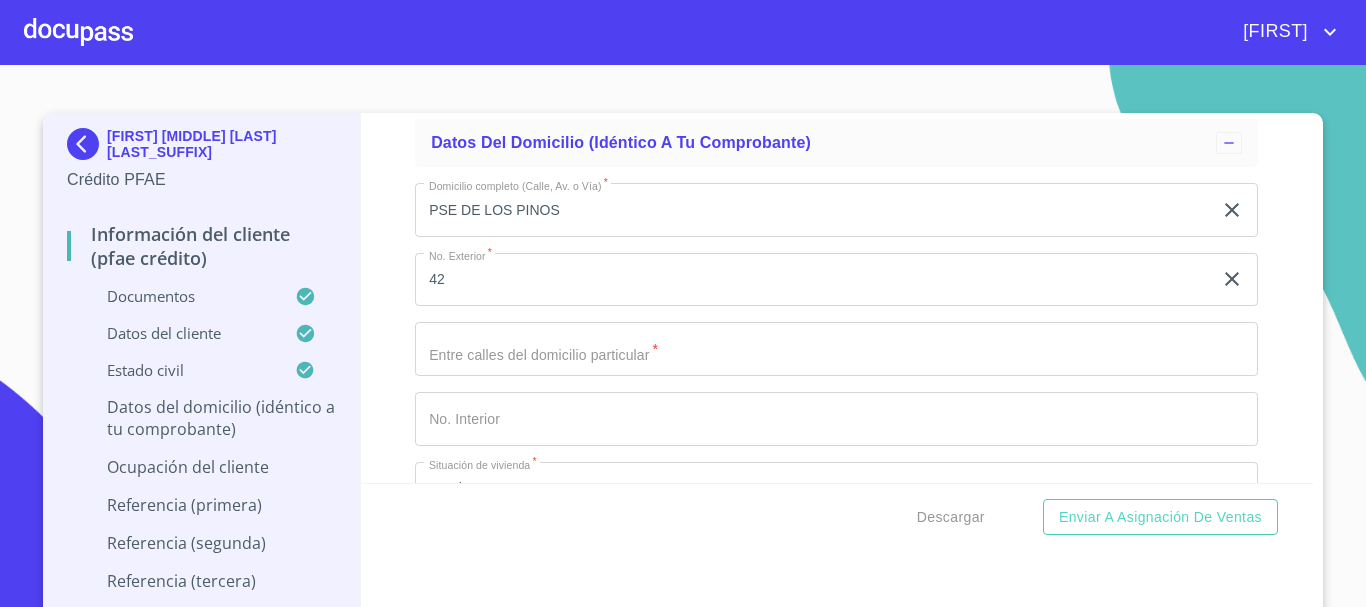 click on "Documento de identificación.   *" at bounding box center (813, -1412) 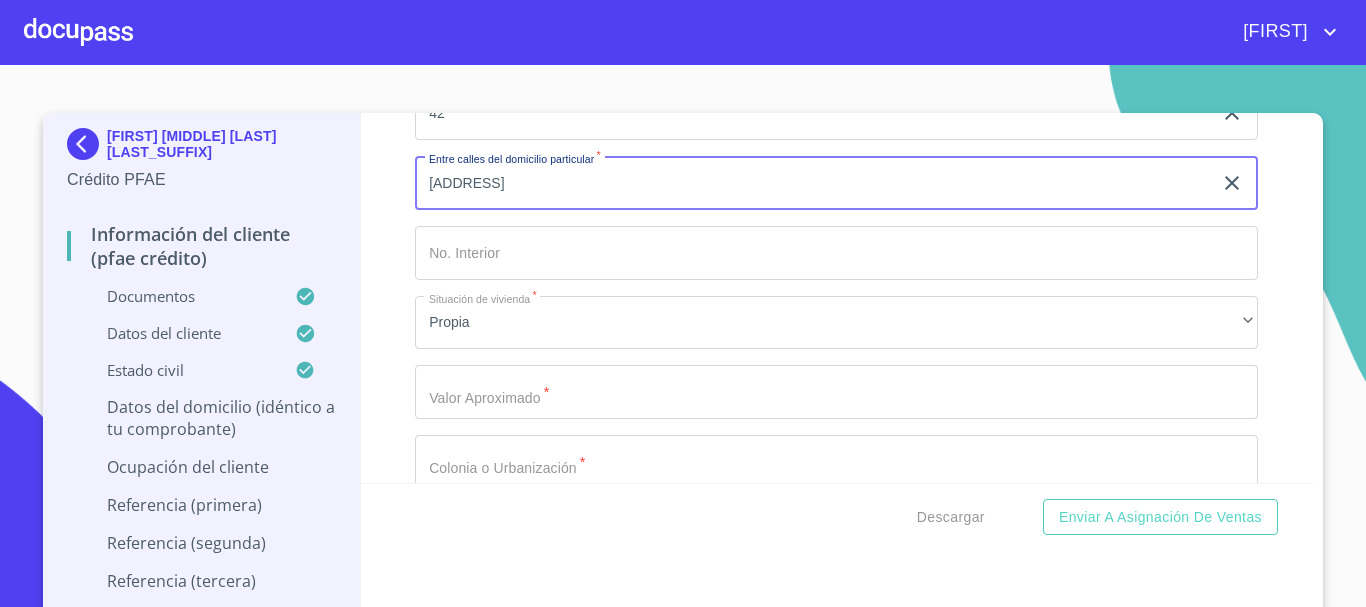 scroll, scrollTop: 8100, scrollLeft: 0, axis: vertical 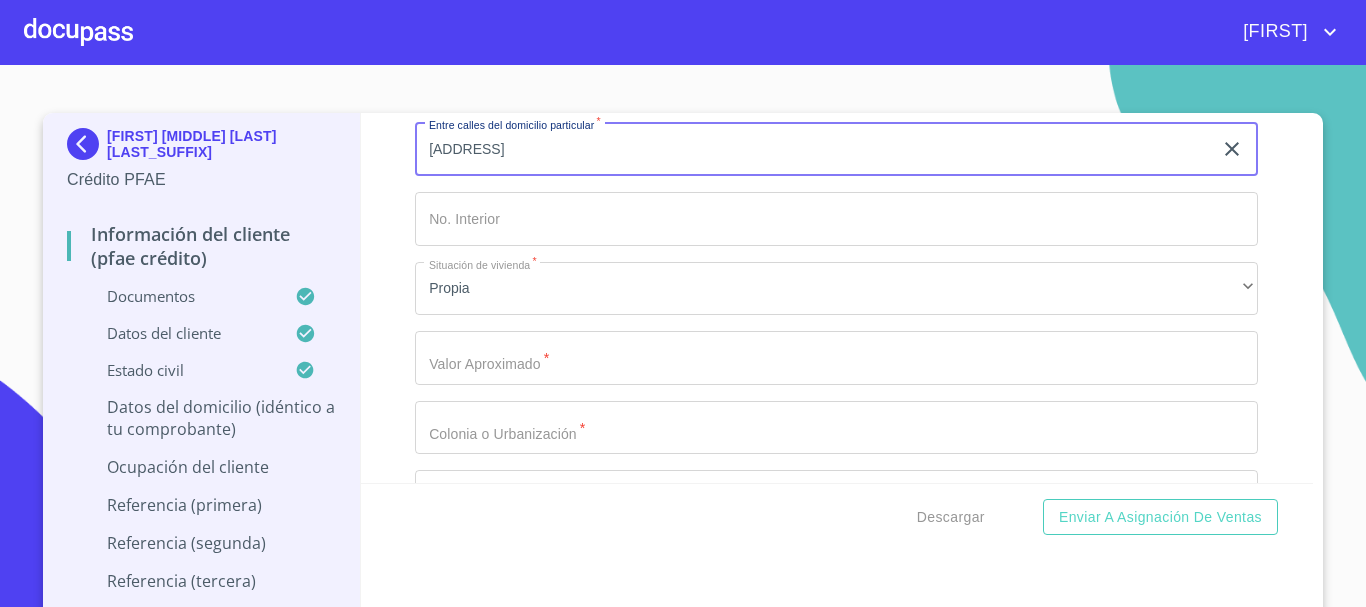 type on "[ADDRESS]" 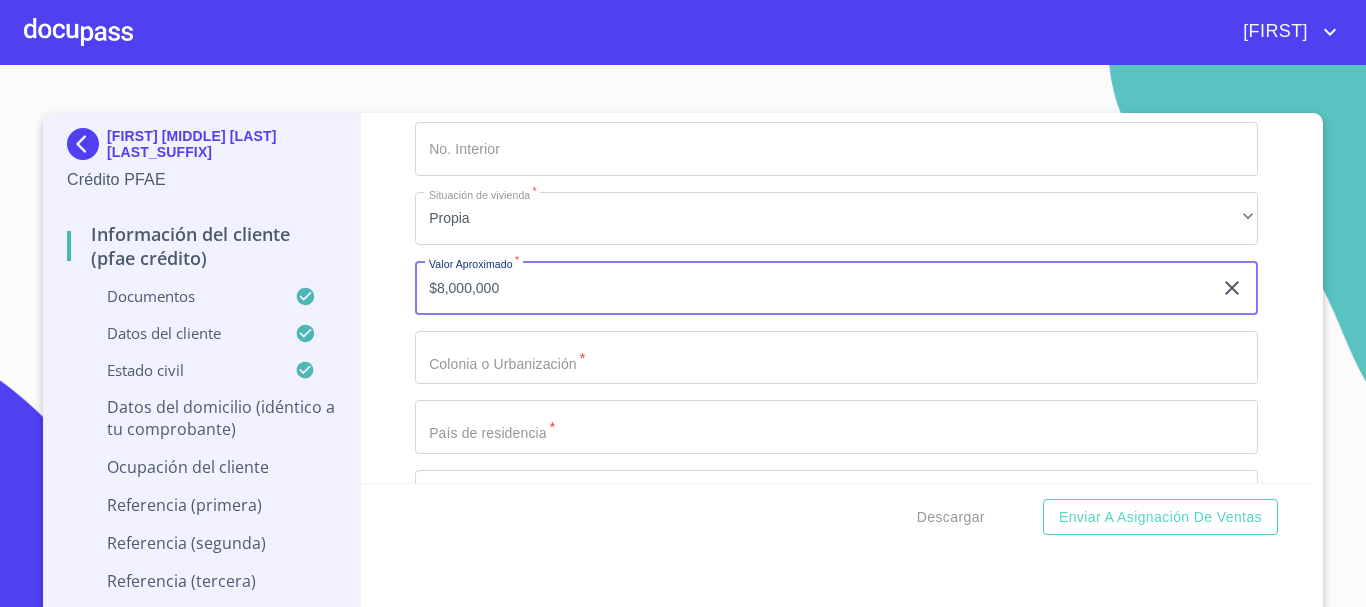 scroll, scrollTop: 8200, scrollLeft: 0, axis: vertical 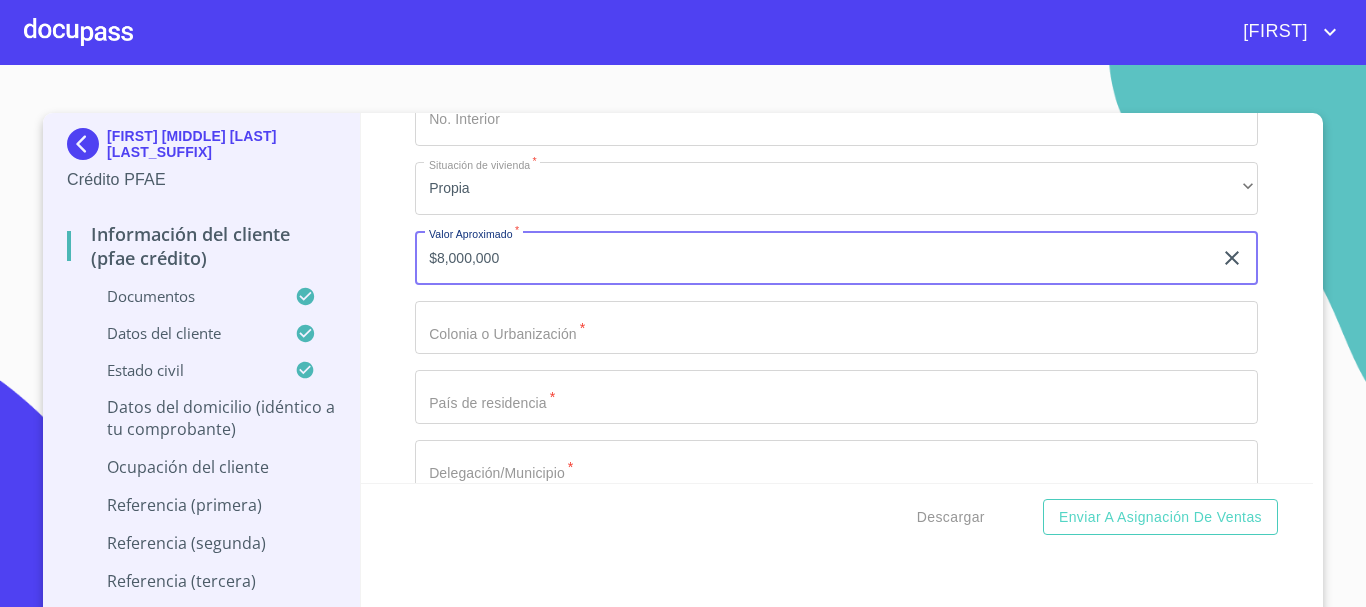 type on "$8,000,000" 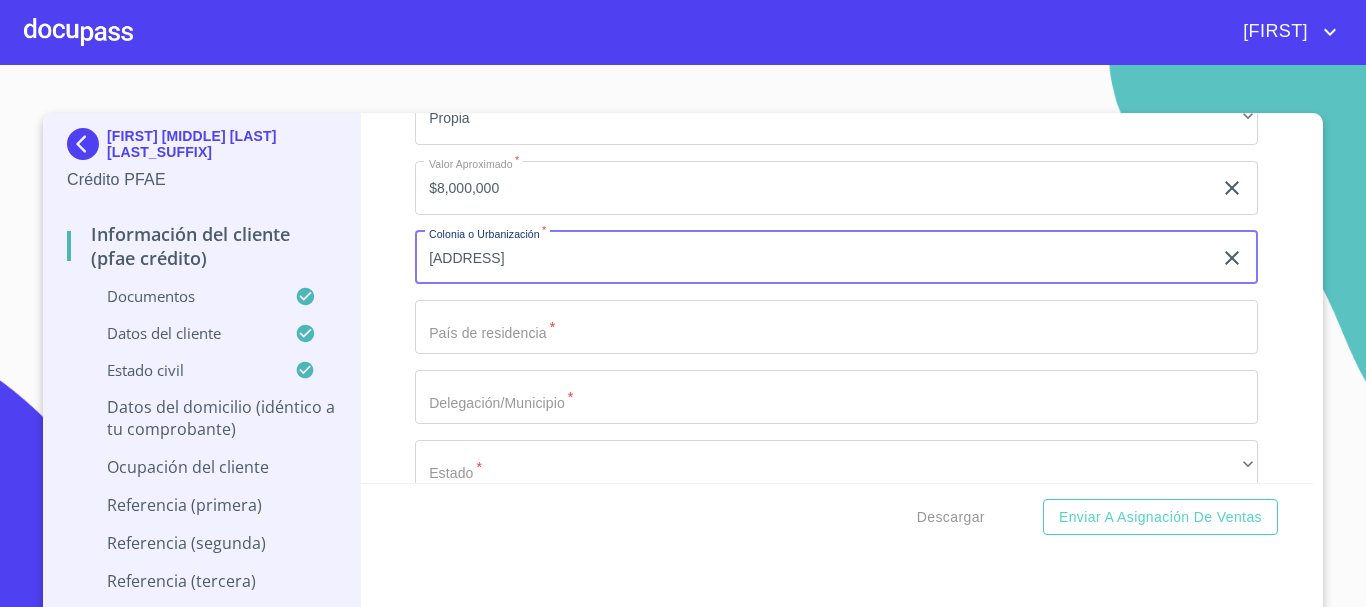 scroll, scrollTop: 8300, scrollLeft: 0, axis: vertical 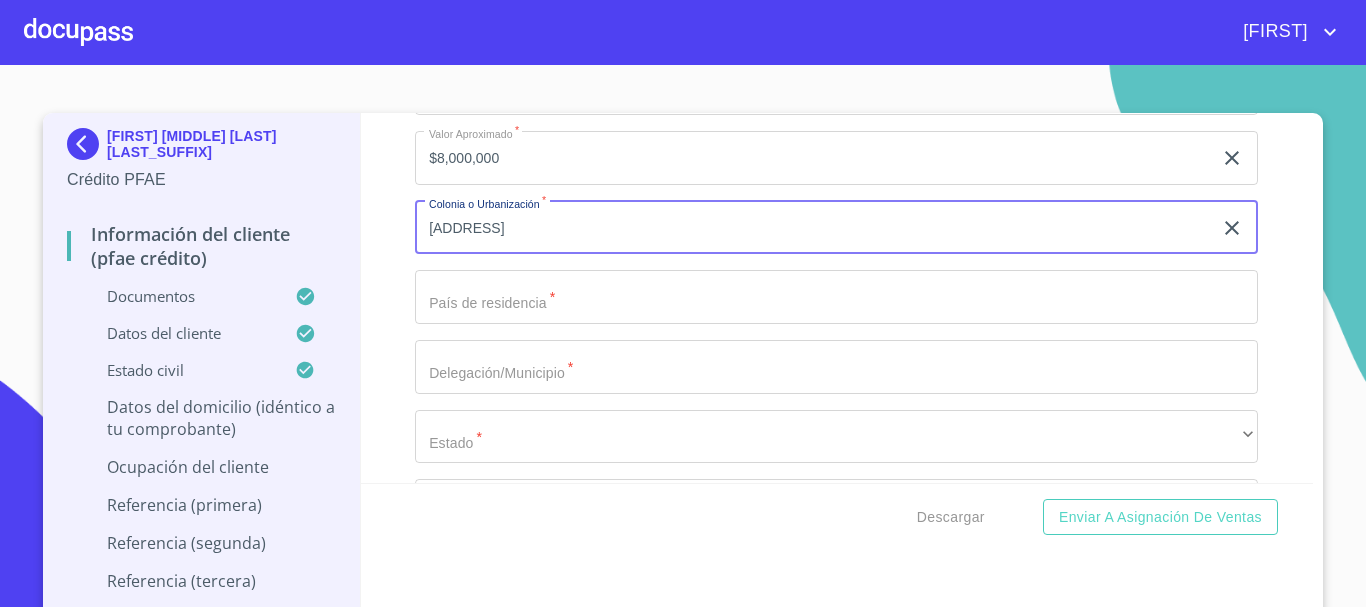 type on "[ADDRESS]" 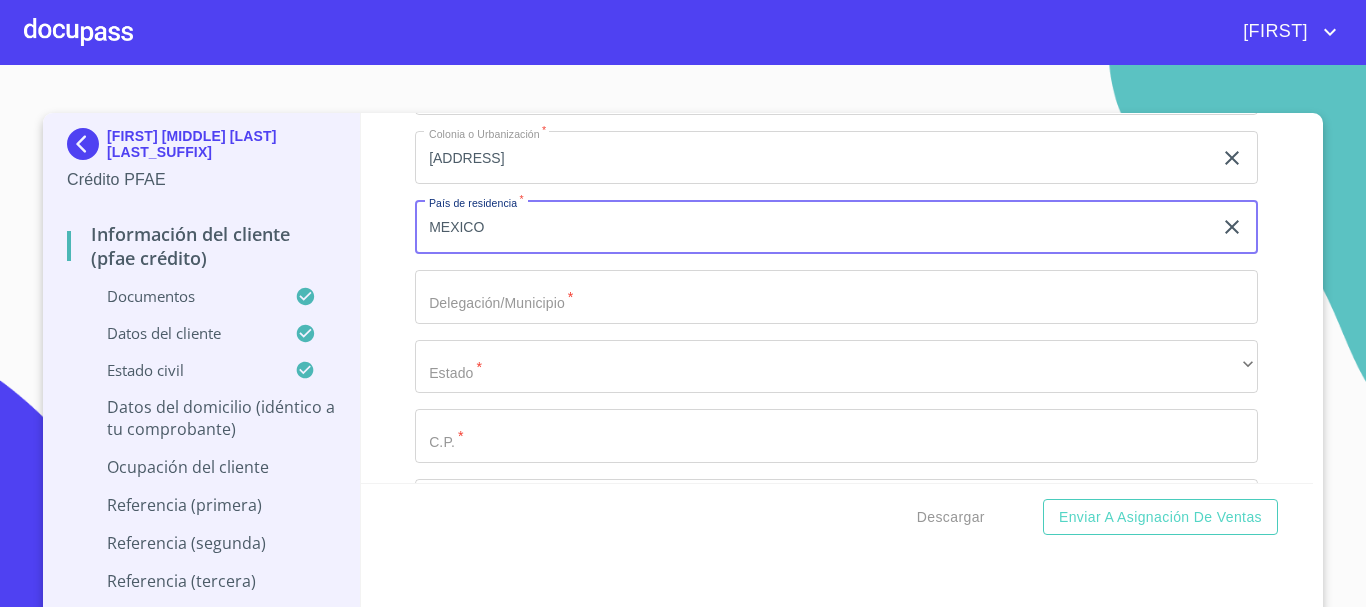 scroll, scrollTop: 8400, scrollLeft: 0, axis: vertical 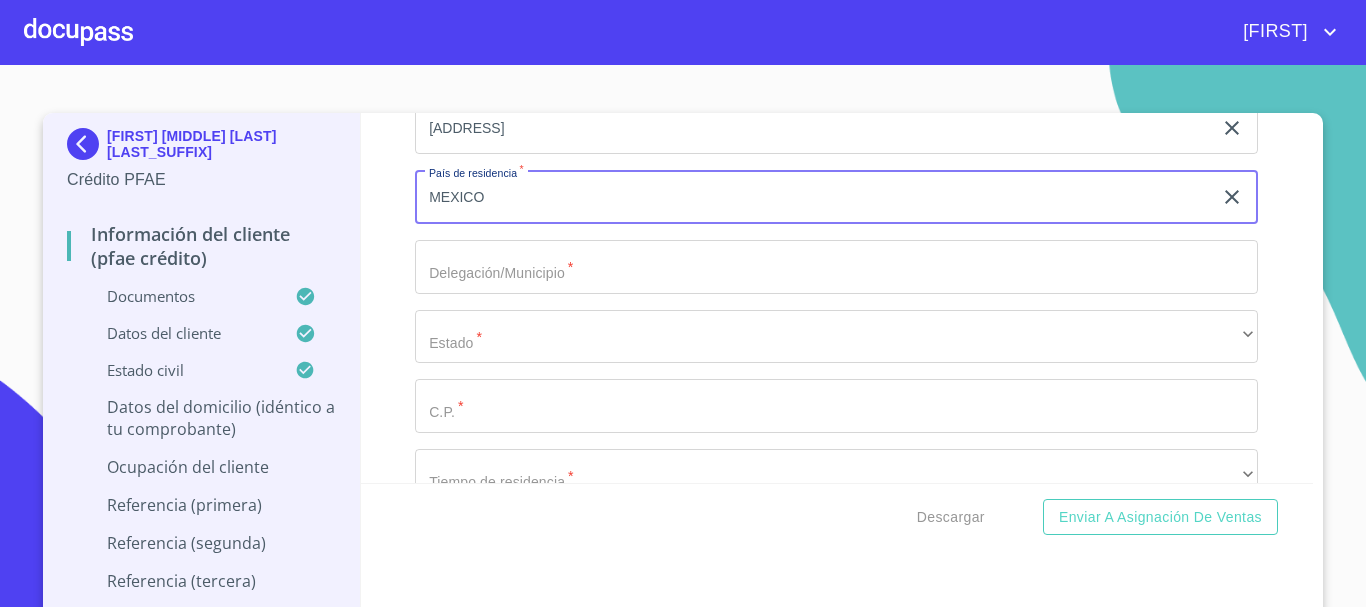 type on "MEXICO" 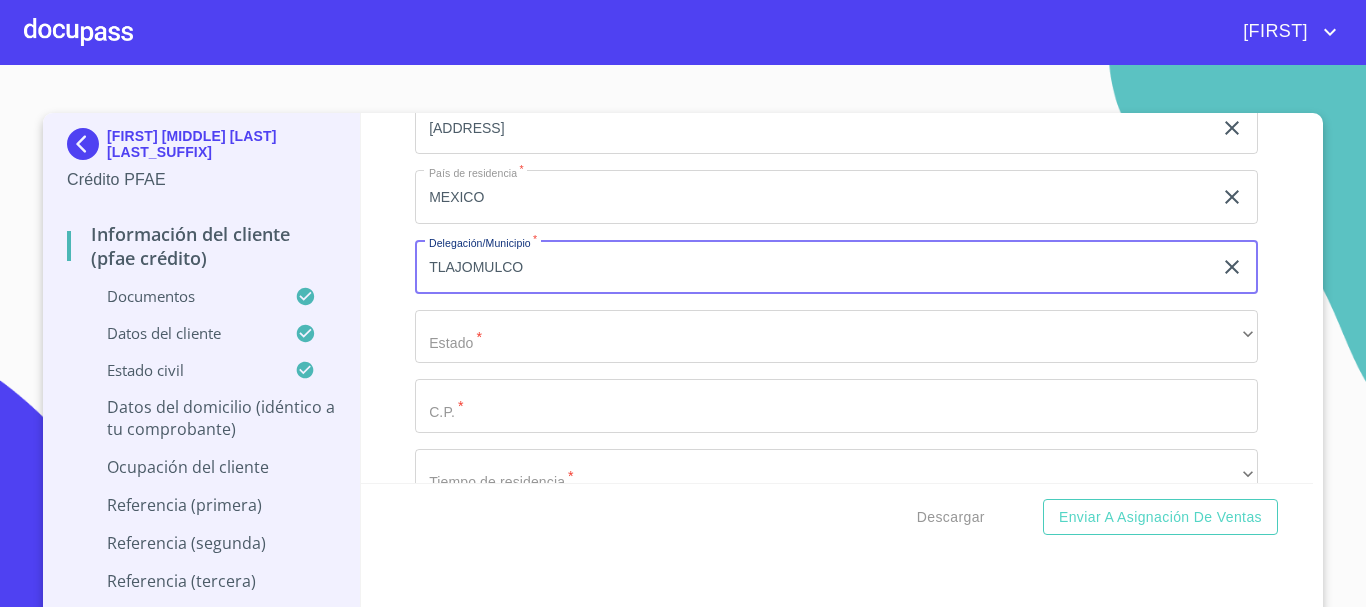 type on "TLAJOMULCO" 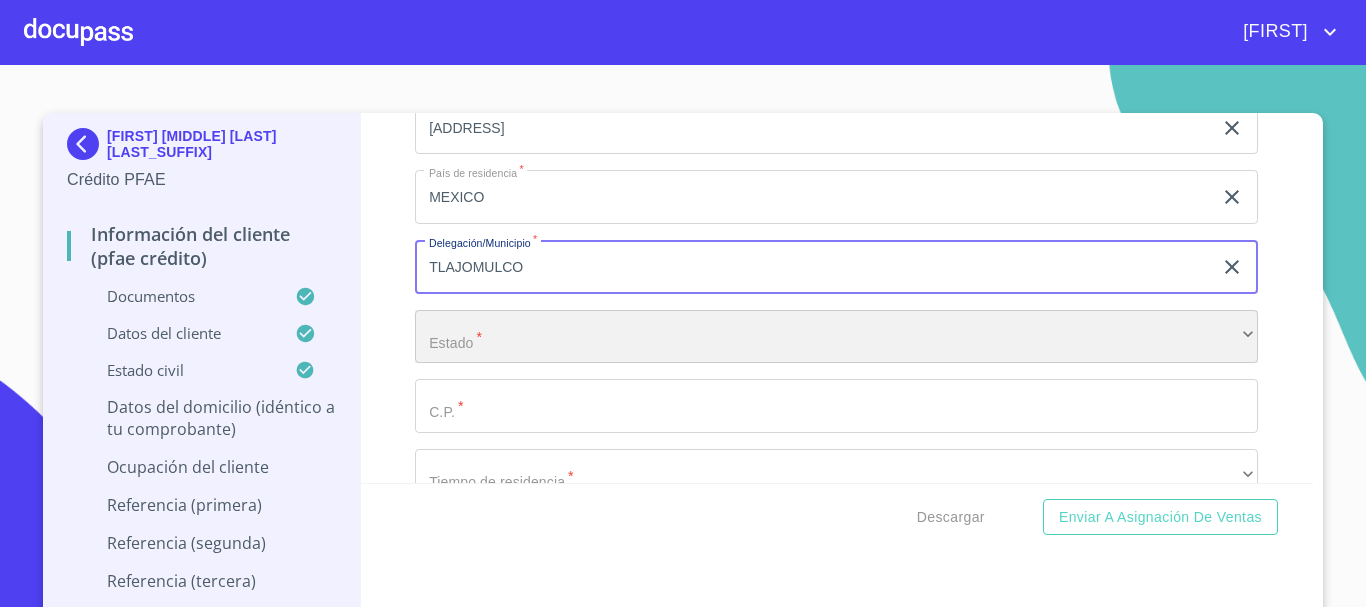 click on "​" at bounding box center [836, 337] 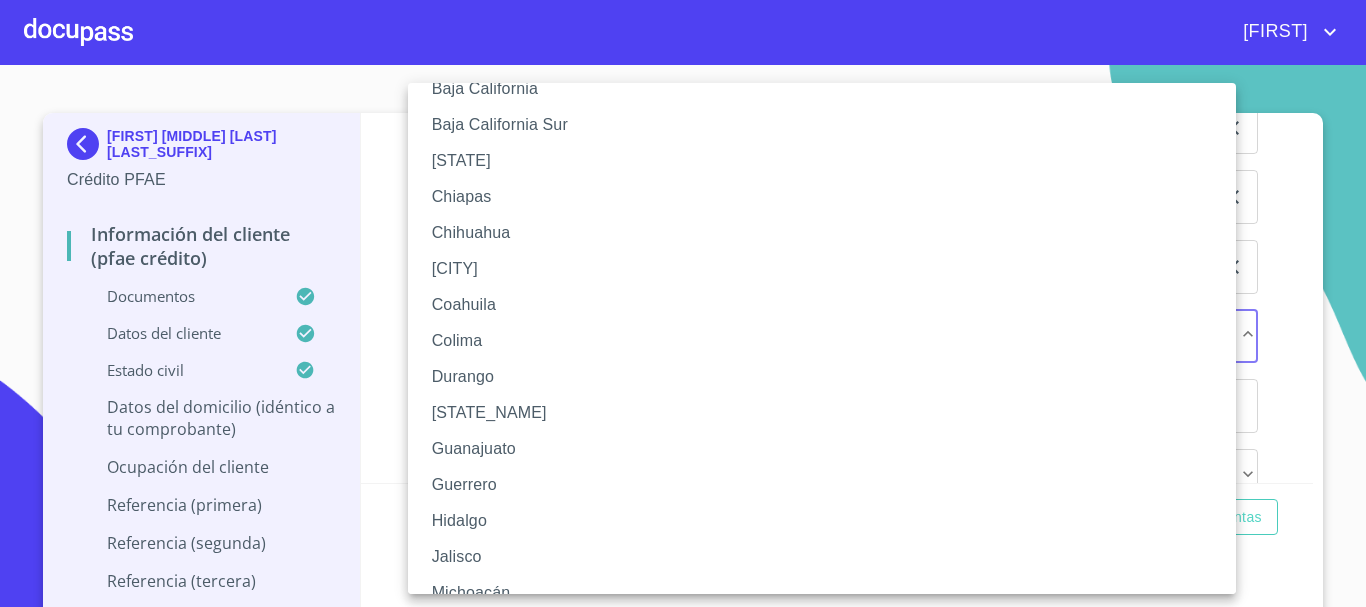 scroll, scrollTop: 100, scrollLeft: 0, axis: vertical 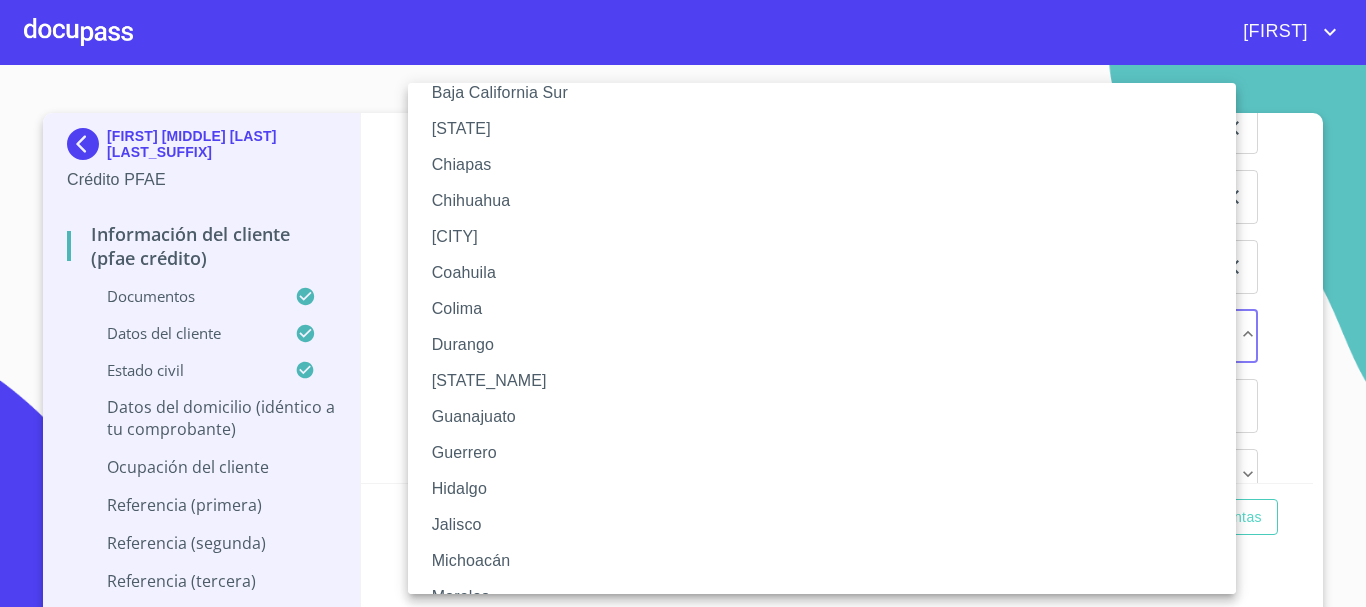 click on "Jalisco" at bounding box center (829, 525) 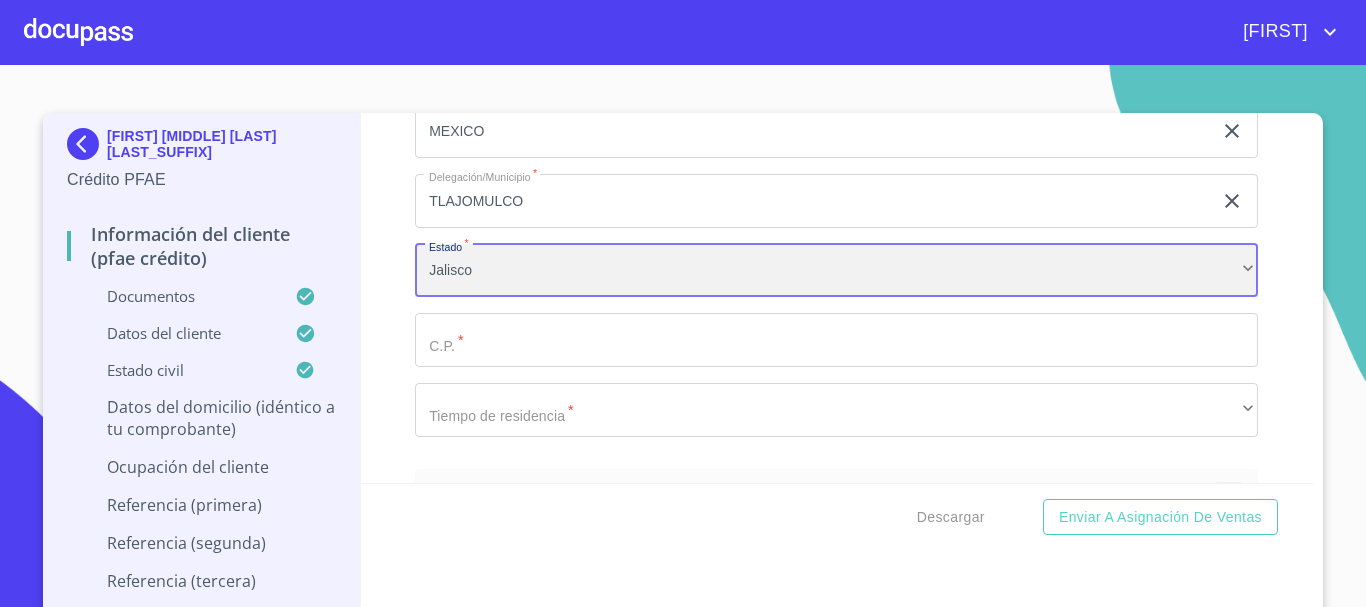 scroll, scrollTop: 8500, scrollLeft: 0, axis: vertical 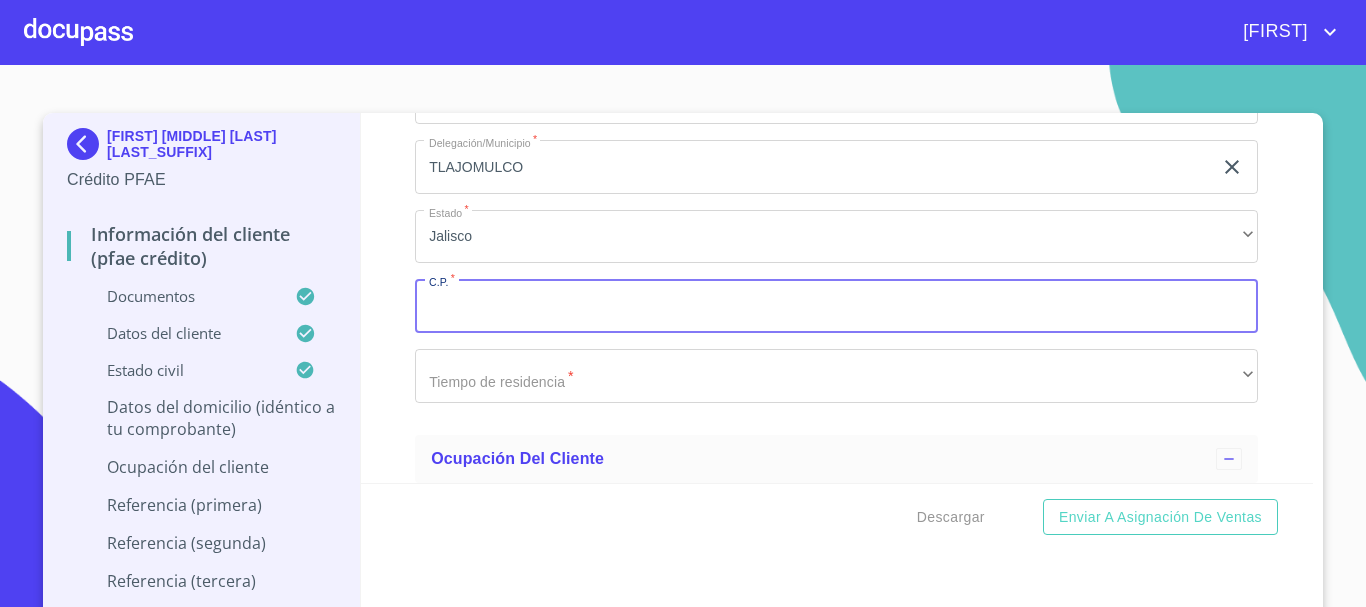 click on "Documento de identificación.   *" at bounding box center [836, 306] 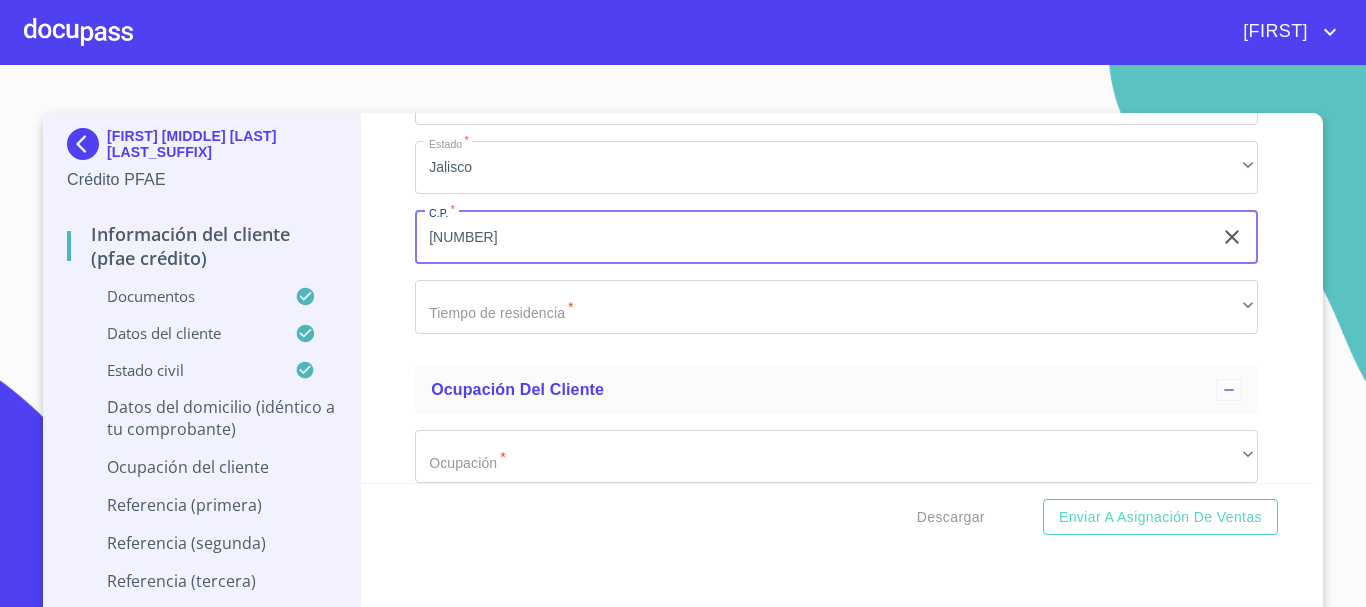 scroll, scrollTop: 8600, scrollLeft: 0, axis: vertical 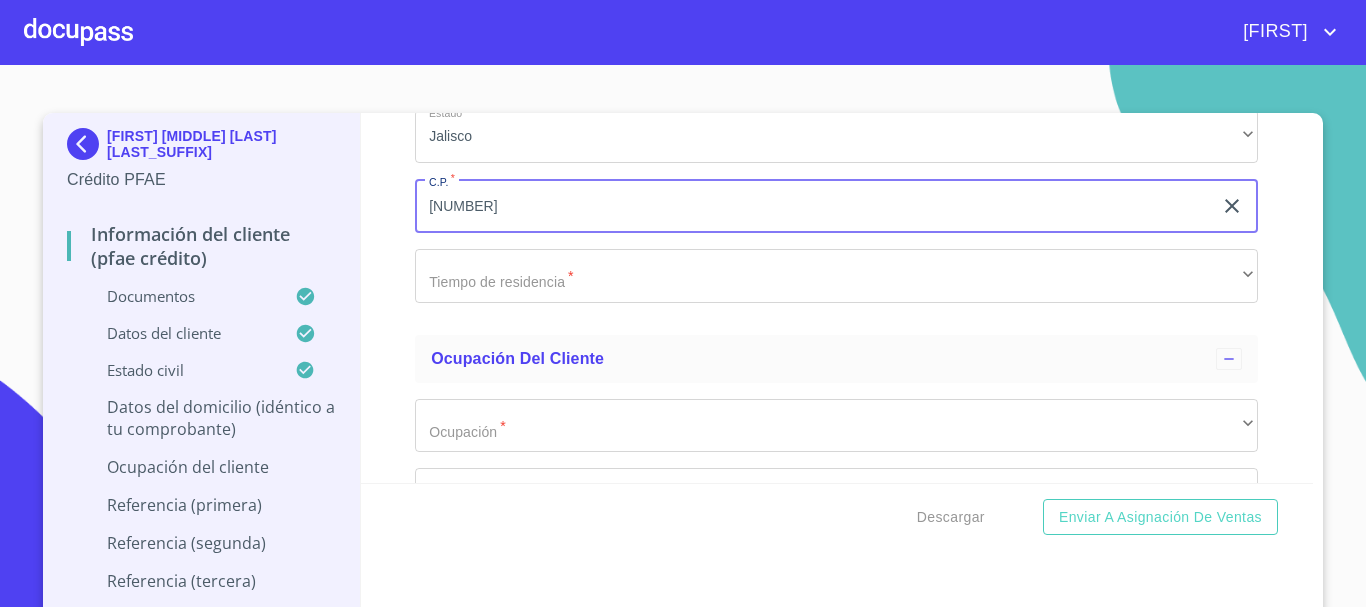 type on "[NUMBER]" 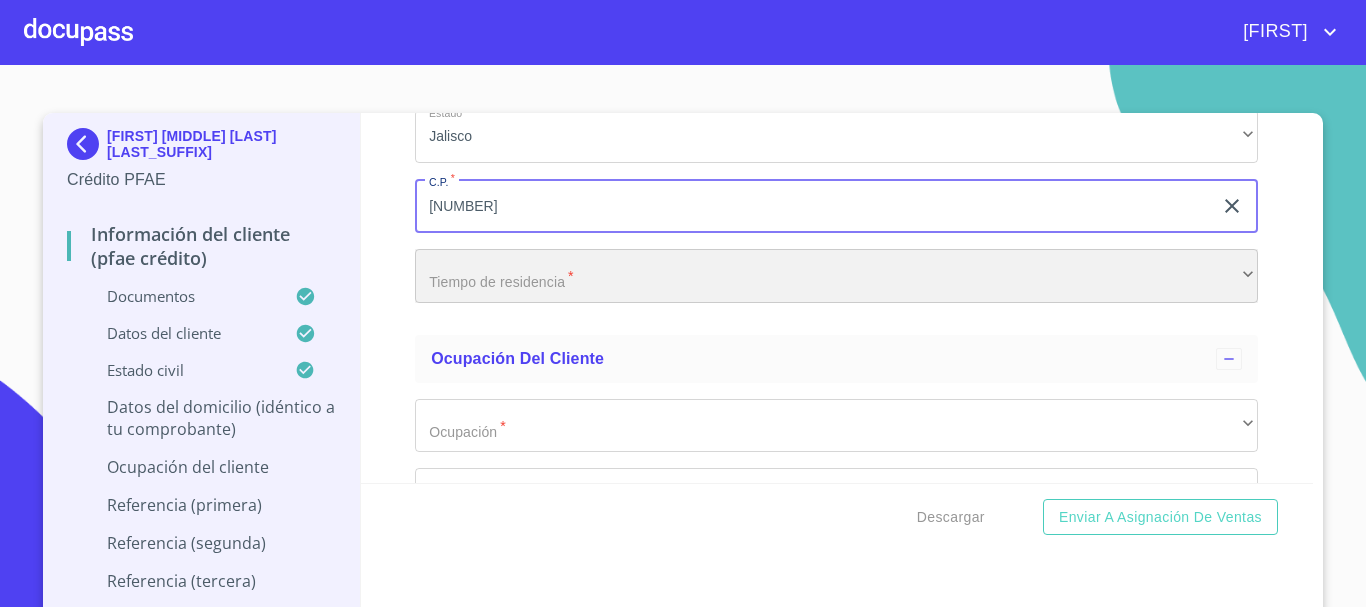 click on "​" at bounding box center (836, 276) 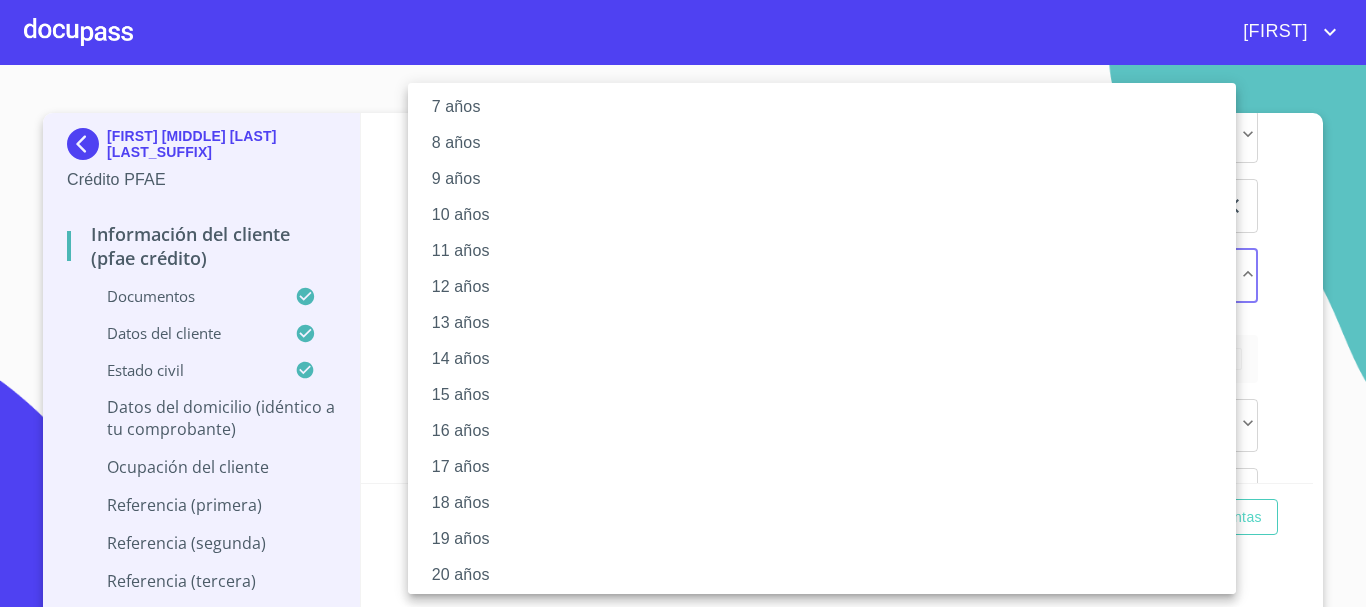 scroll, scrollTop: 273, scrollLeft: 0, axis: vertical 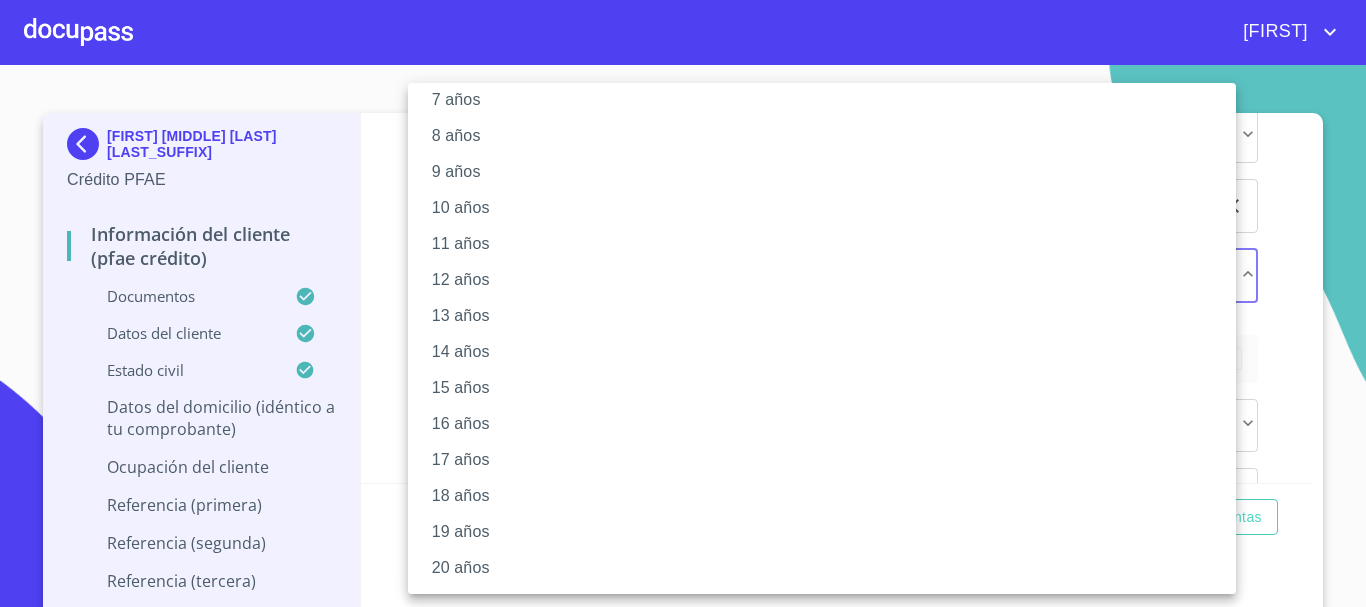 click on "19 años" at bounding box center (829, 532) 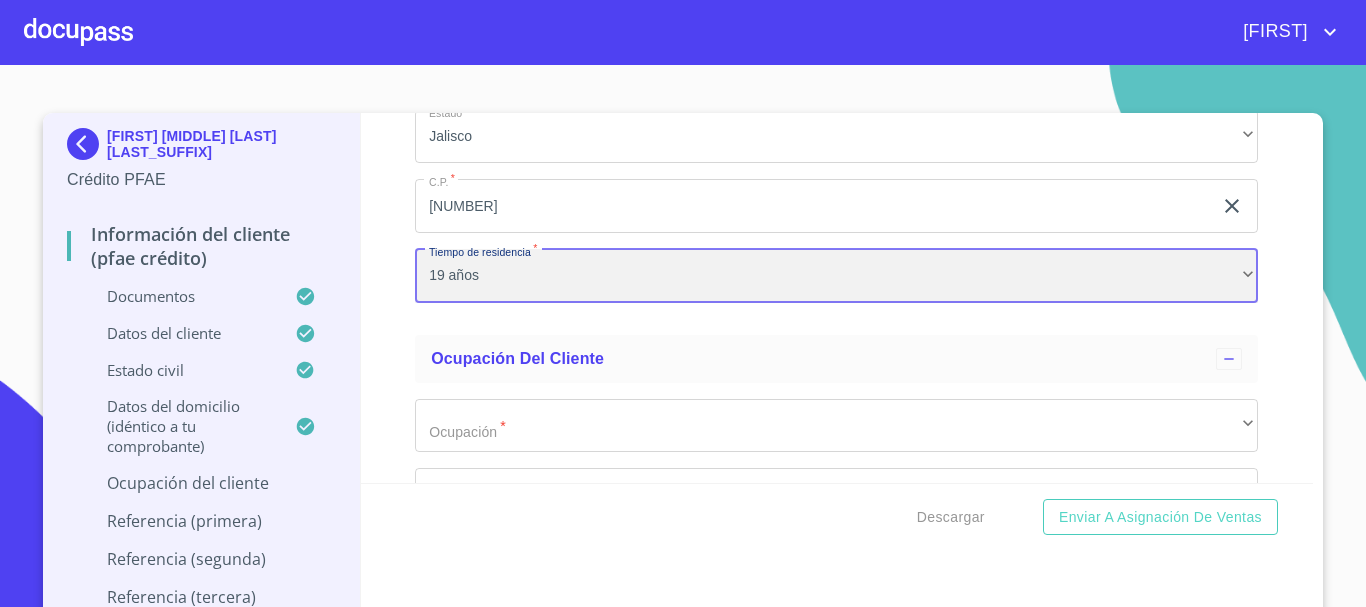 scroll, scrollTop: 272, scrollLeft: 0, axis: vertical 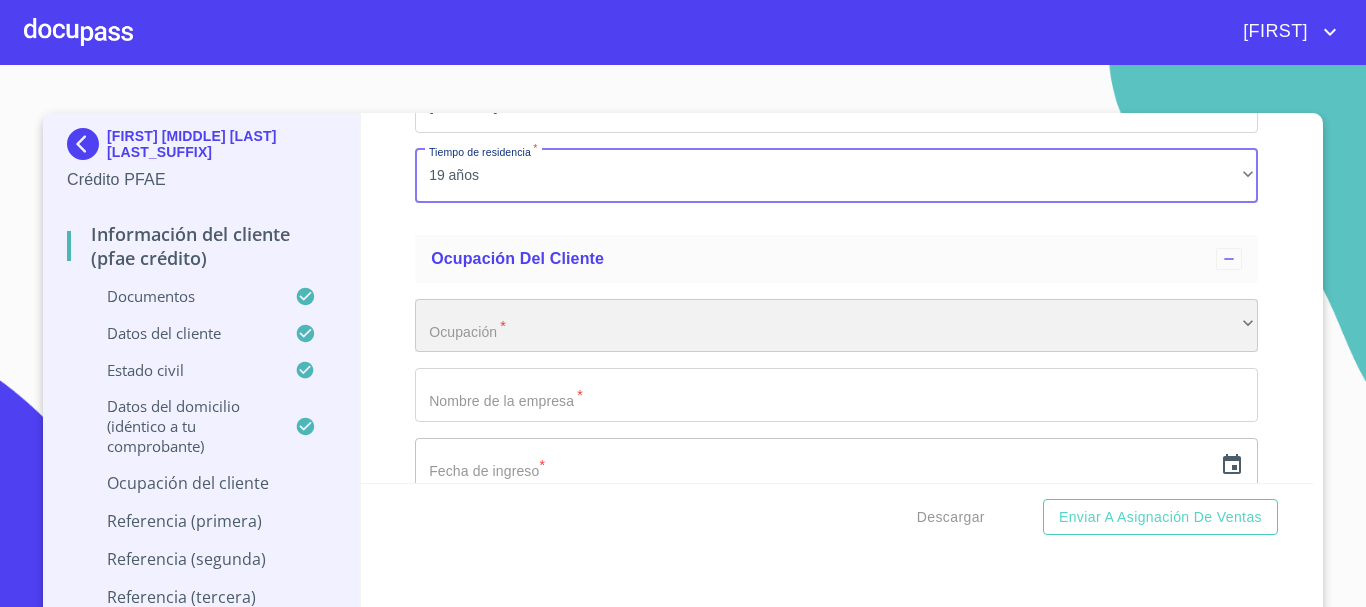 click on "​" at bounding box center (836, 326) 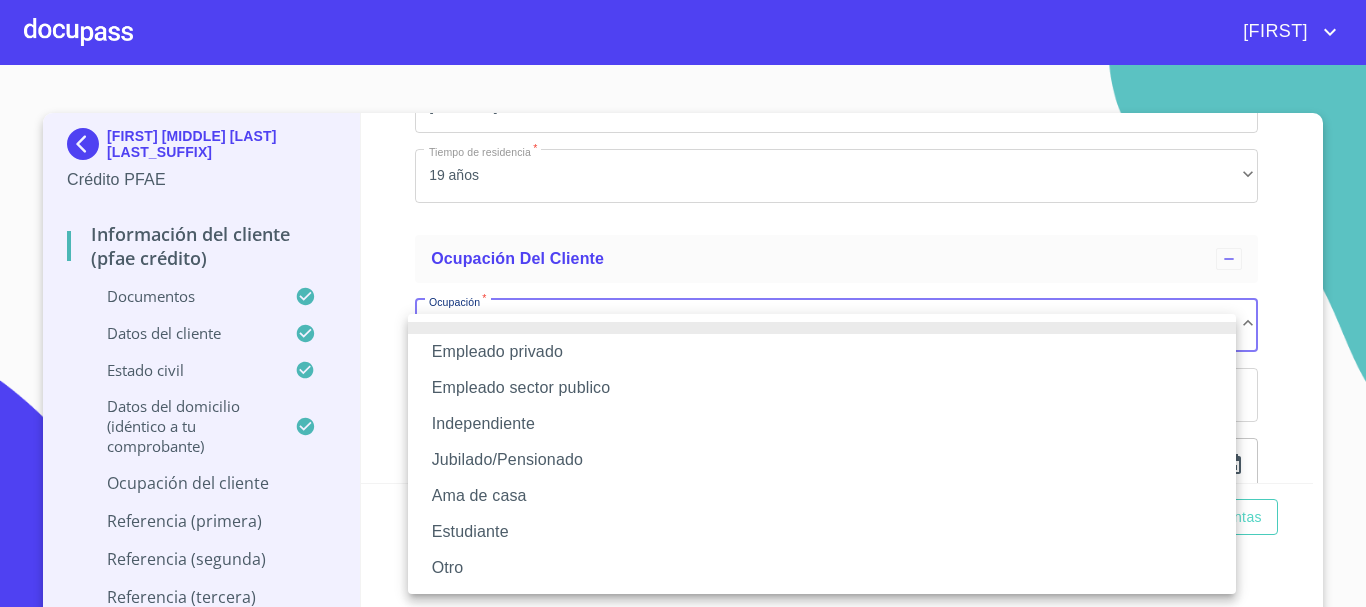 drag, startPoint x: 524, startPoint y: 424, endPoint x: 543, endPoint y: 418, distance: 19.924858 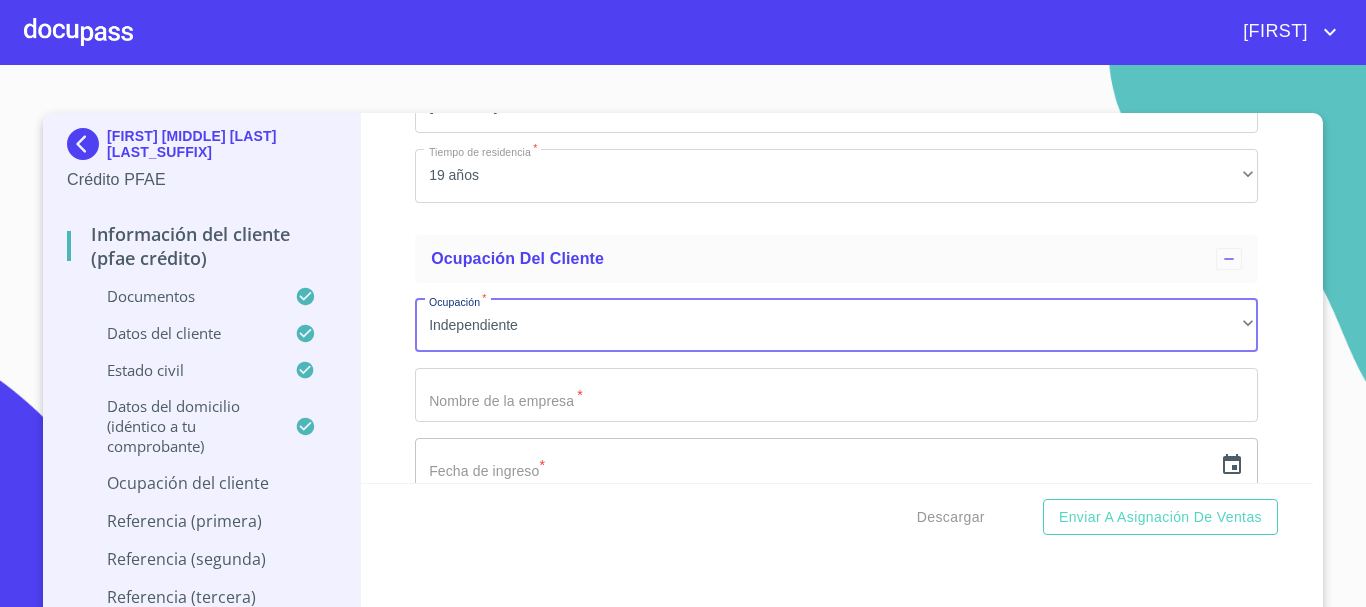 click on "Documento de identificación.   *" at bounding box center (813, -2212) 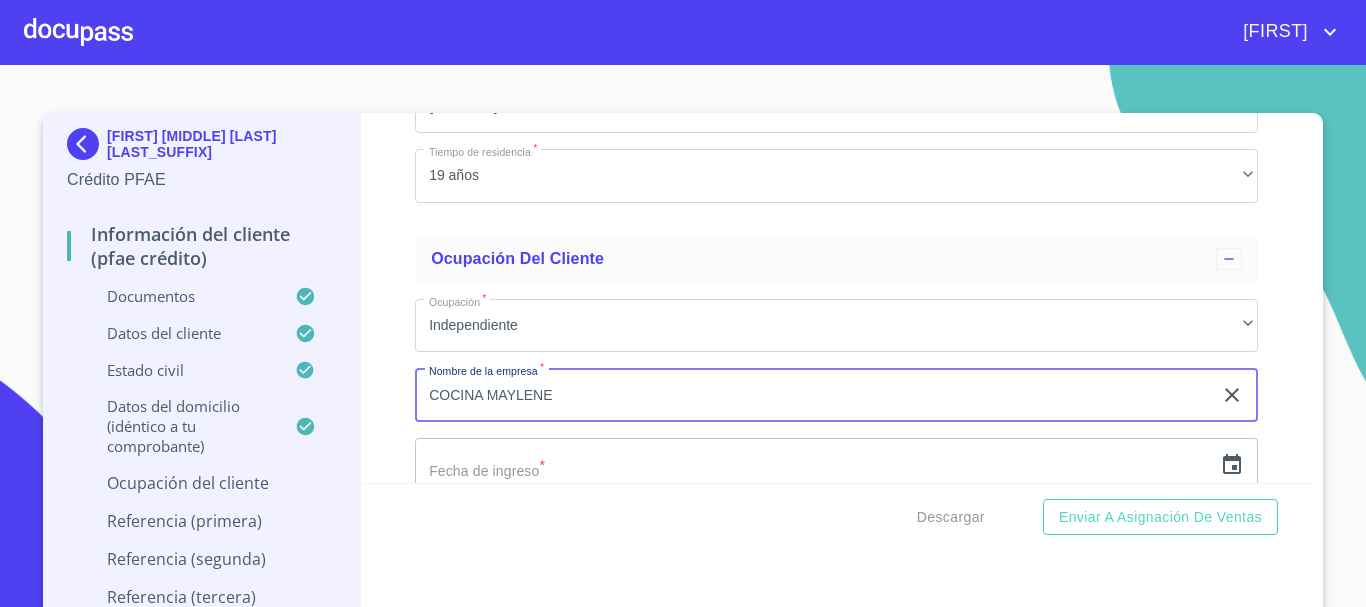 scroll, scrollTop: 8800, scrollLeft: 0, axis: vertical 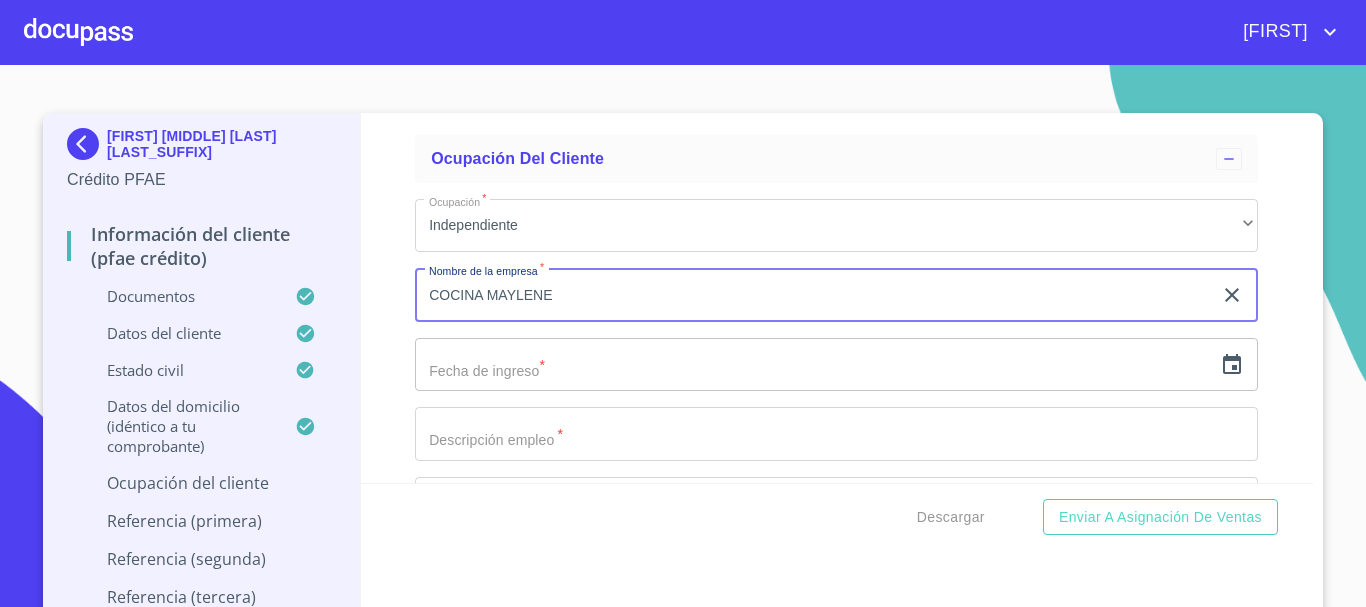 type on "COCINA MAYLENE" 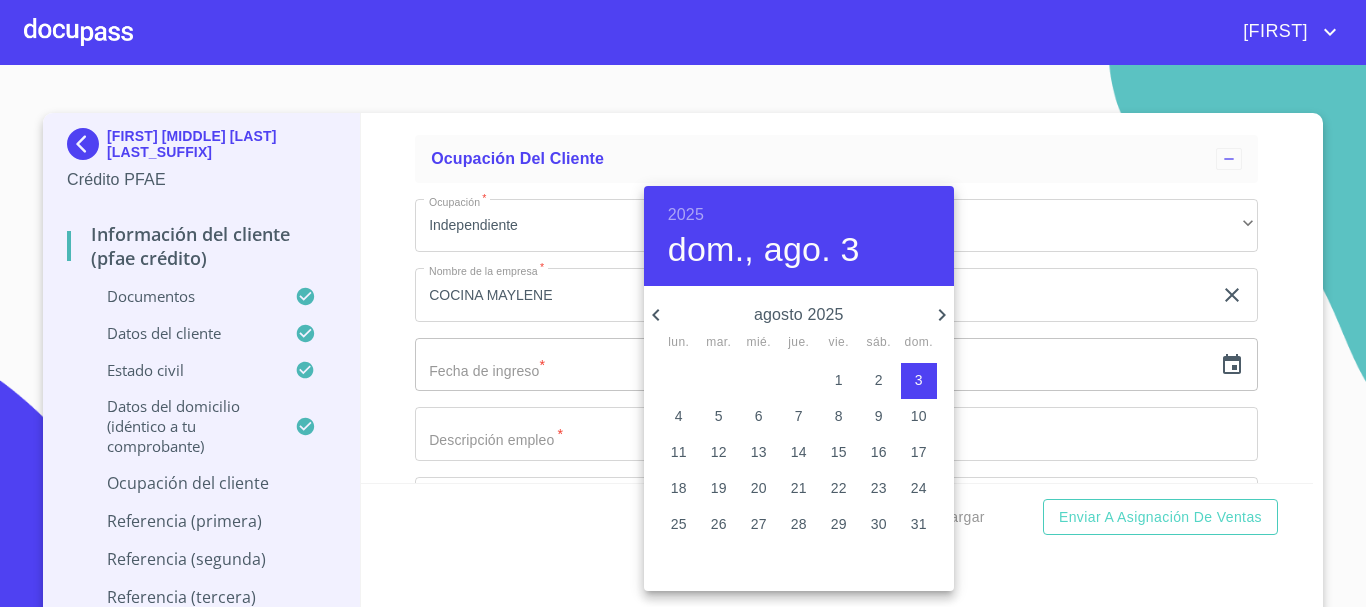 click on "2025" at bounding box center (686, 215) 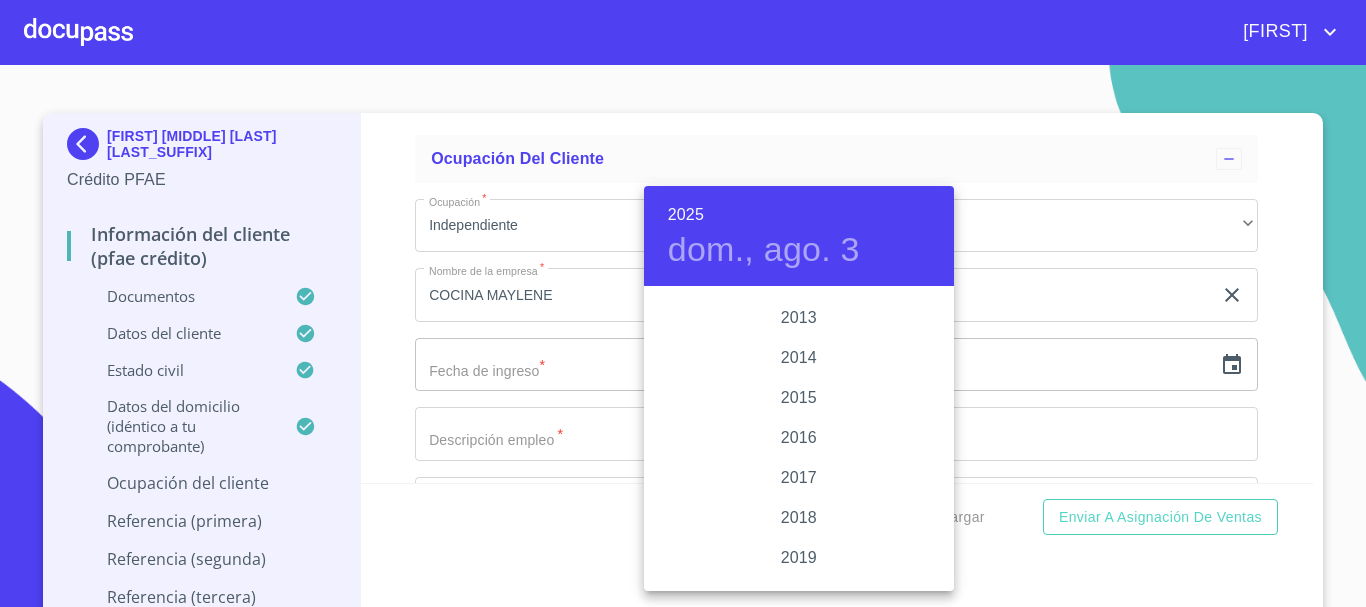 scroll, scrollTop: 3480, scrollLeft: 0, axis: vertical 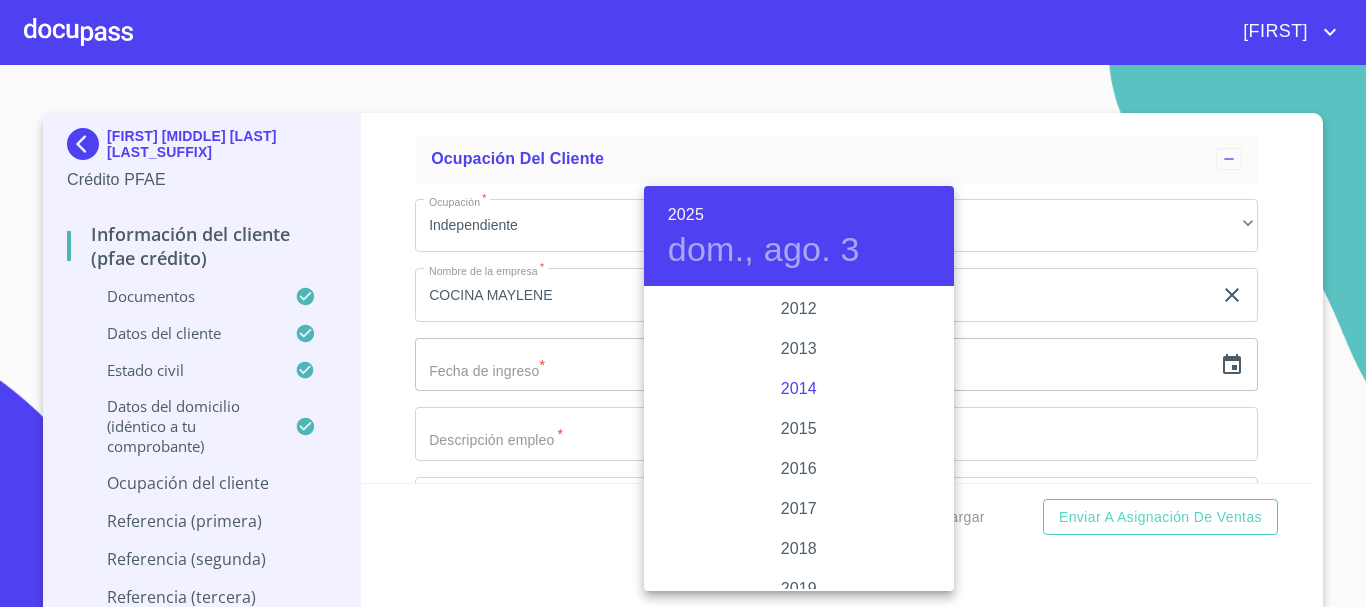 click on "2014" at bounding box center [799, 389] 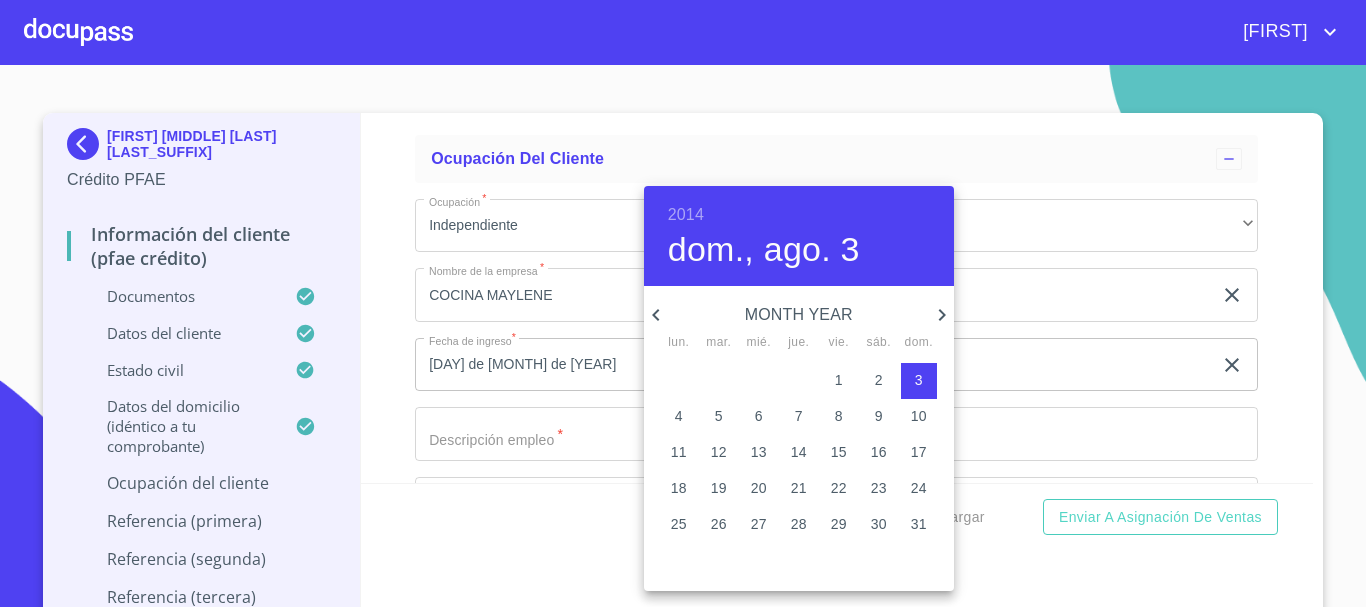 click 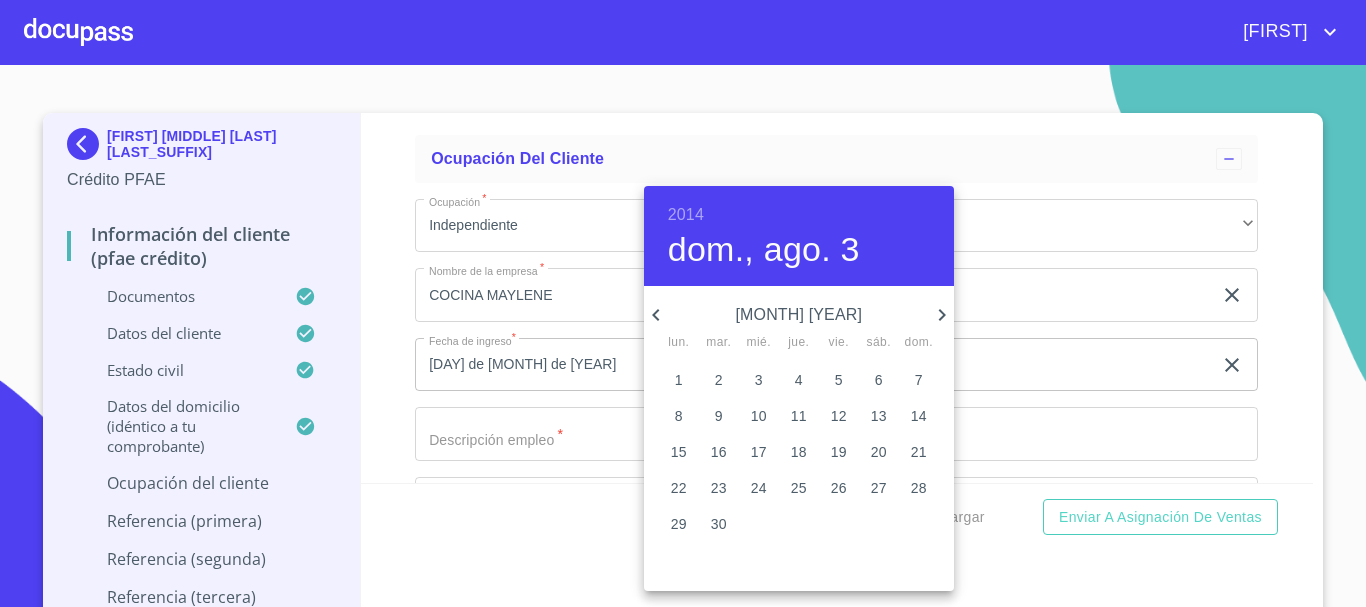 click on "4" at bounding box center (799, 380) 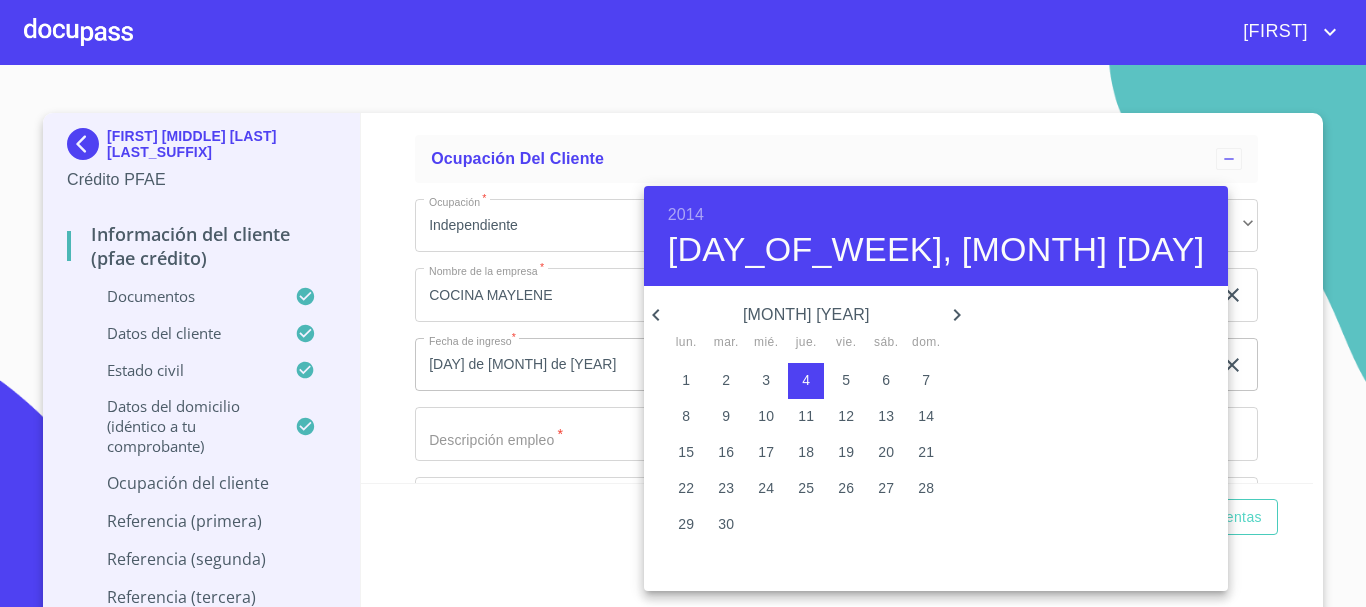 click at bounding box center [683, 303] 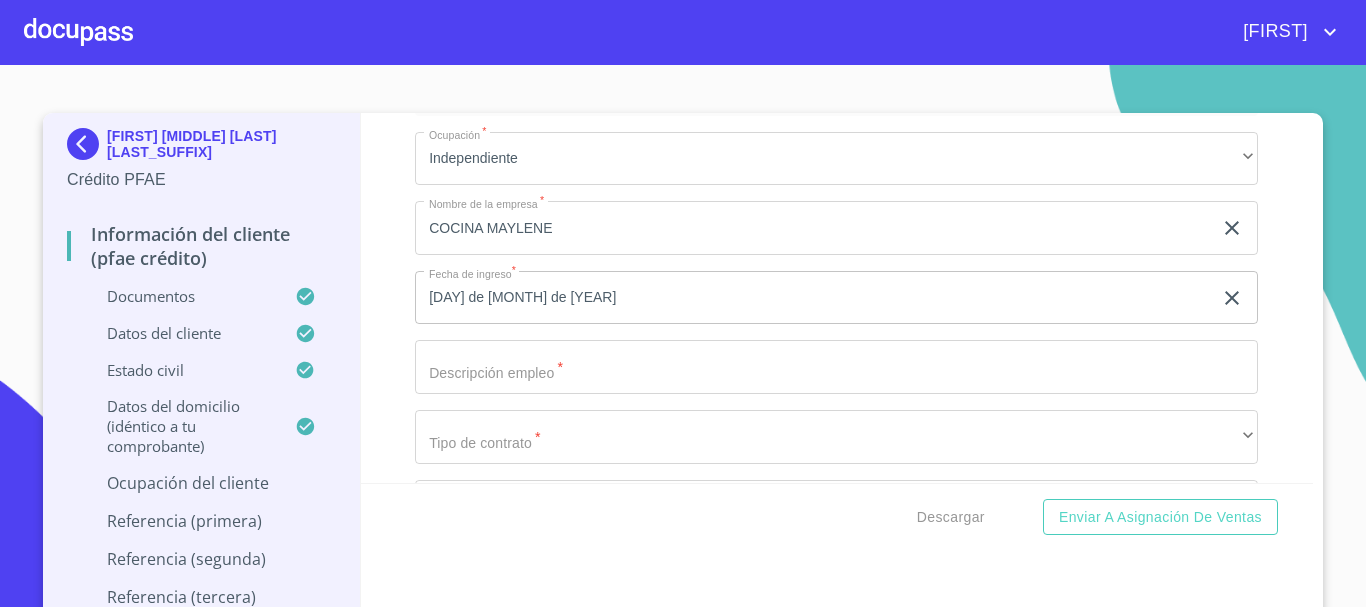 scroll, scrollTop: 8900, scrollLeft: 0, axis: vertical 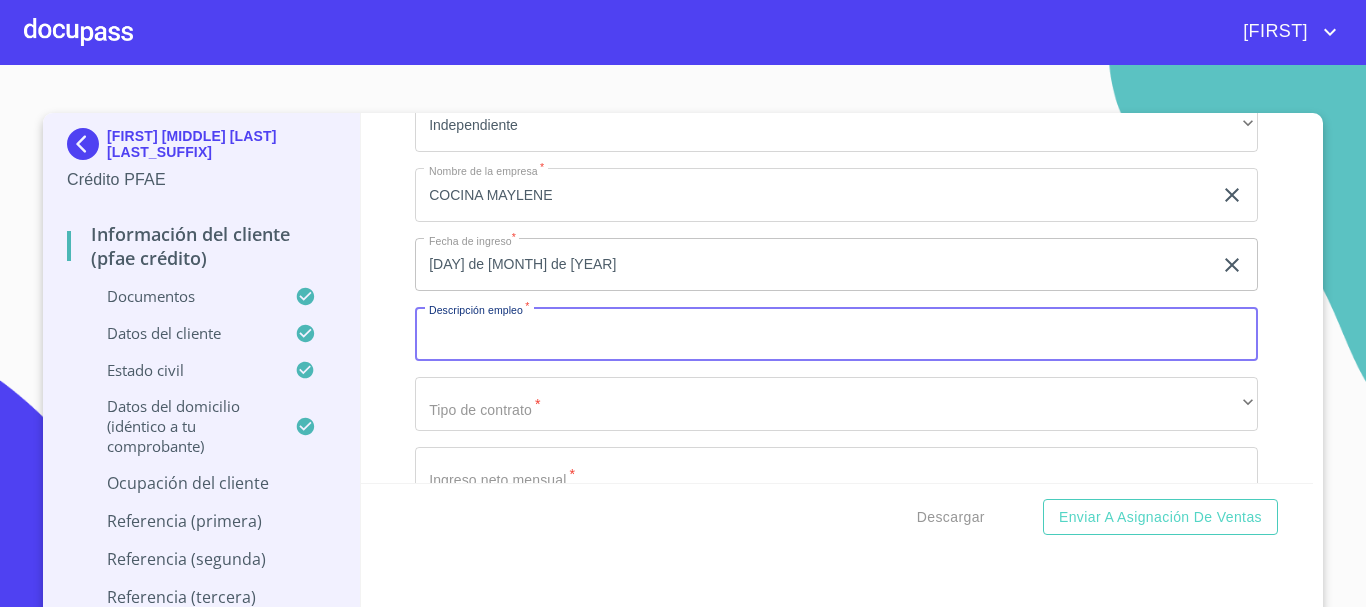 click on "Documento de identificación.   *" at bounding box center [836, 334] 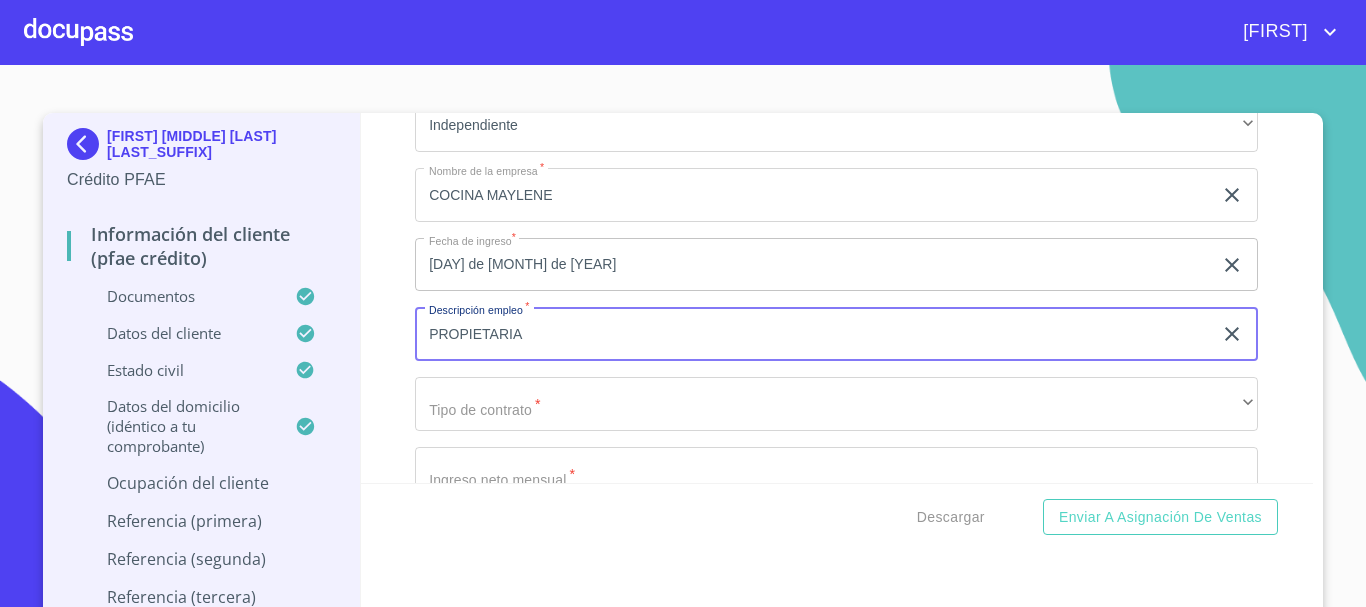 scroll, scrollTop: 9000, scrollLeft: 0, axis: vertical 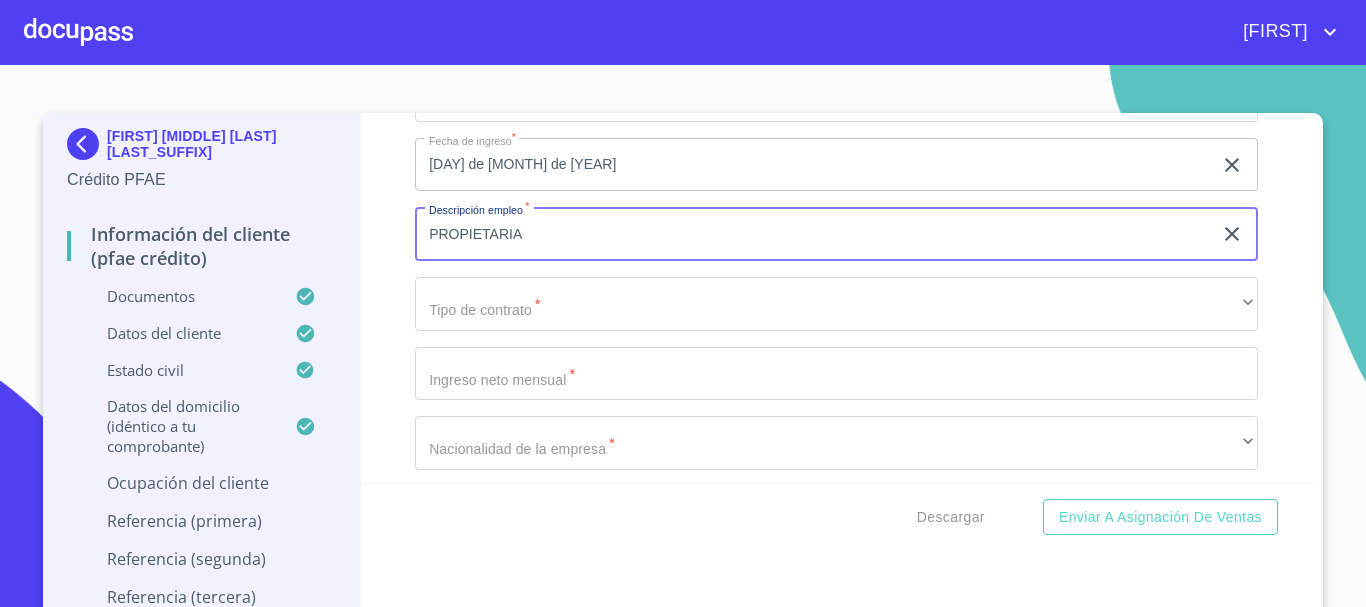 type on "PROPIETARIA" 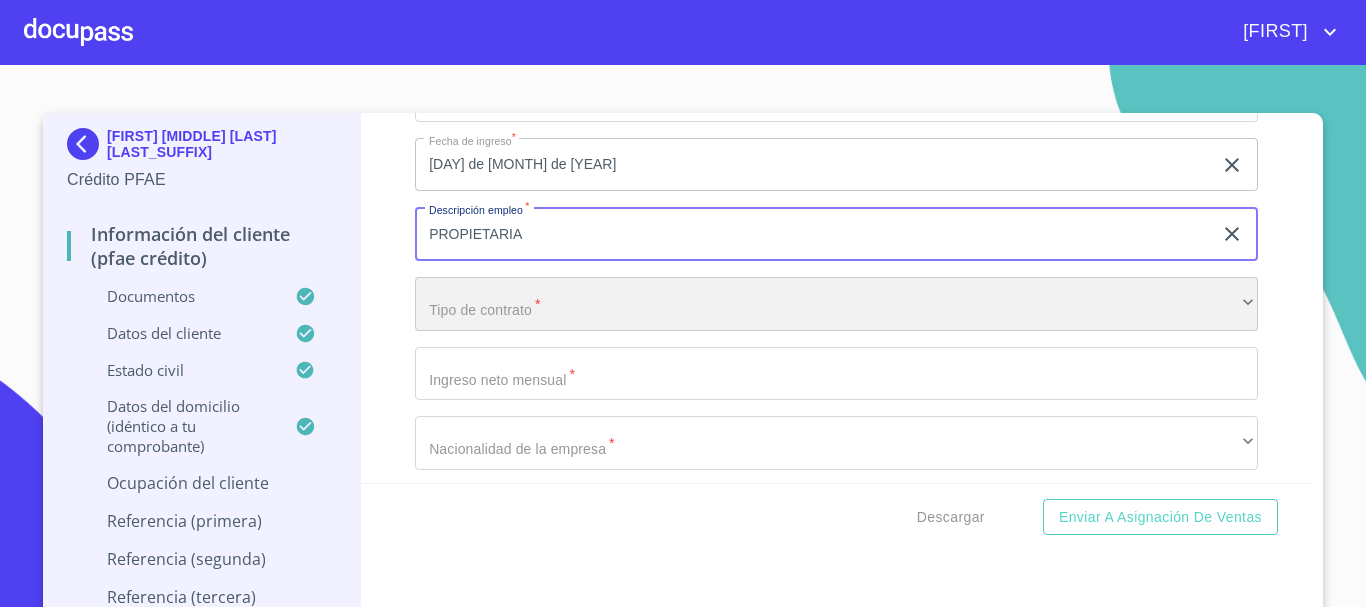 click on "​" at bounding box center [836, 304] 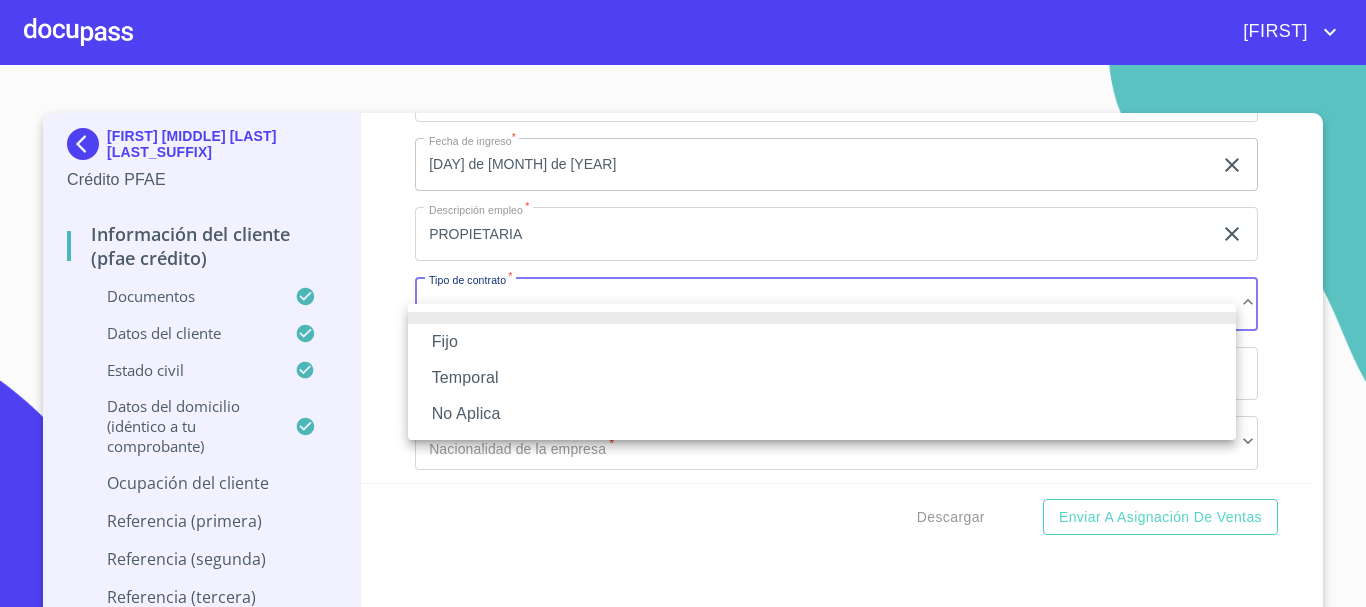 click on "Fijo" at bounding box center [822, 342] 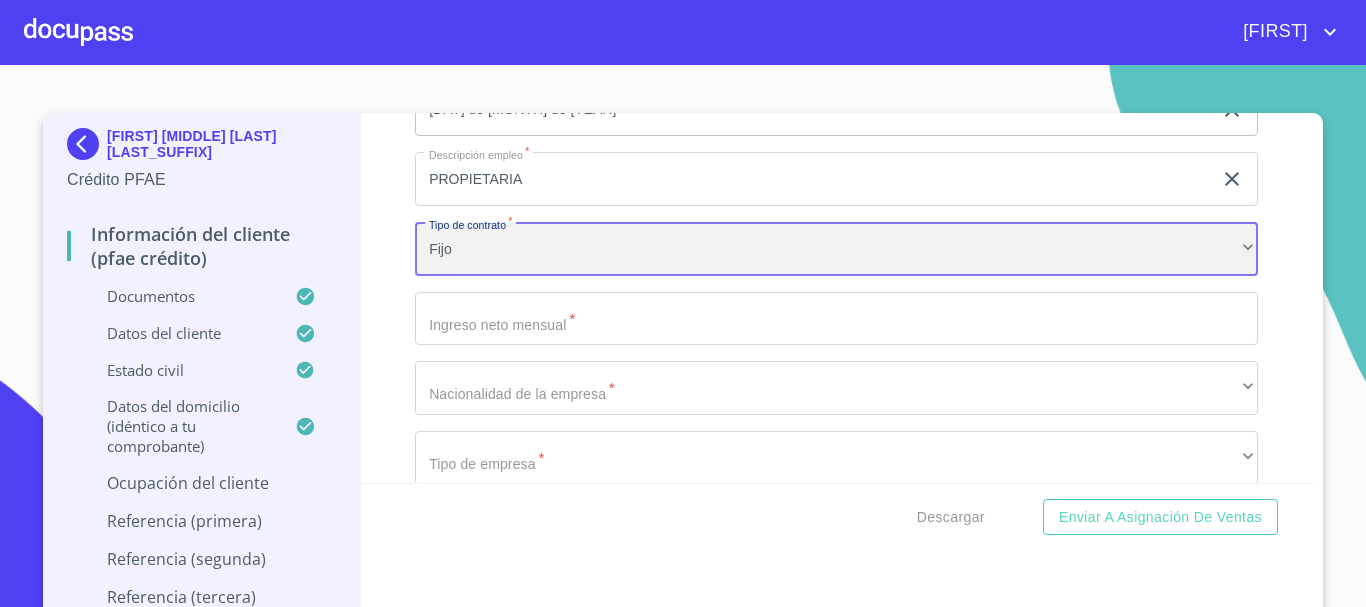 scroll, scrollTop: 9100, scrollLeft: 0, axis: vertical 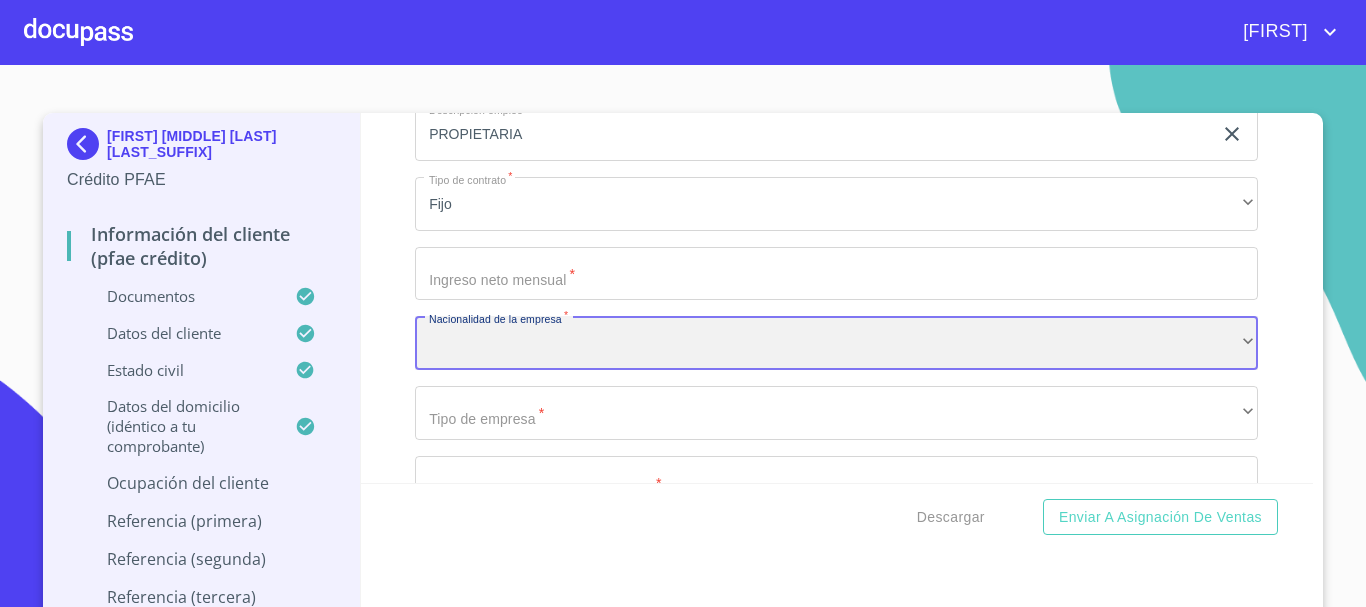 click on "​" at bounding box center (836, 343) 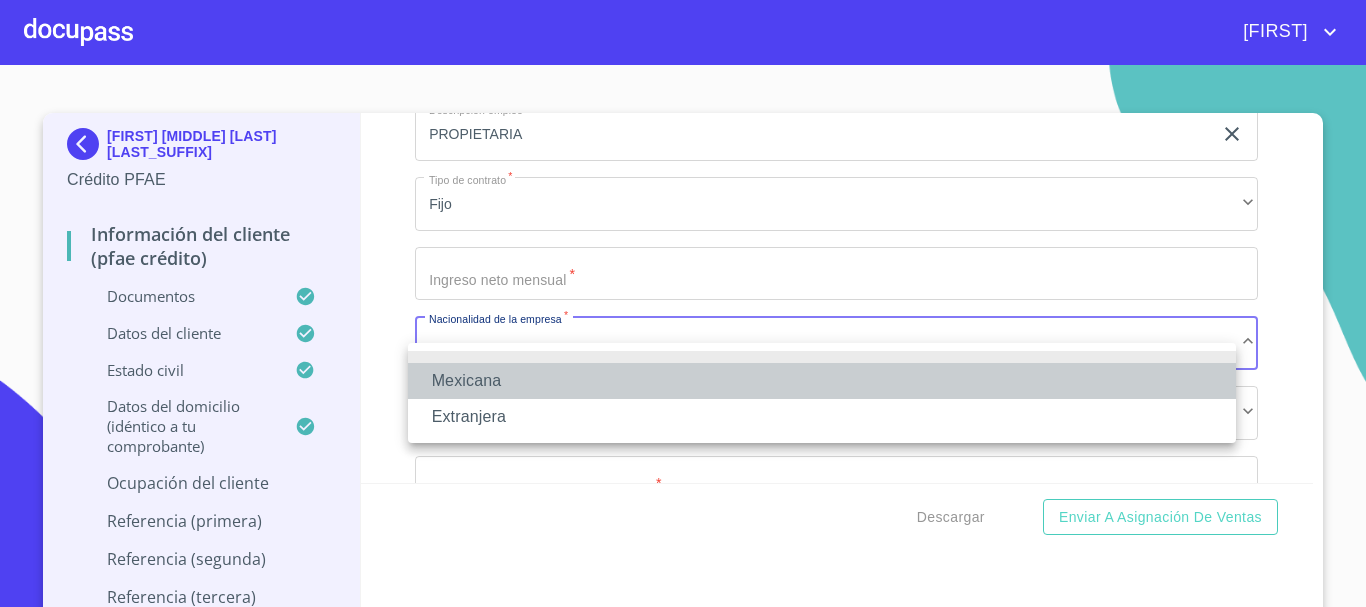click on "Mexicana" at bounding box center (822, 381) 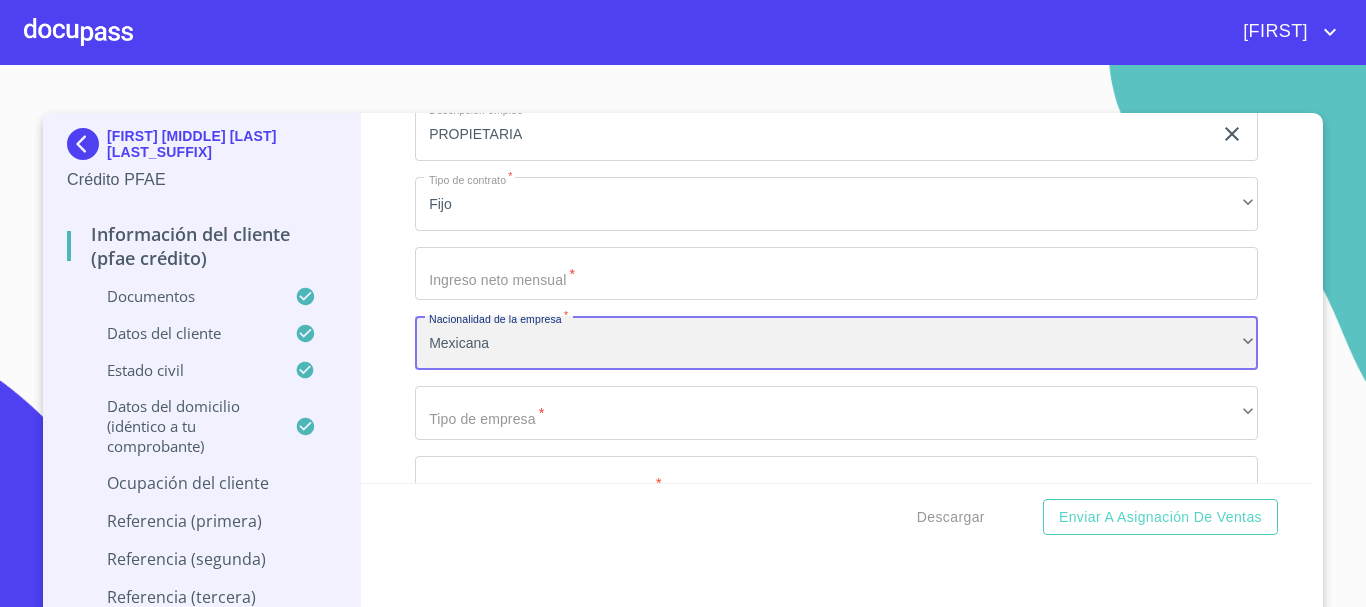 scroll, scrollTop: 9200, scrollLeft: 0, axis: vertical 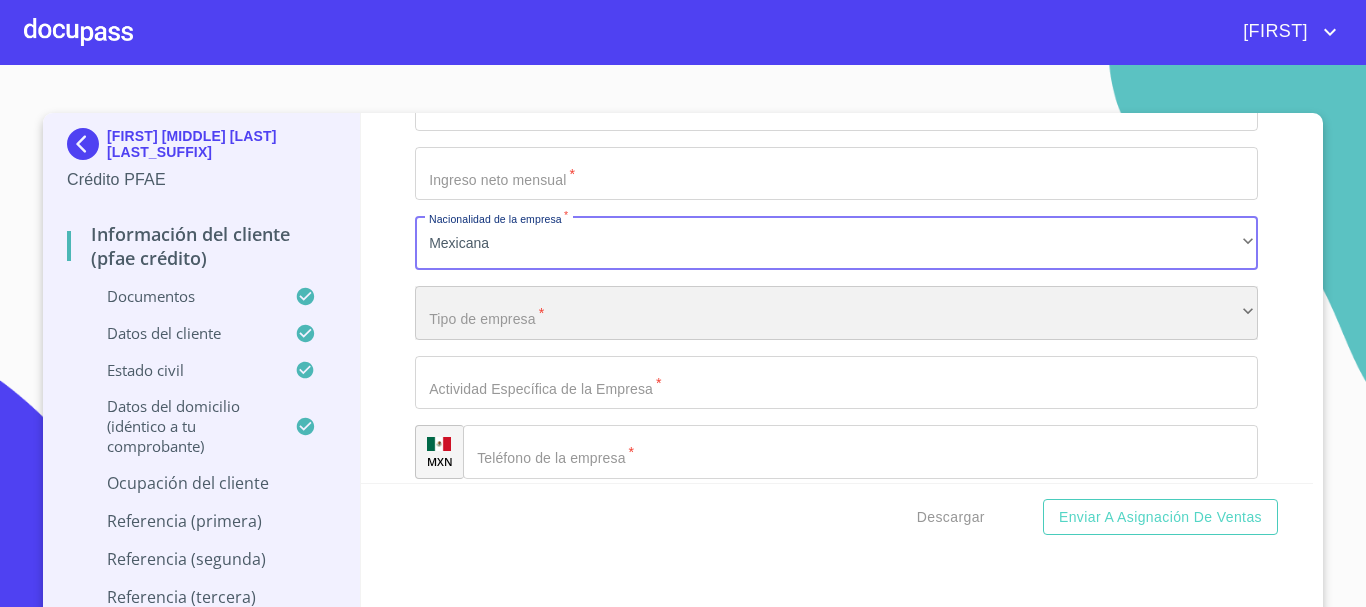 click on "​" at bounding box center (836, 313) 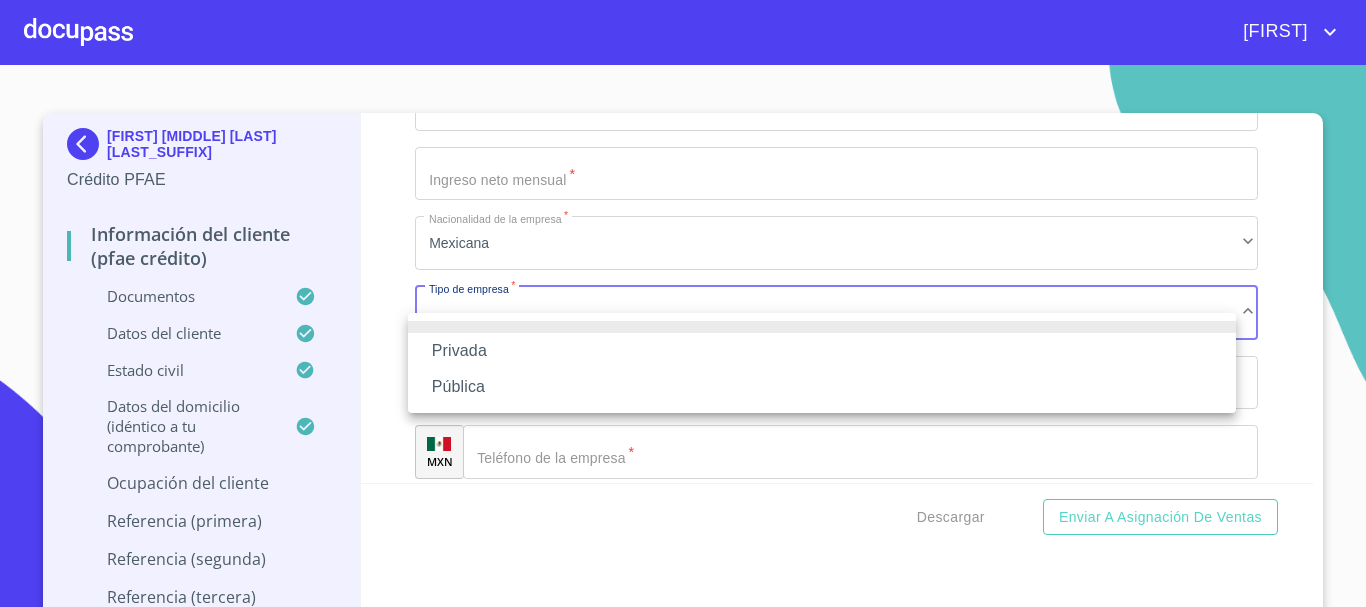 click on "Privada" at bounding box center [822, 351] 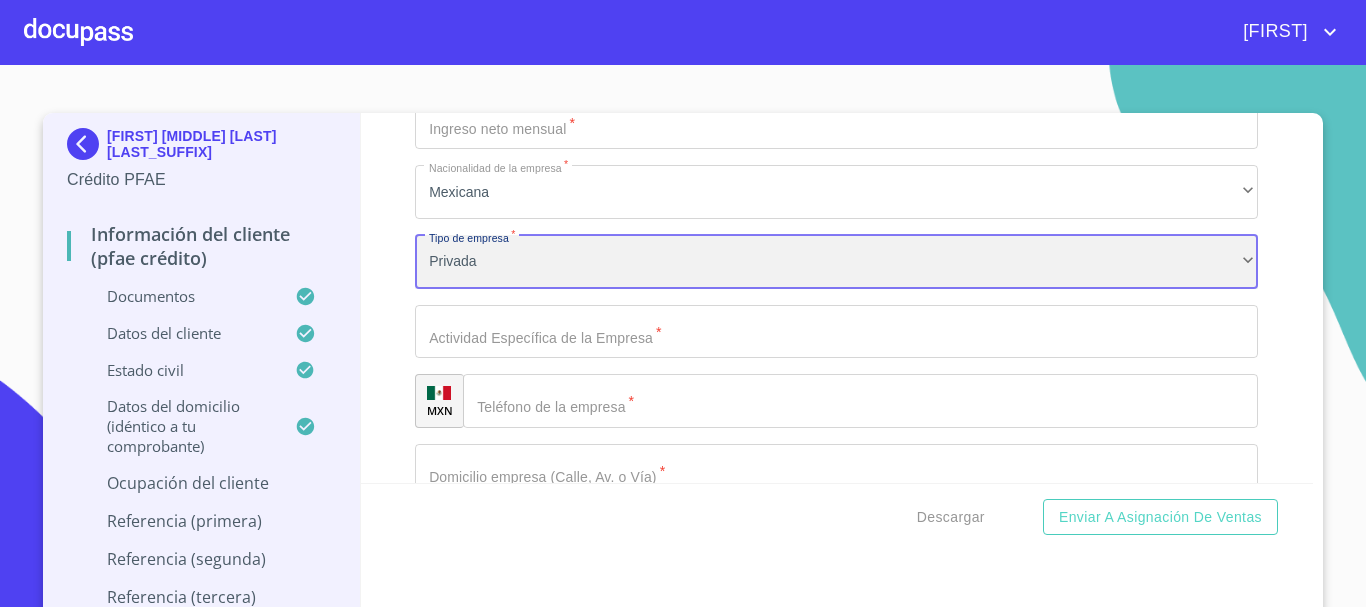 scroll, scrollTop: 9300, scrollLeft: 0, axis: vertical 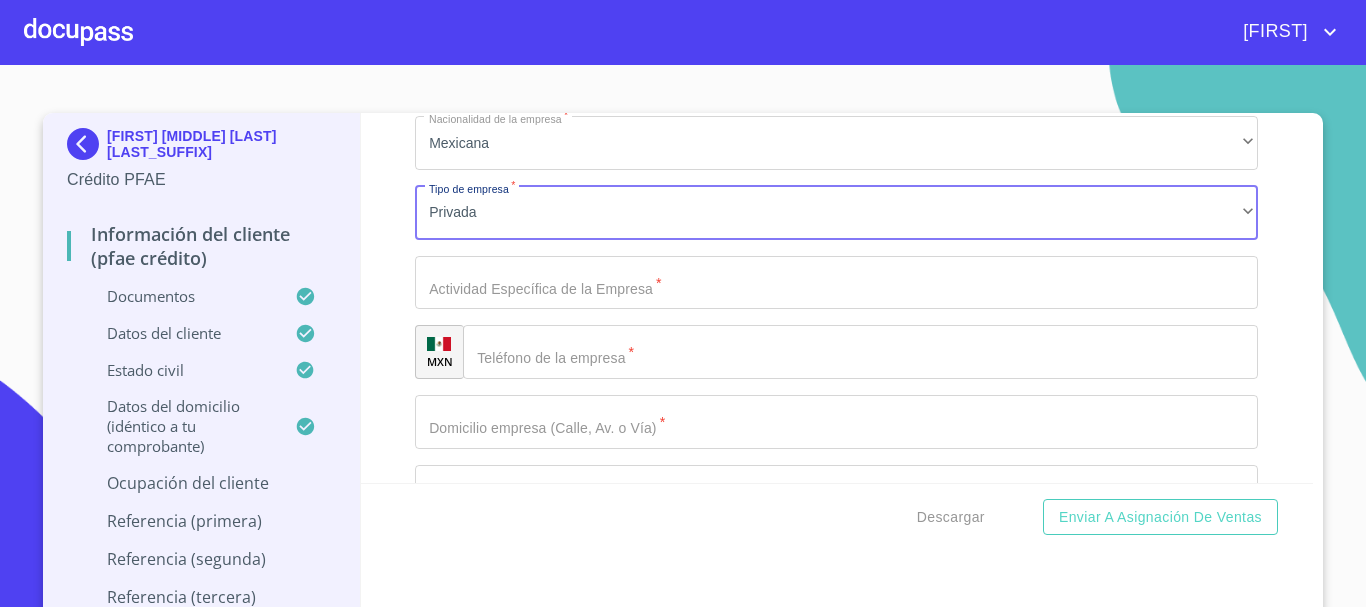 click on "Documento de identificación.   *" at bounding box center [813, -2812] 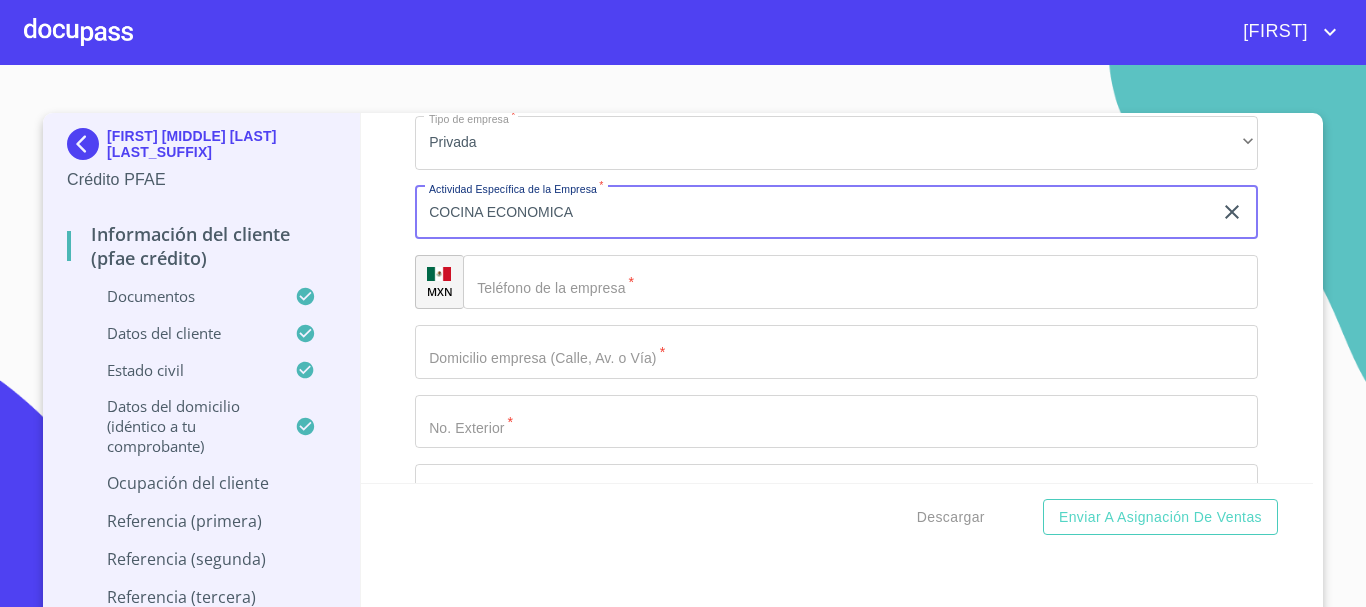 scroll, scrollTop: 9400, scrollLeft: 0, axis: vertical 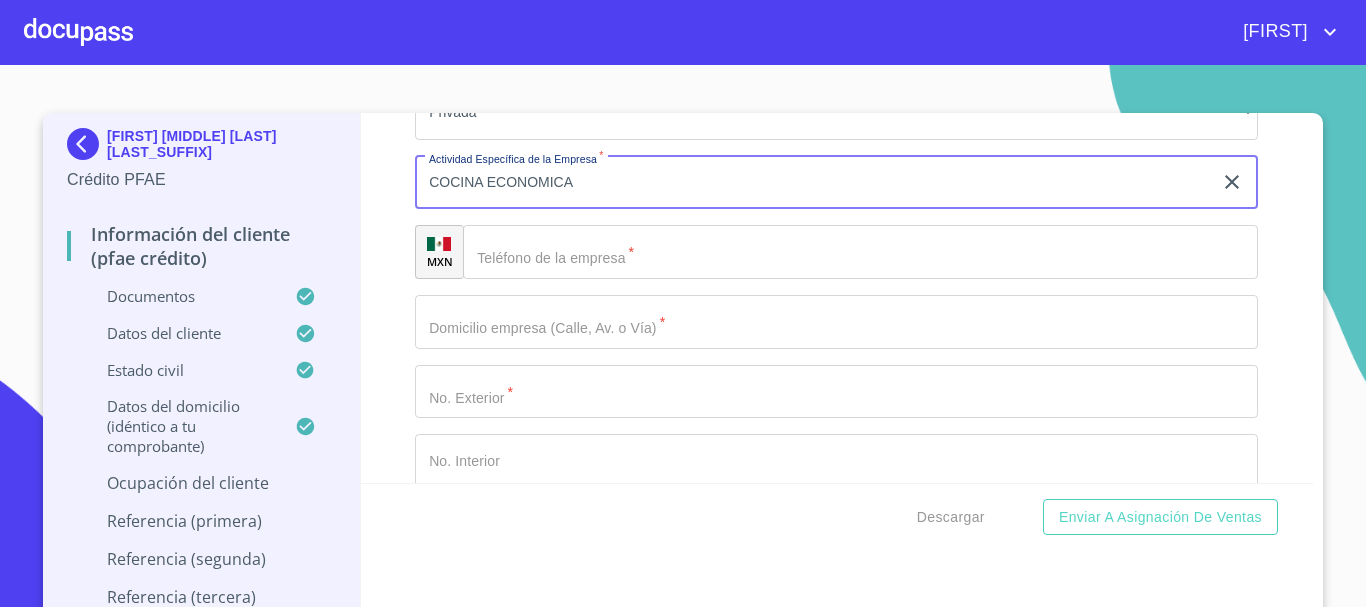 type on "COCINA ECONOMICA" 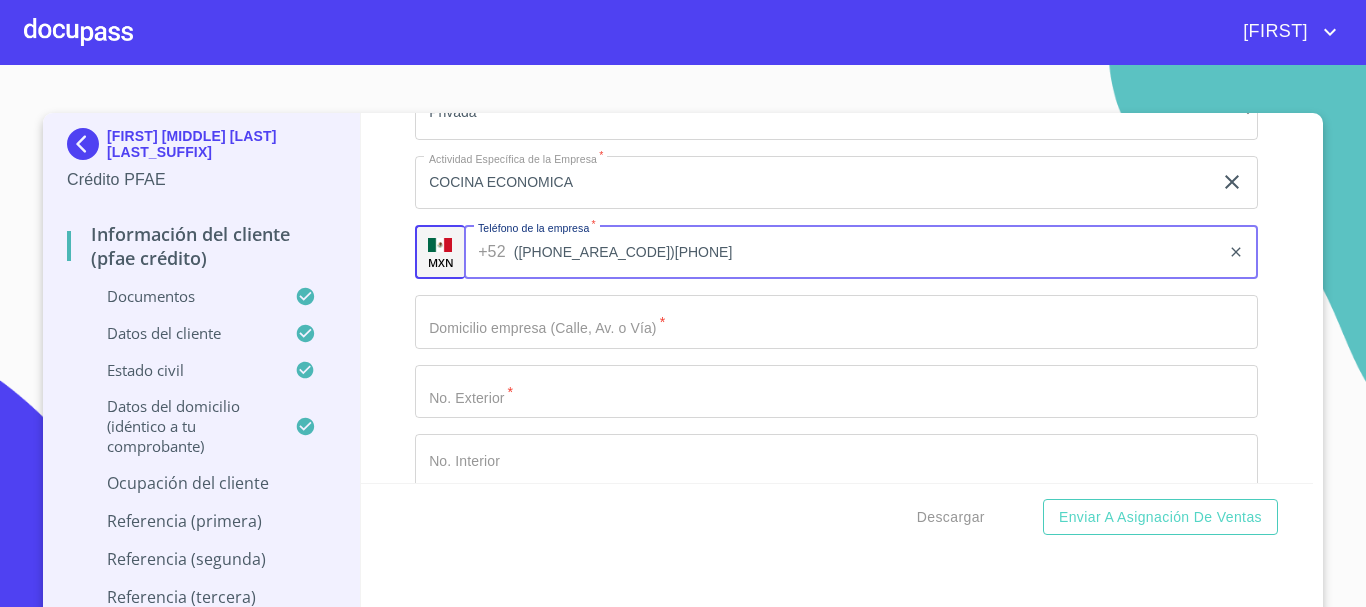 type on "([PHONE_AREA_CODE])[PHONE]" 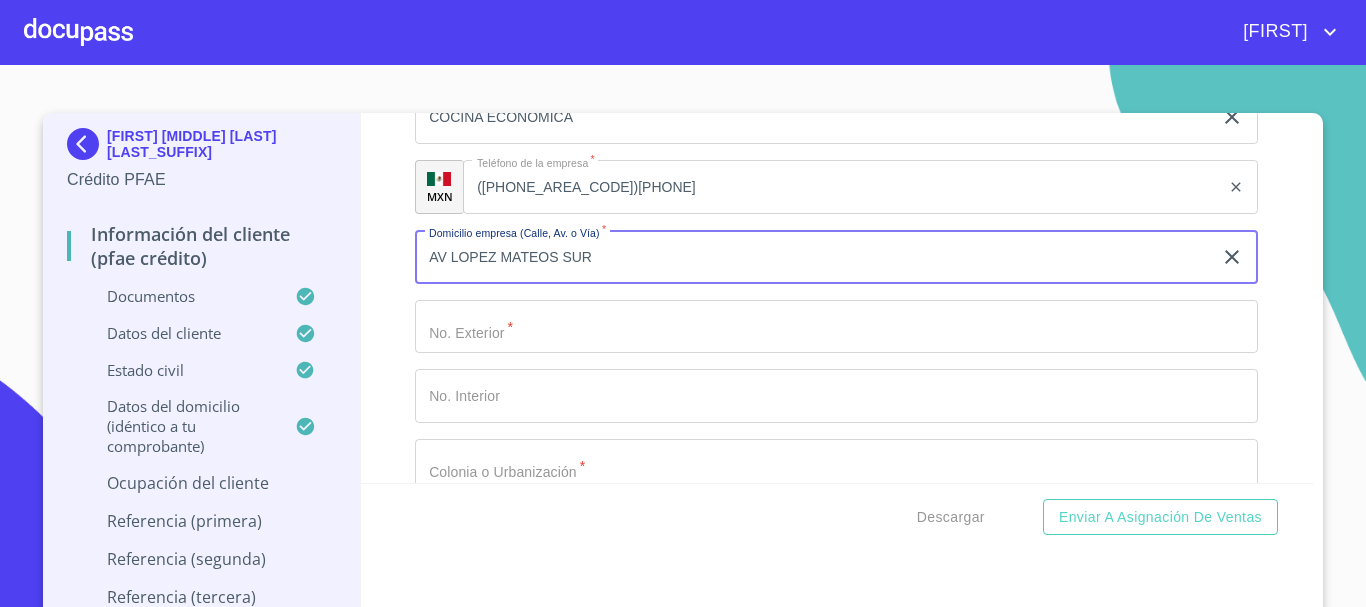 scroll, scrollTop: 9500, scrollLeft: 0, axis: vertical 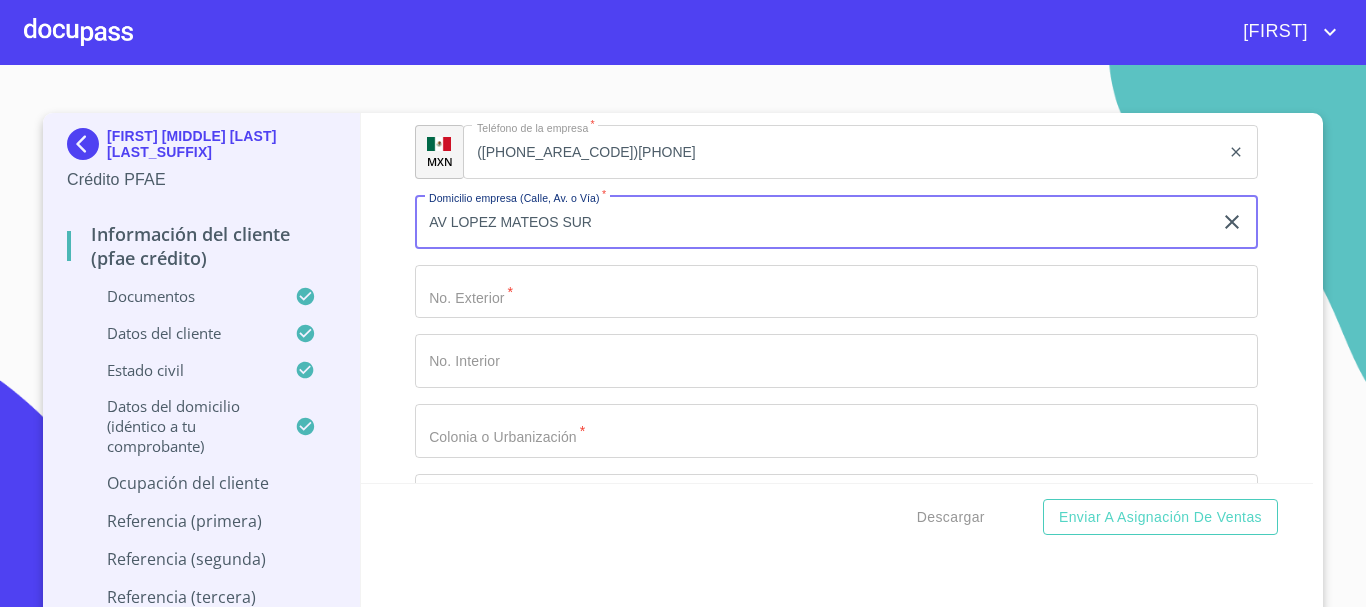 type on "AV LOPEZ MATEOS SUR" 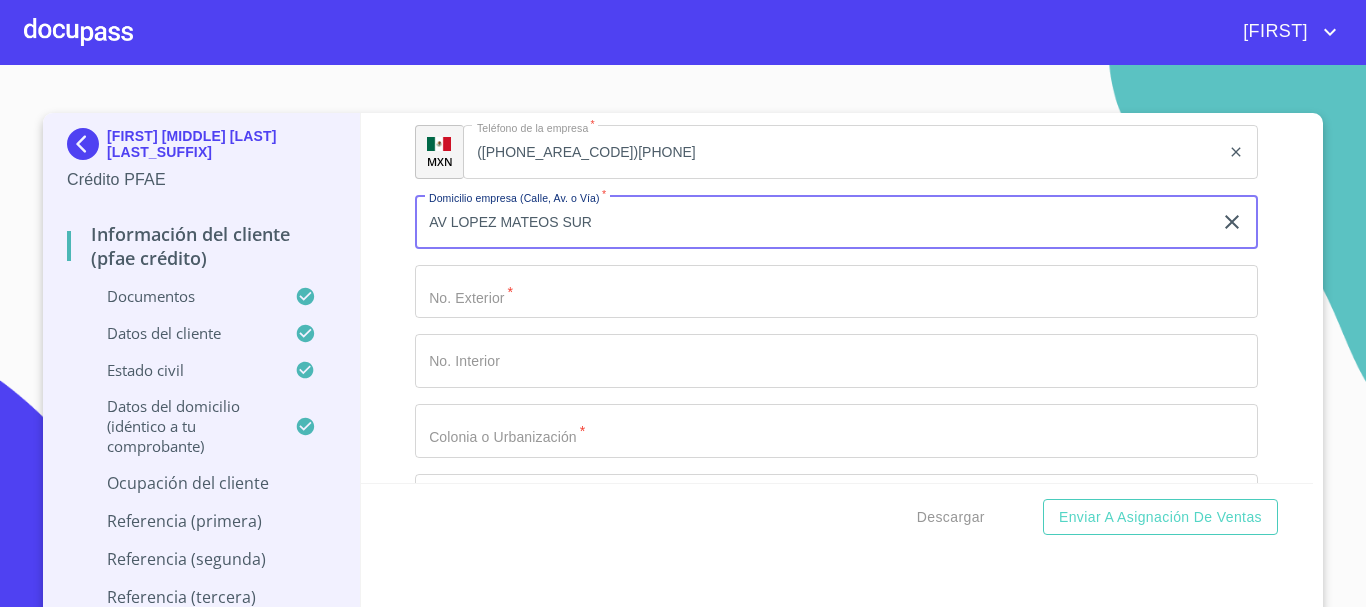 click on "Documento de identificación.   *" at bounding box center [813, -3012] 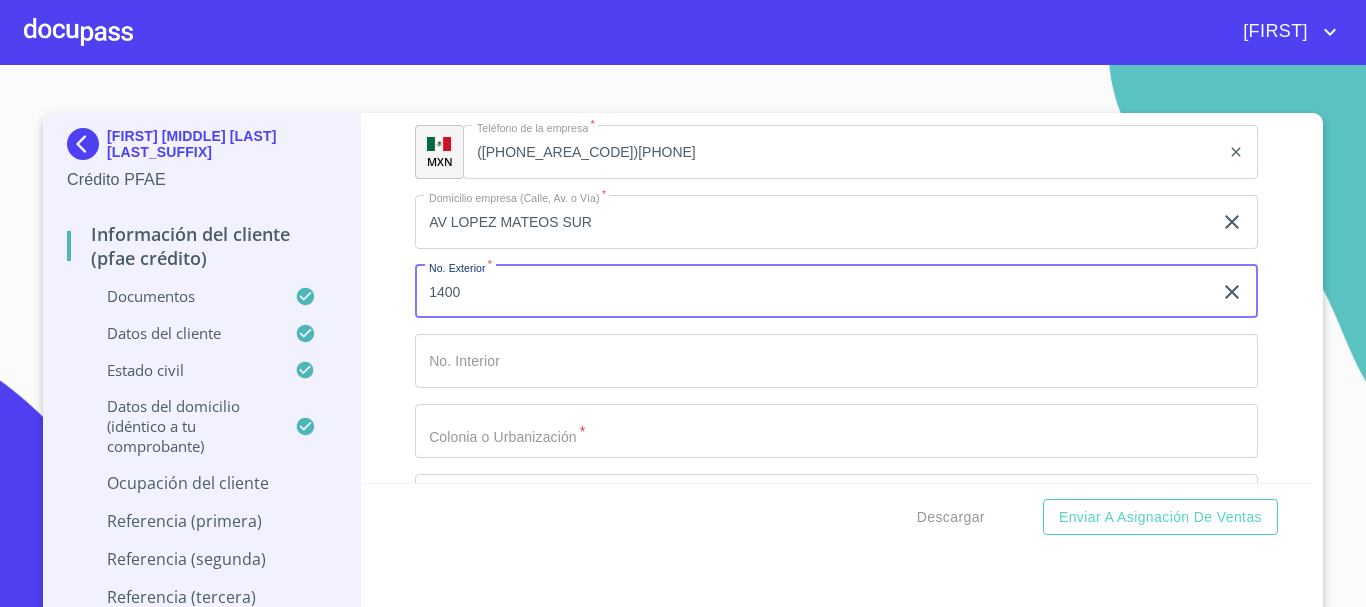 scroll, scrollTop: 9600, scrollLeft: 0, axis: vertical 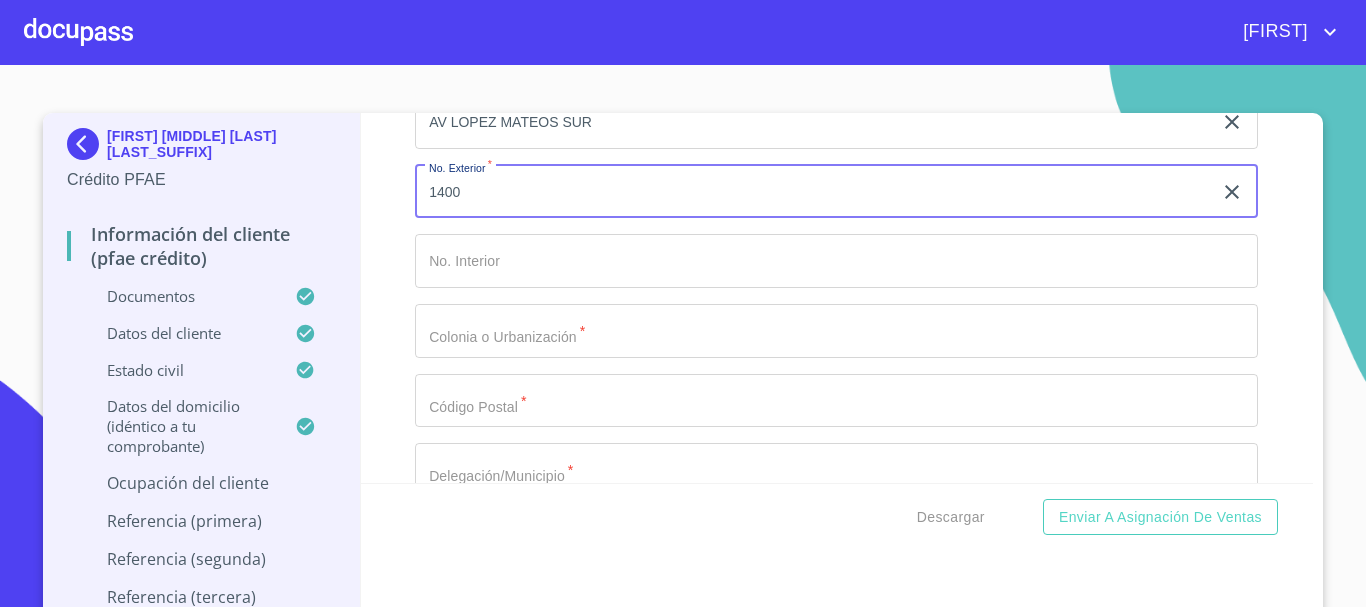 type on "1400" 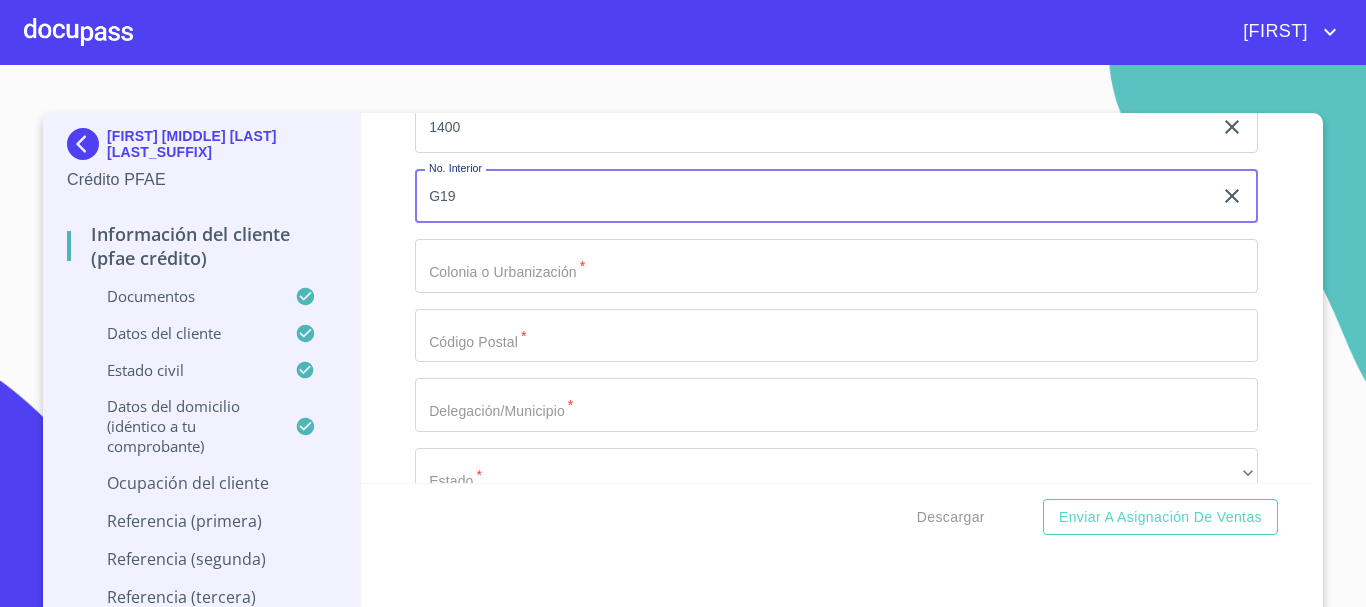 scroll, scrollTop: 9700, scrollLeft: 0, axis: vertical 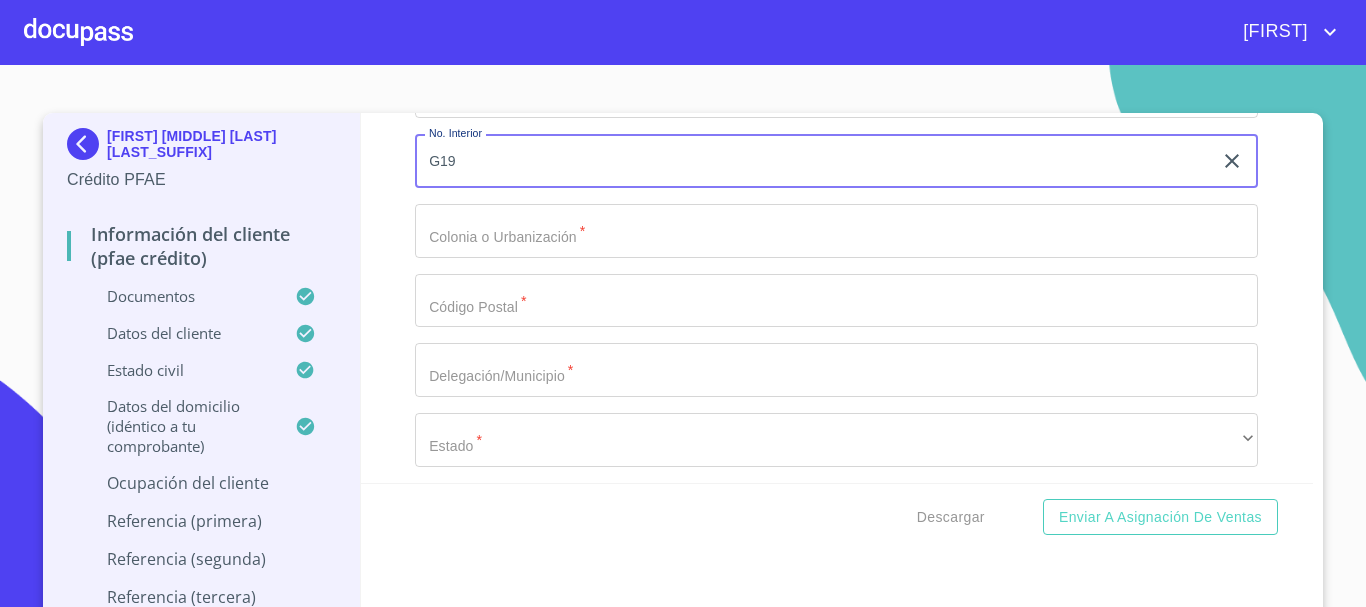 type on "G19" 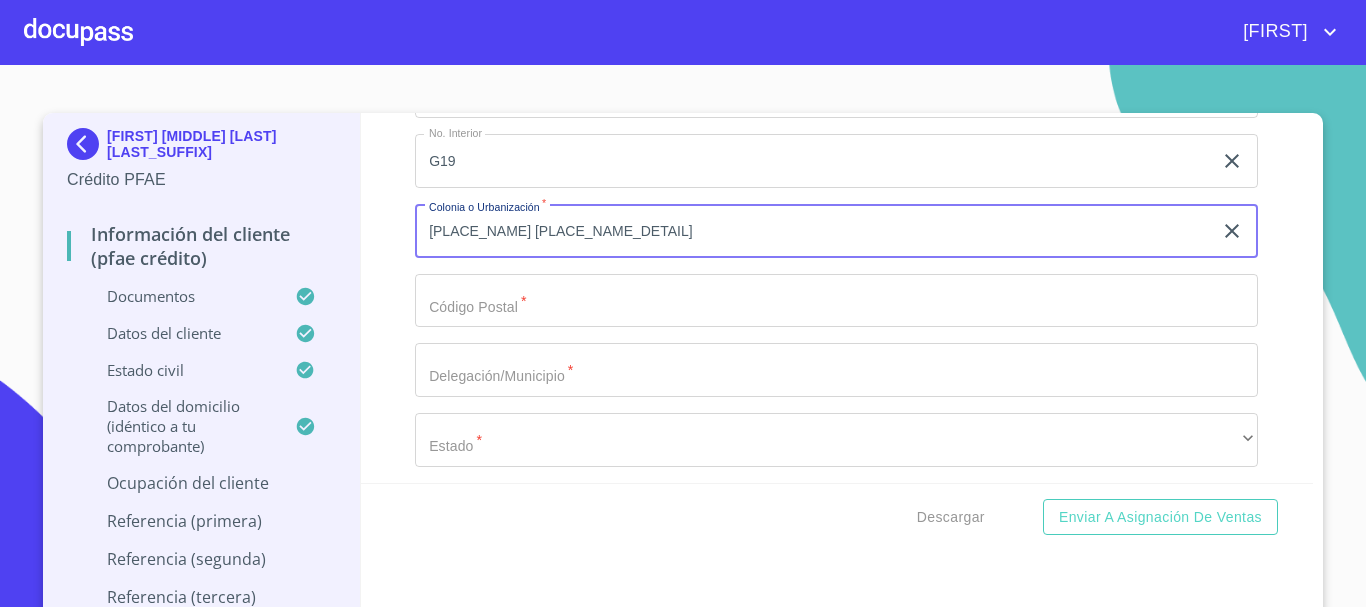 type on "[PLACE_NAME] [PLACE_NAME_DETAIL]" 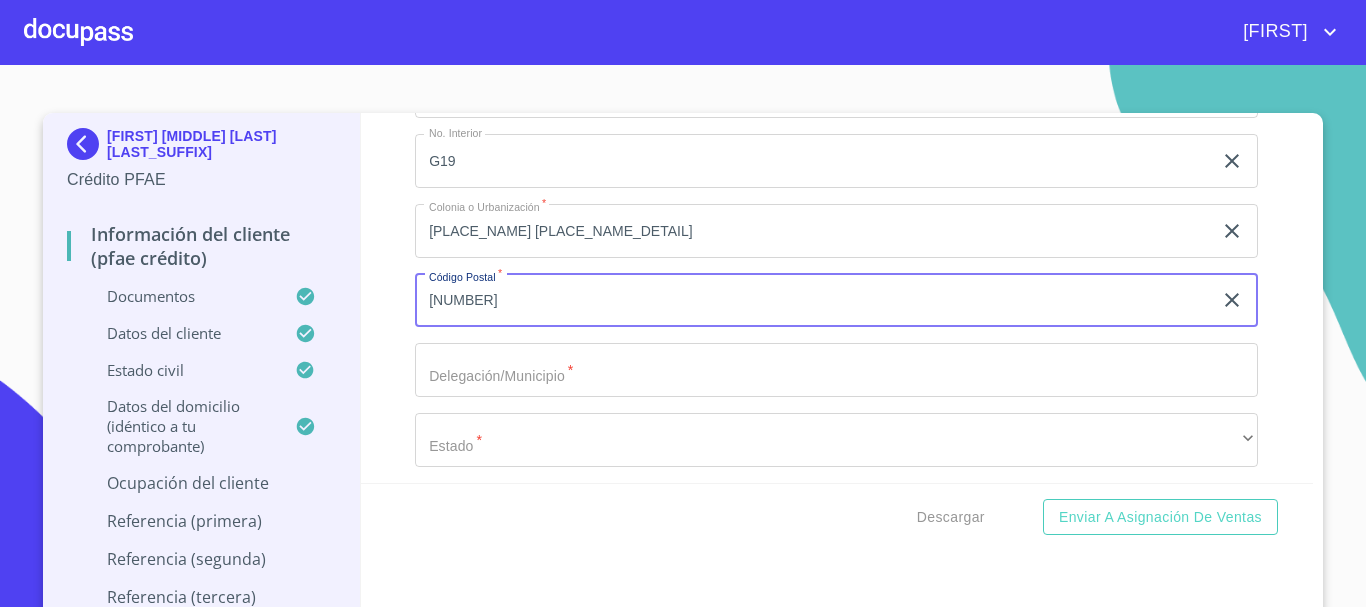type on "[NUMBER]" 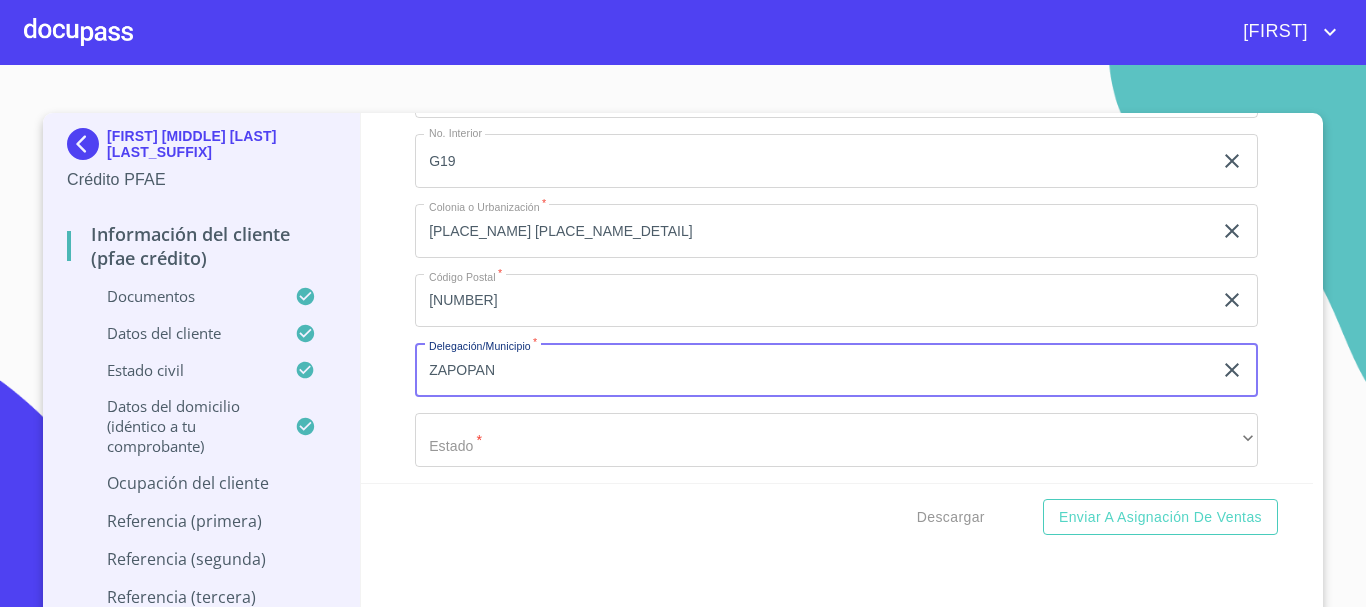 scroll, scrollTop: 9800, scrollLeft: 0, axis: vertical 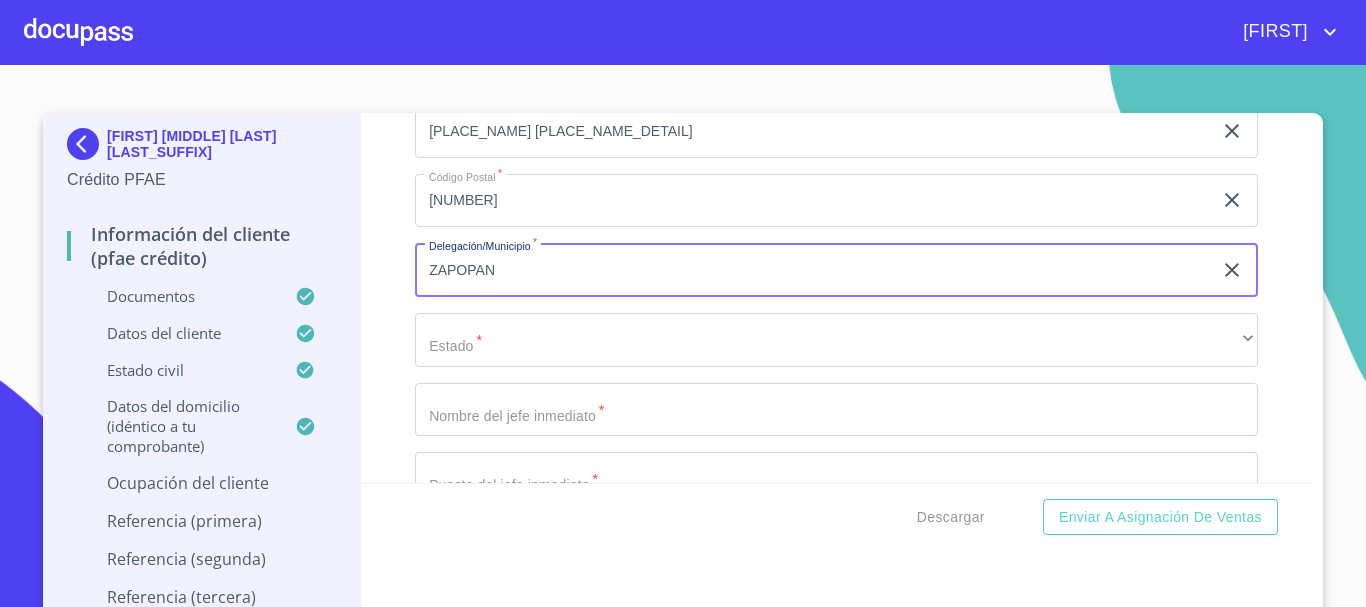 type on "ZAPOPAN" 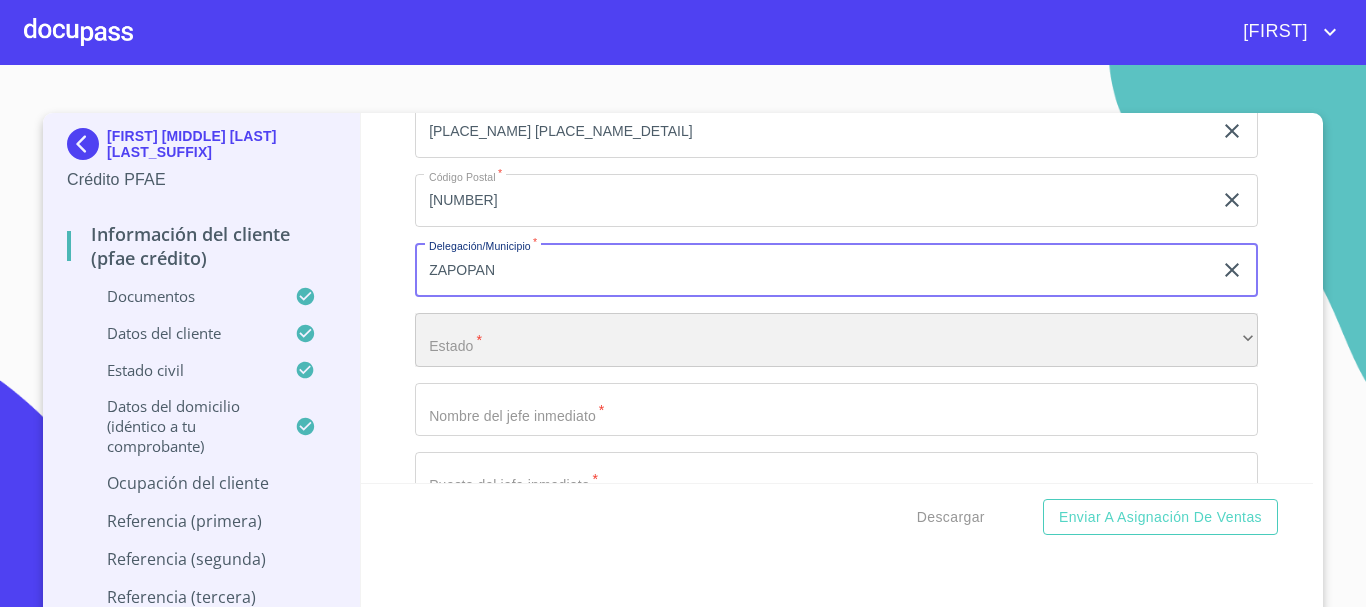 click on "​" at bounding box center [836, 340] 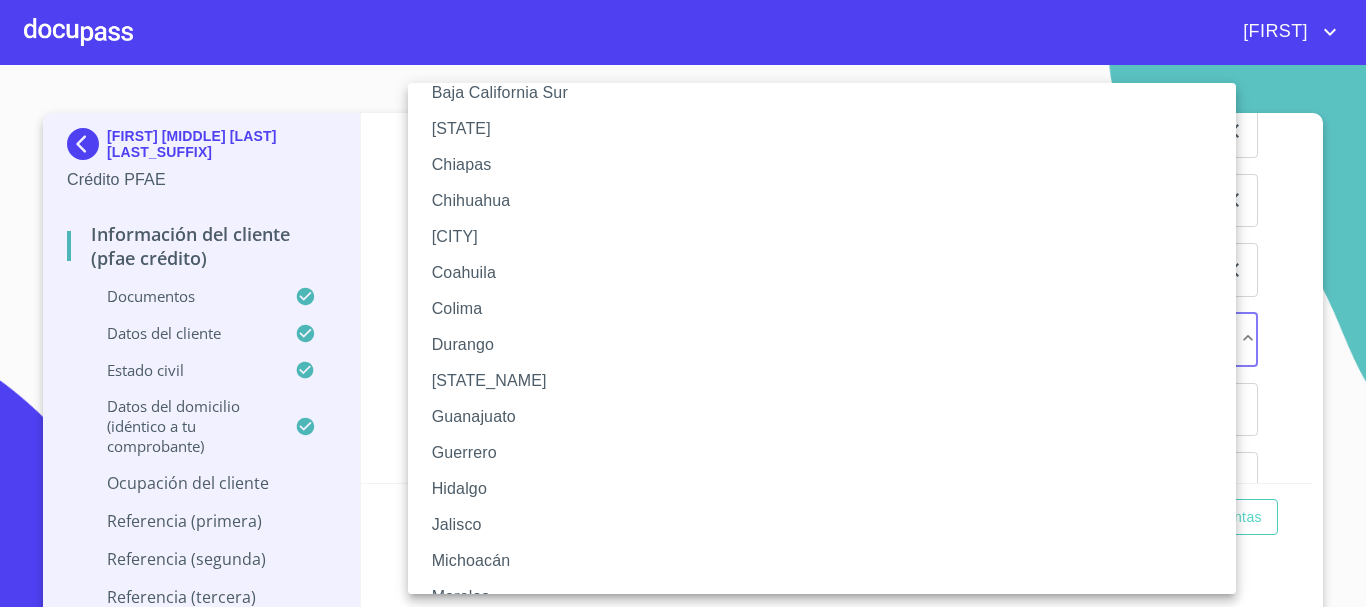 scroll, scrollTop: 200, scrollLeft: 0, axis: vertical 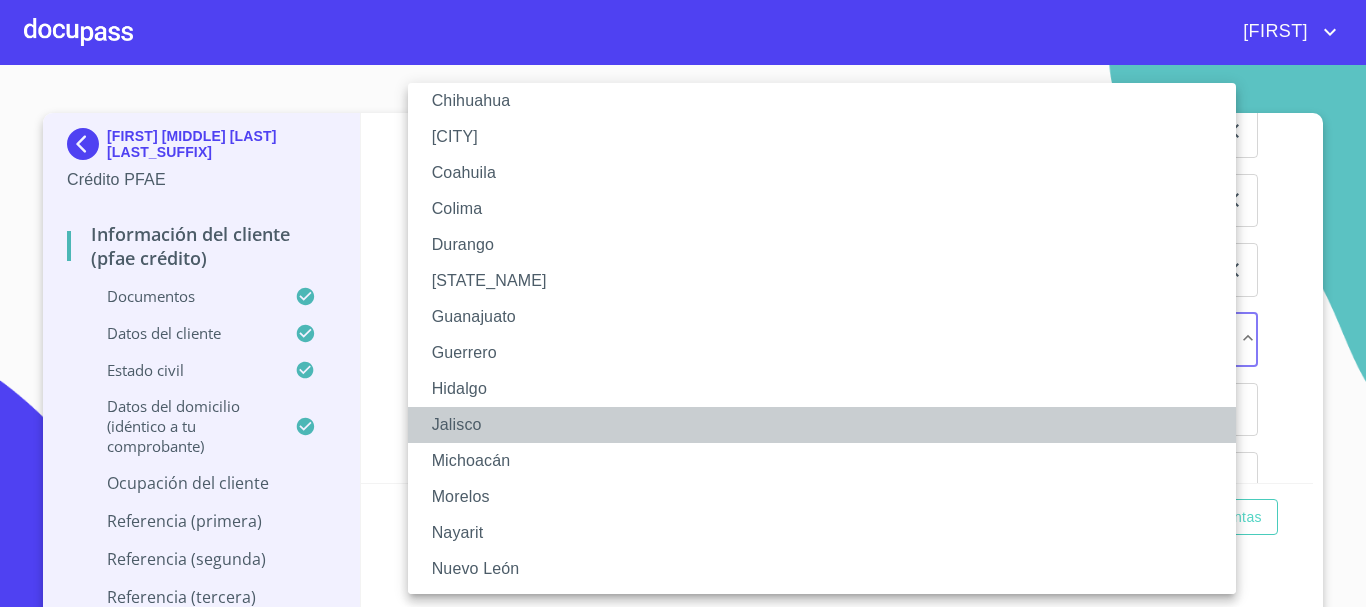click on "Jalisco" at bounding box center (829, 425) 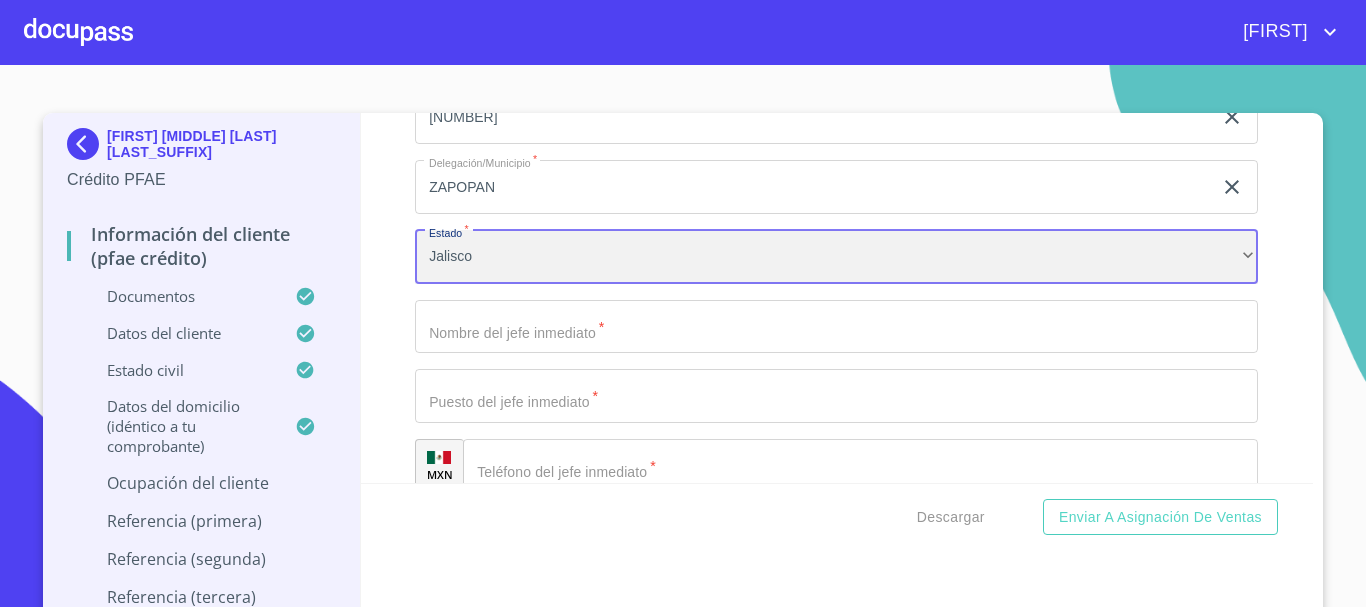scroll, scrollTop: 9900, scrollLeft: 0, axis: vertical 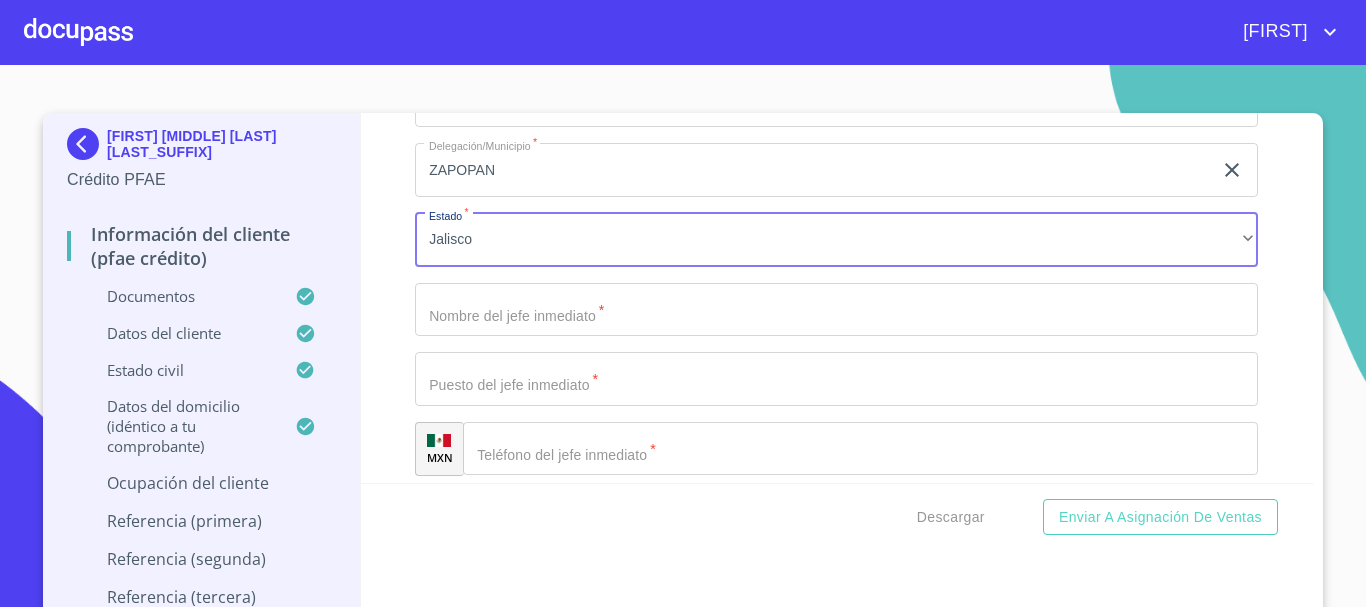 click on "Documento de identificación.   *" at bounding box center [813, -3412] 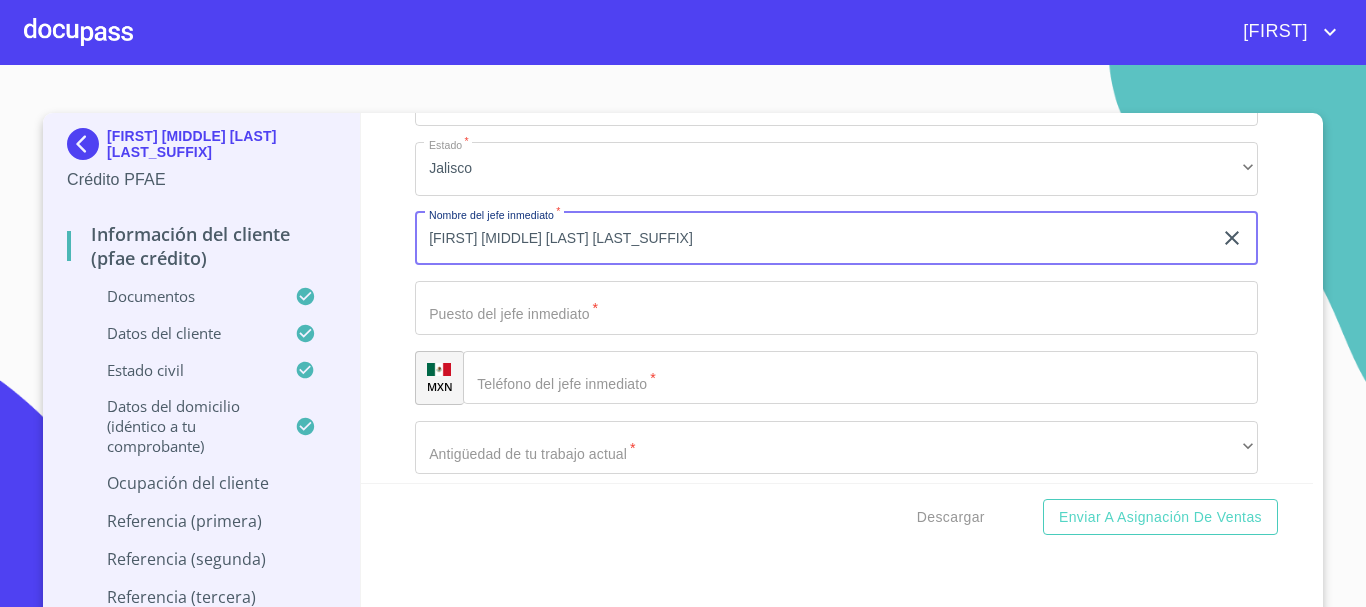 scroll, scrollTop: 10000, scrollLeft: 0, axis: vertical 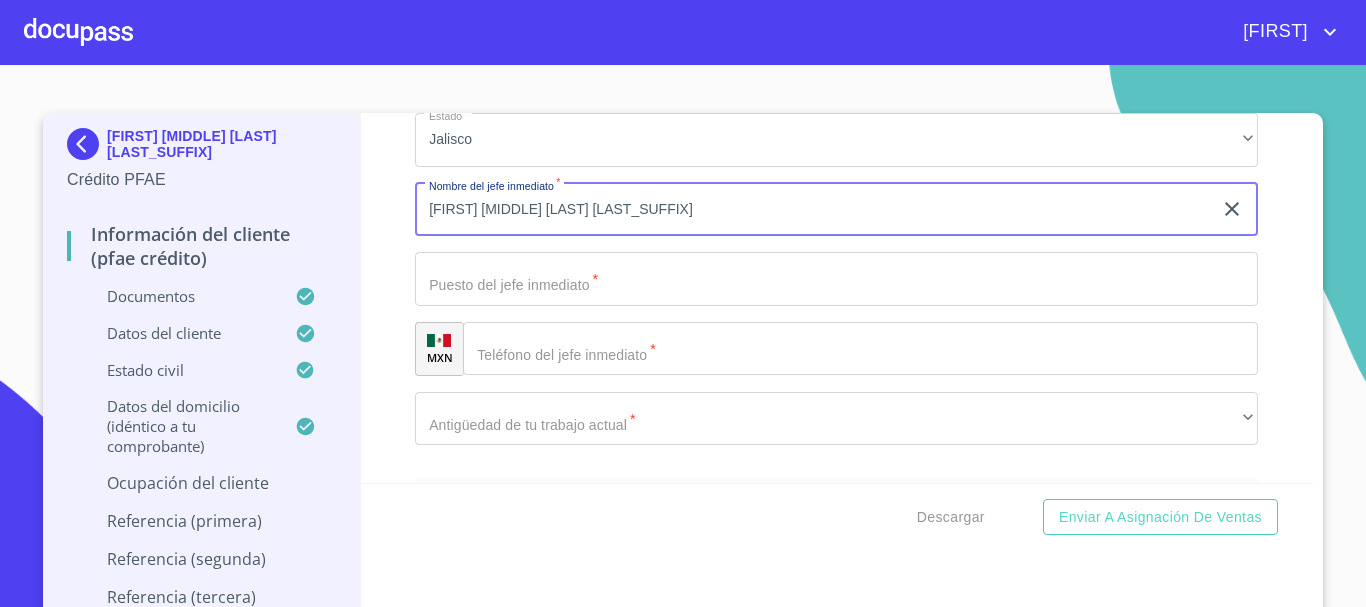 type on "[FIRST] [MIDDLE] [LAST] [LAST_SUFFIX]" 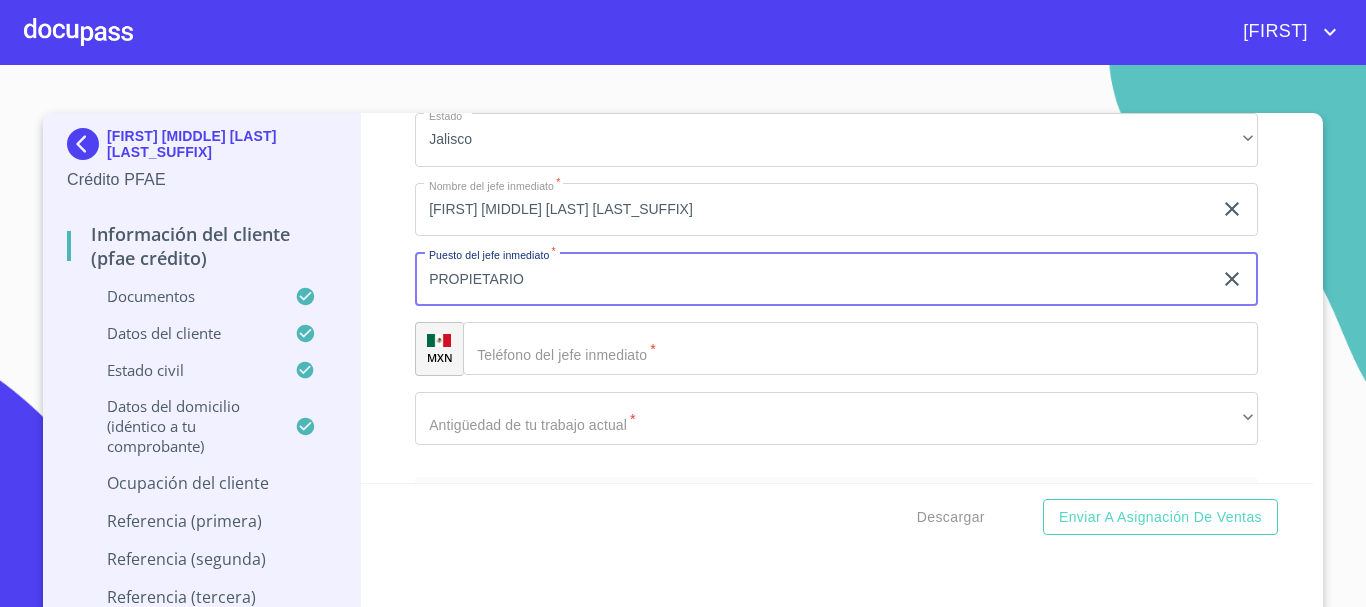 type on "PROPIETARIO" 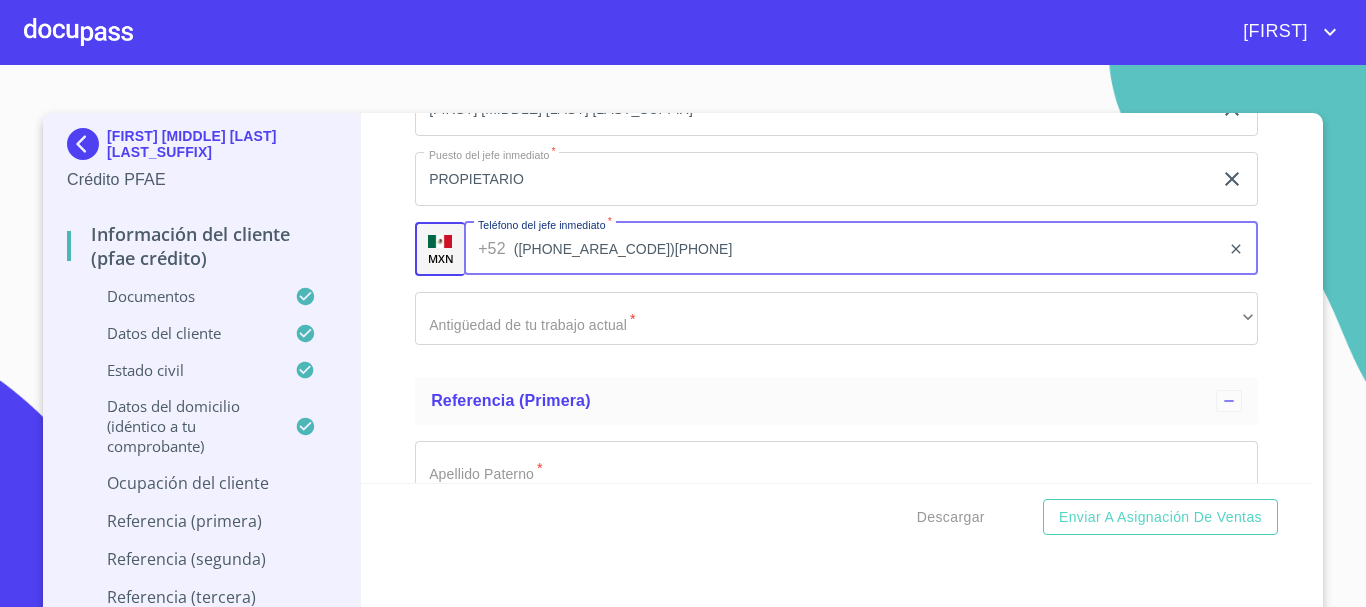 scroll, scrollTop: 10200, scrollLeft: 0, axis: vertical 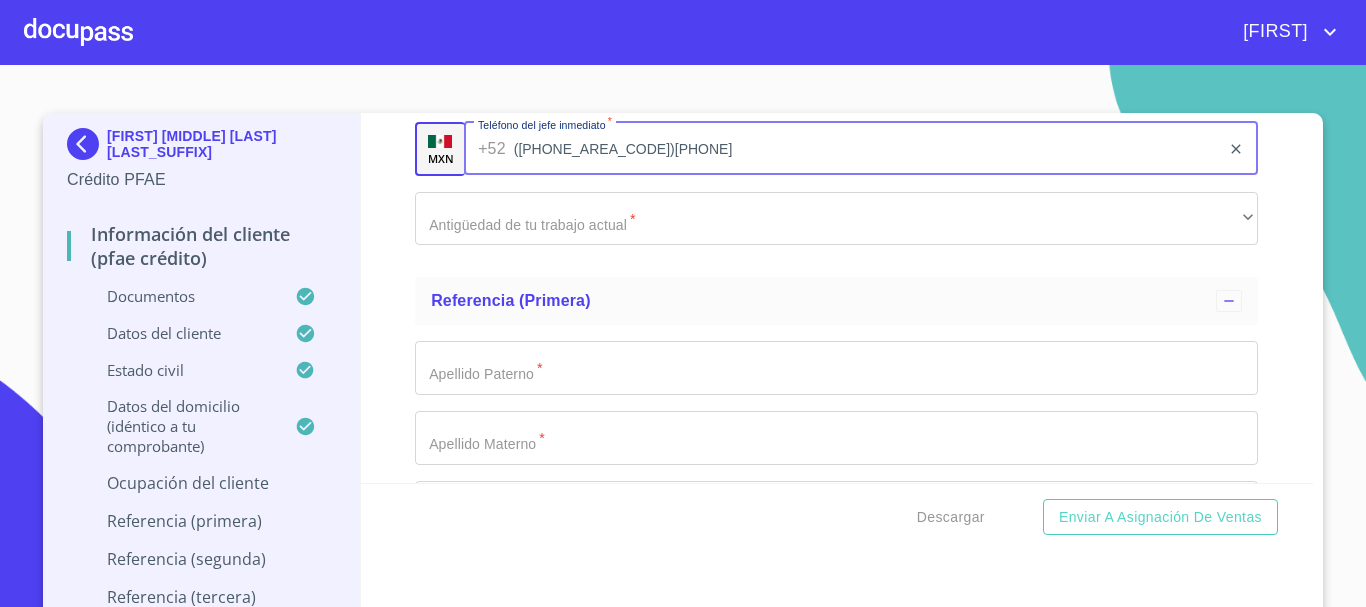 type on "([PHONE_AREA_CODE])[PHONE]" 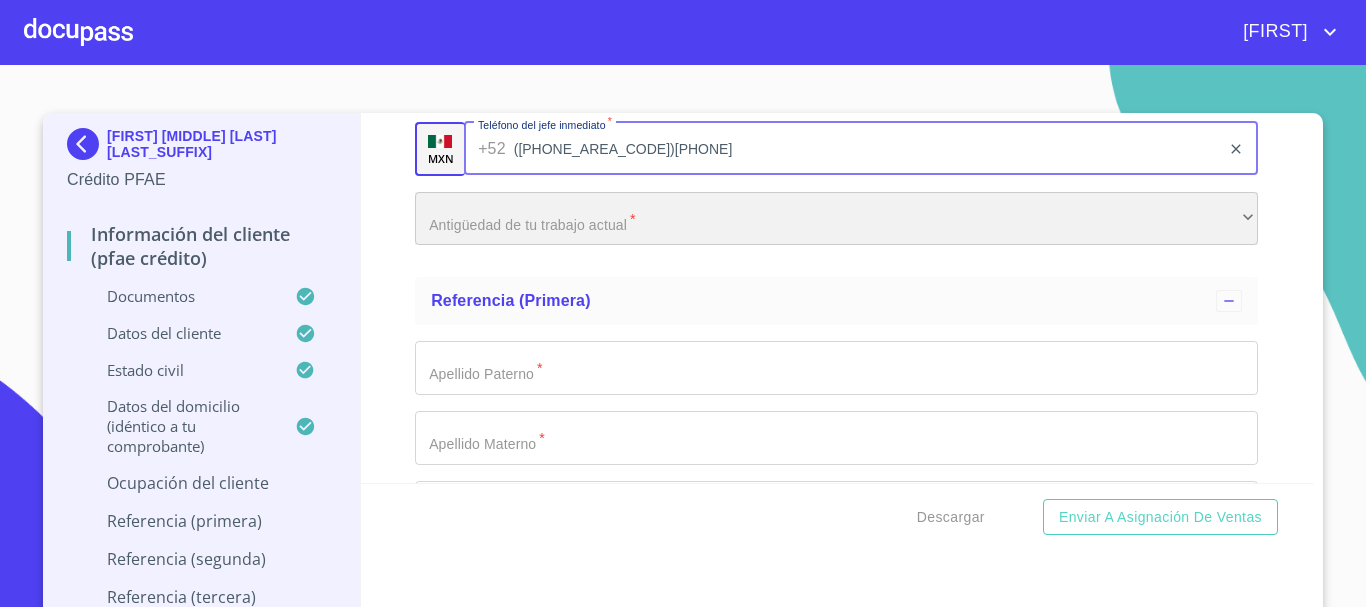 click on "​" at bounding box center [836, 219] 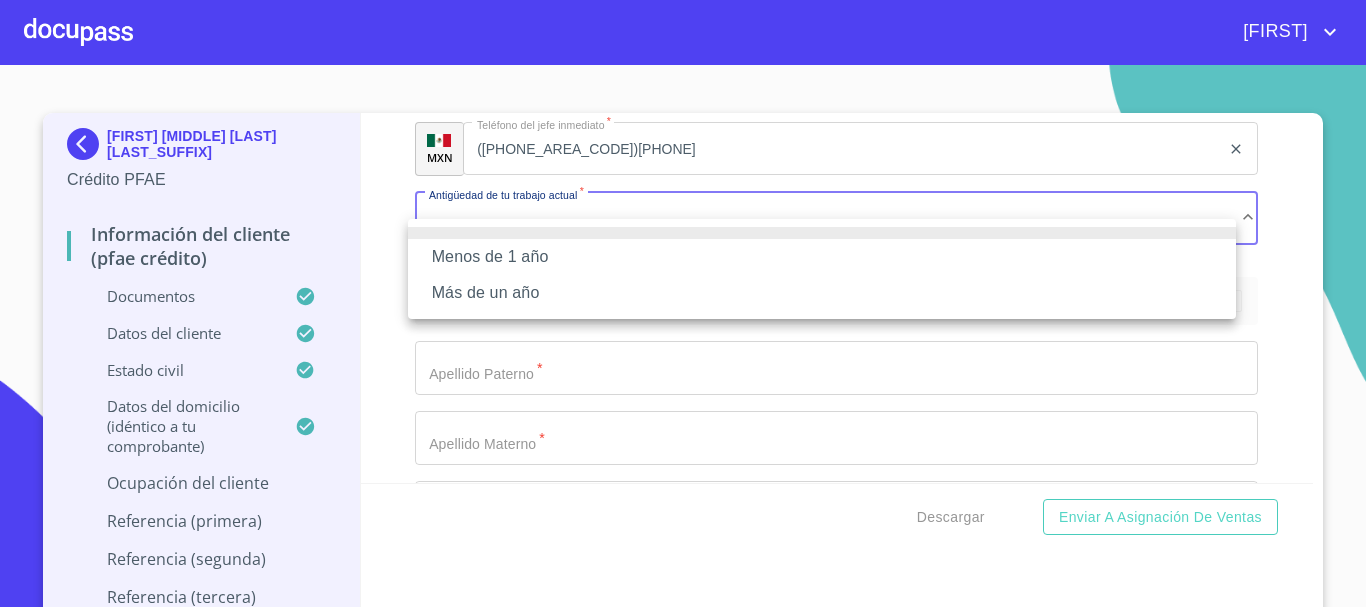 click on "Más de un año" at bounding box center (822, 293) 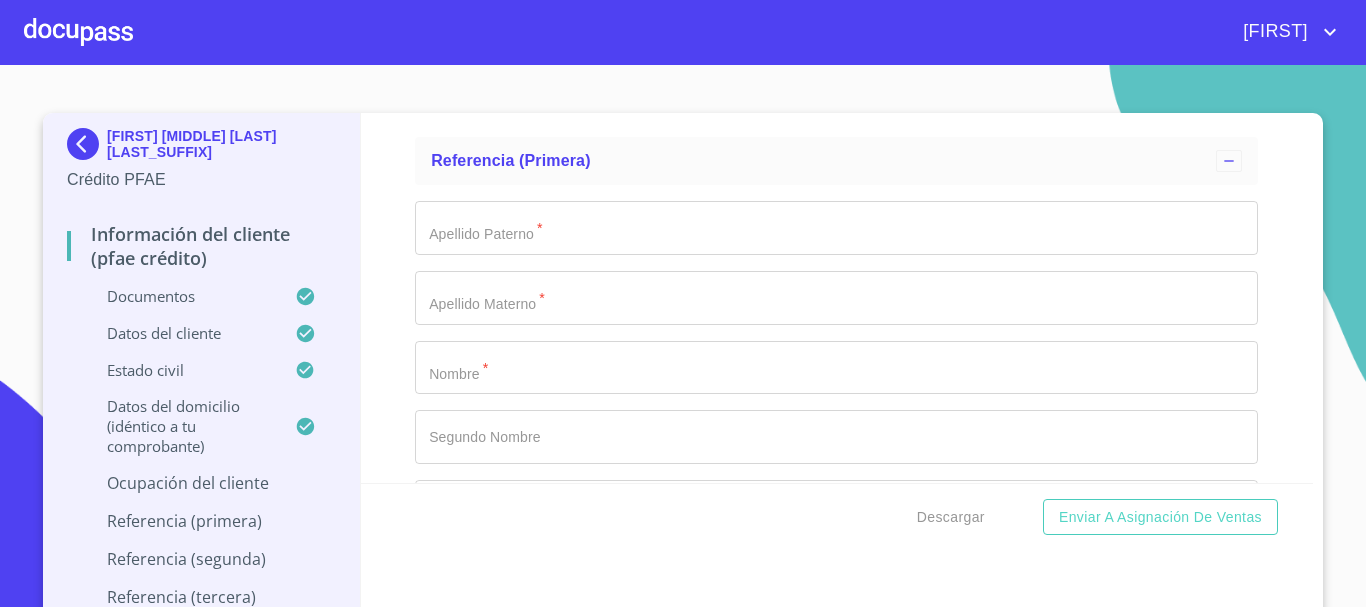 scroll, scrollTop: 10400, scrollLeft: 0, axis: vertical 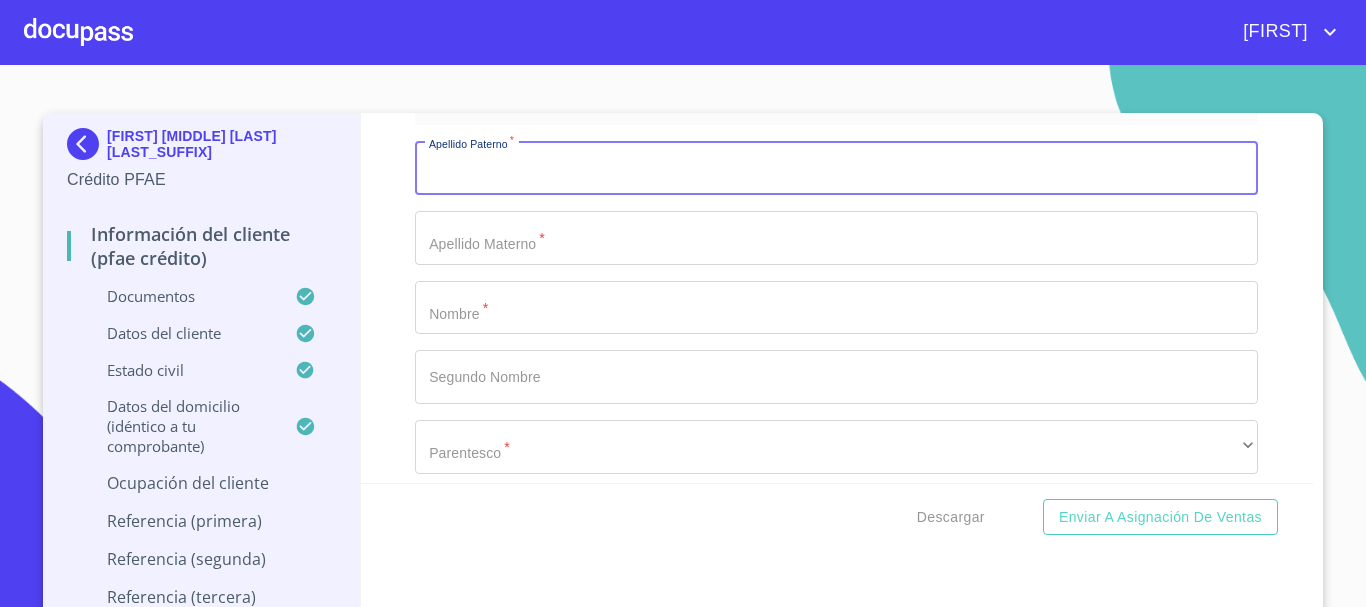 click on "Documento de identificación.   *" at bounding box center (836, 168) 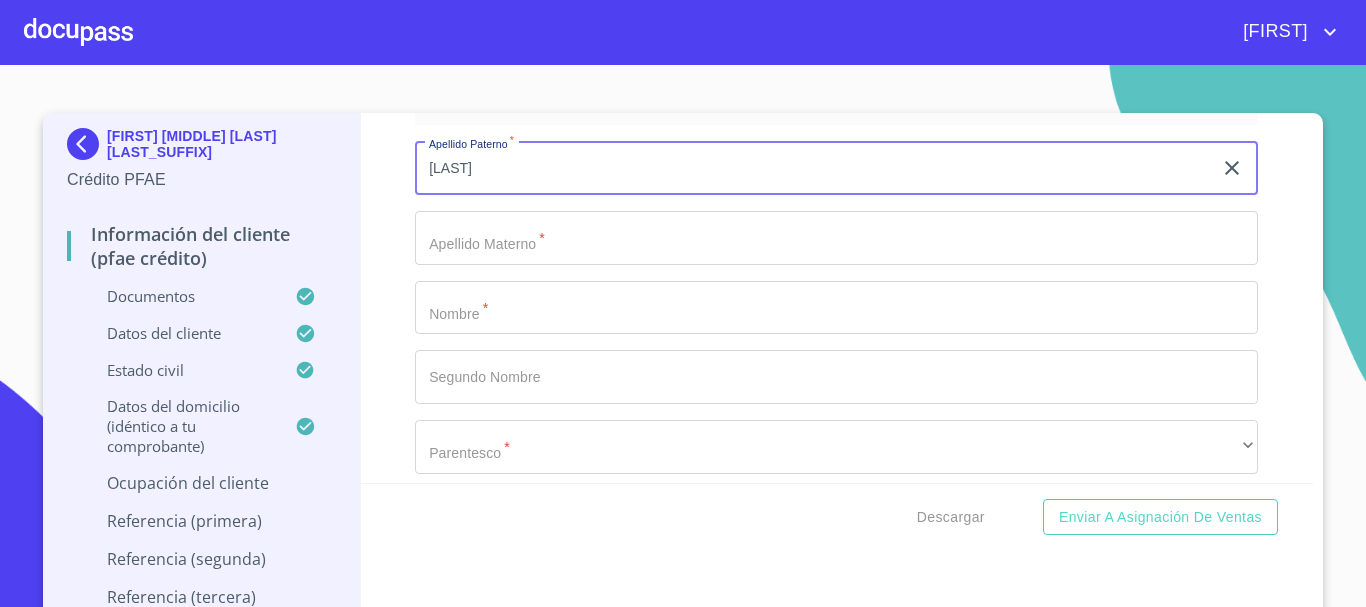 type on "[LAST]" 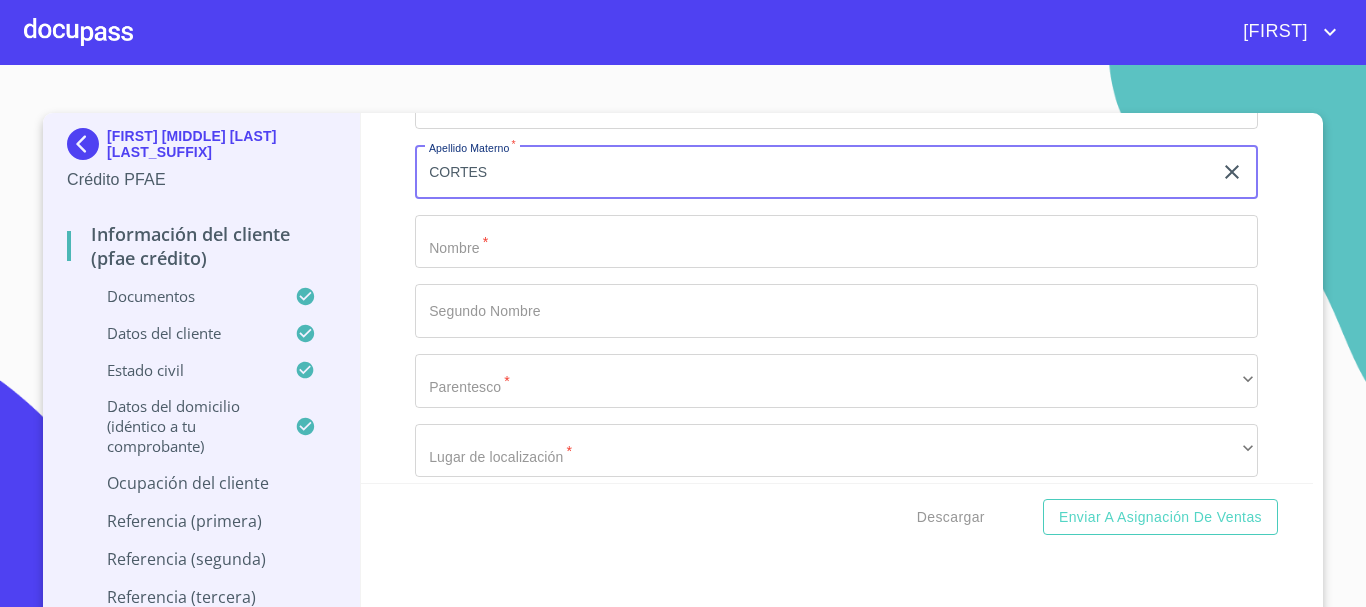 scroll, scrollTop: 10500, scrollLeft: 0, axis: vertical 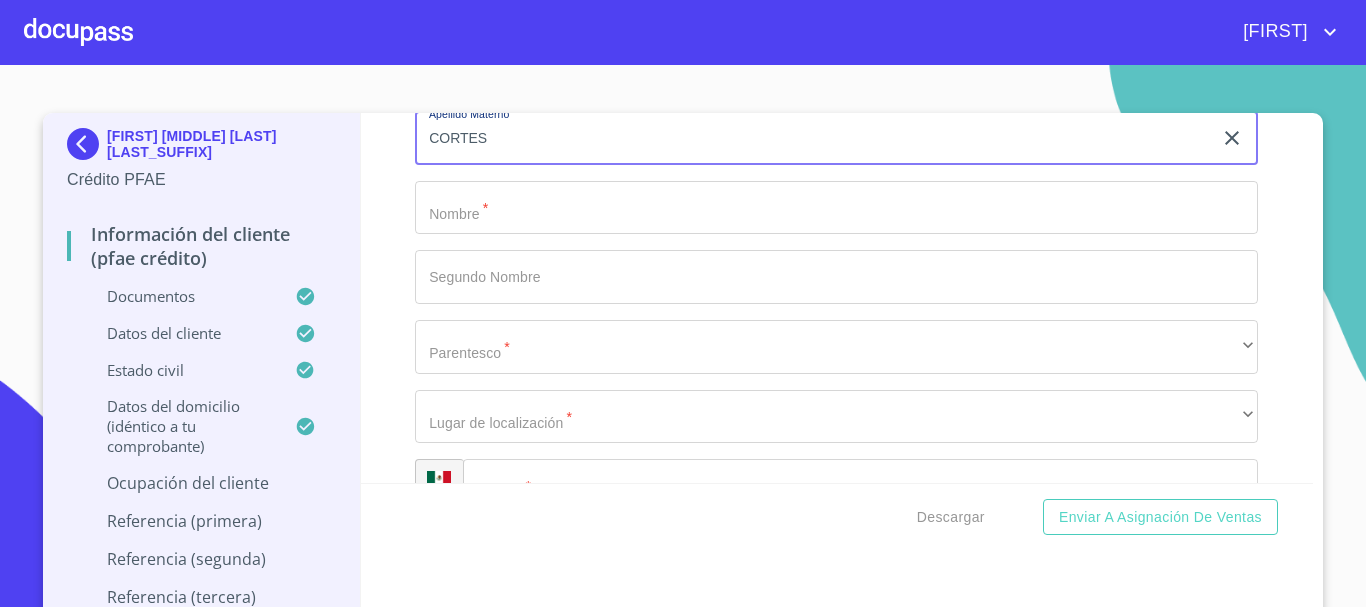 type on "CORTES" 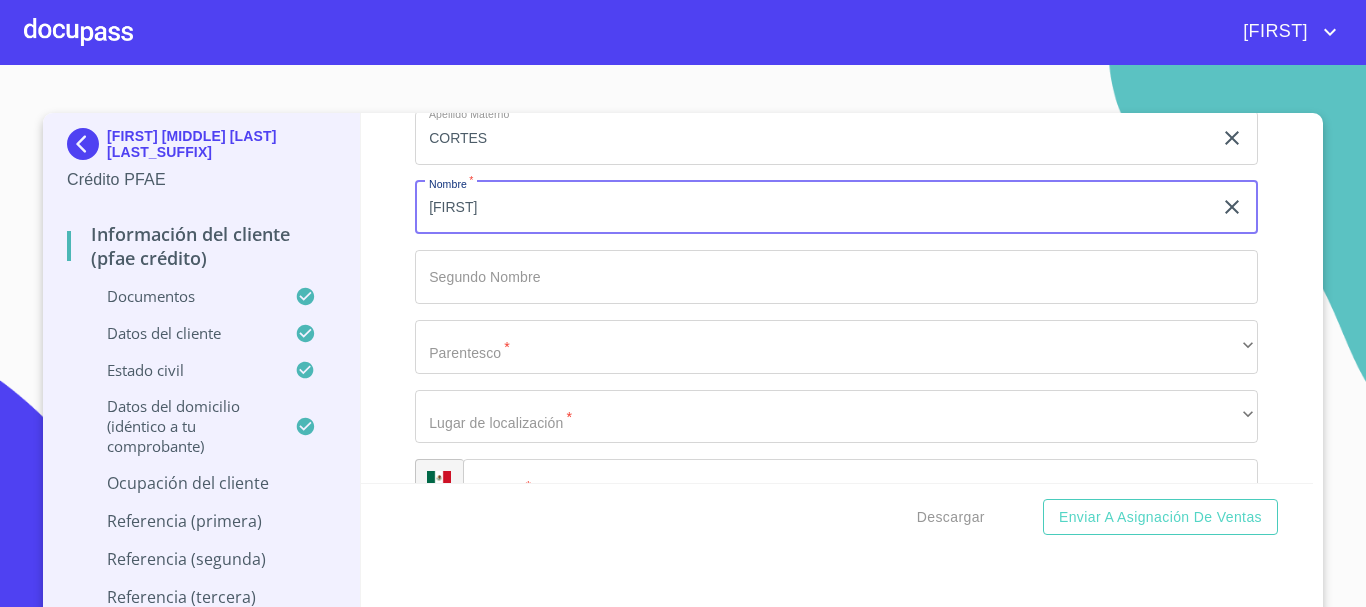 type on "[FIRST]" 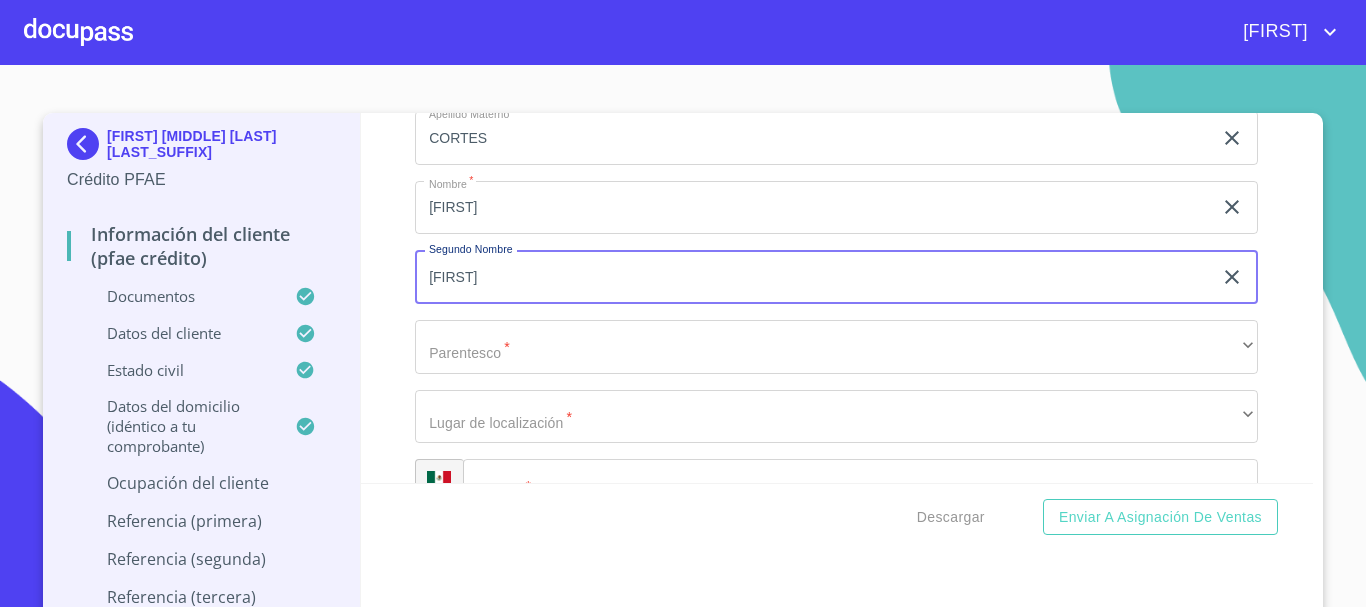 type on "[FIRST]" 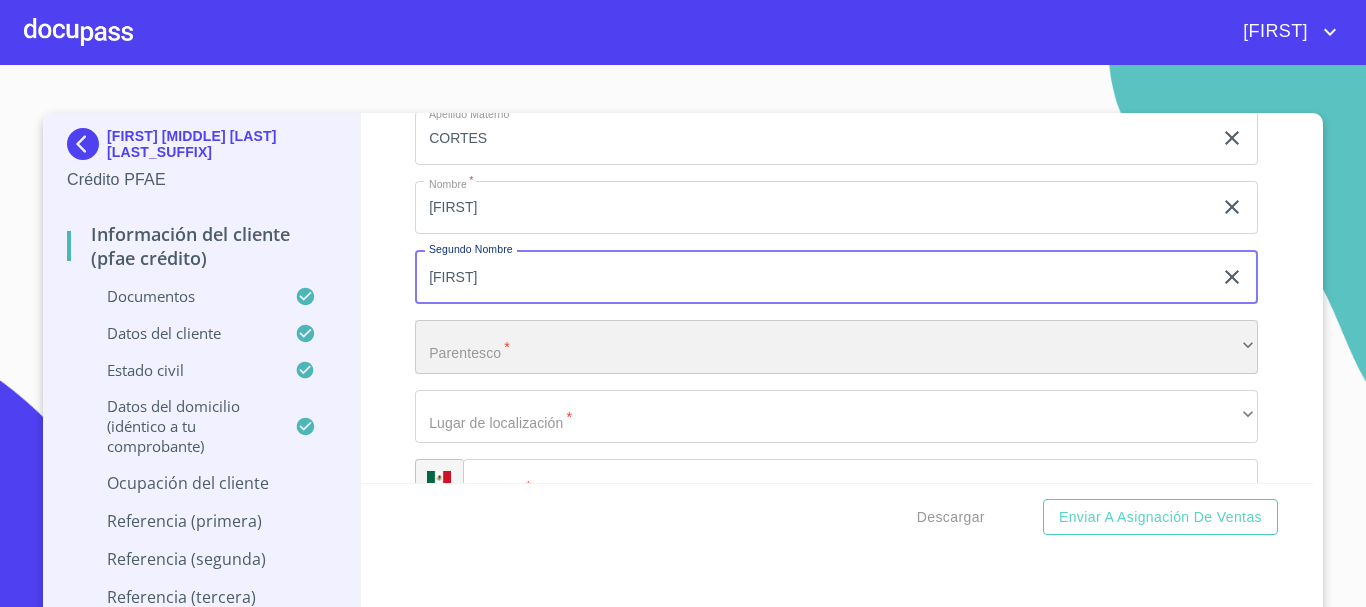click on "​" at bounding box center [836, 347] 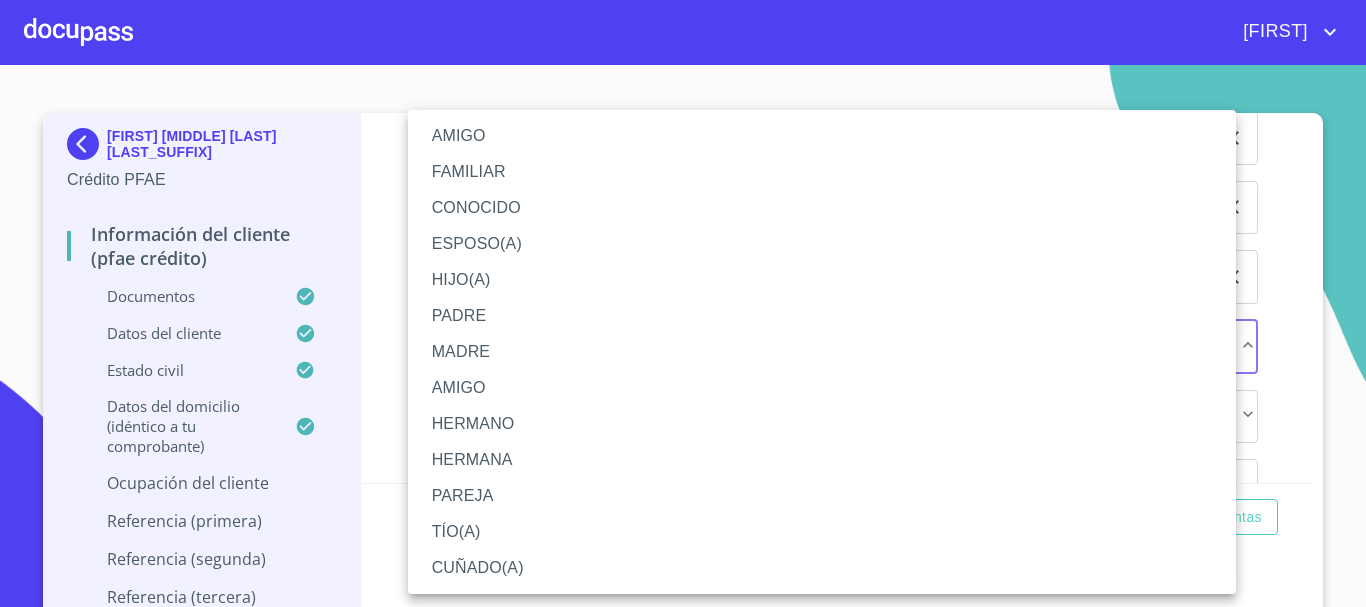 click on "AMIGO" at bounding box center [822, 388] 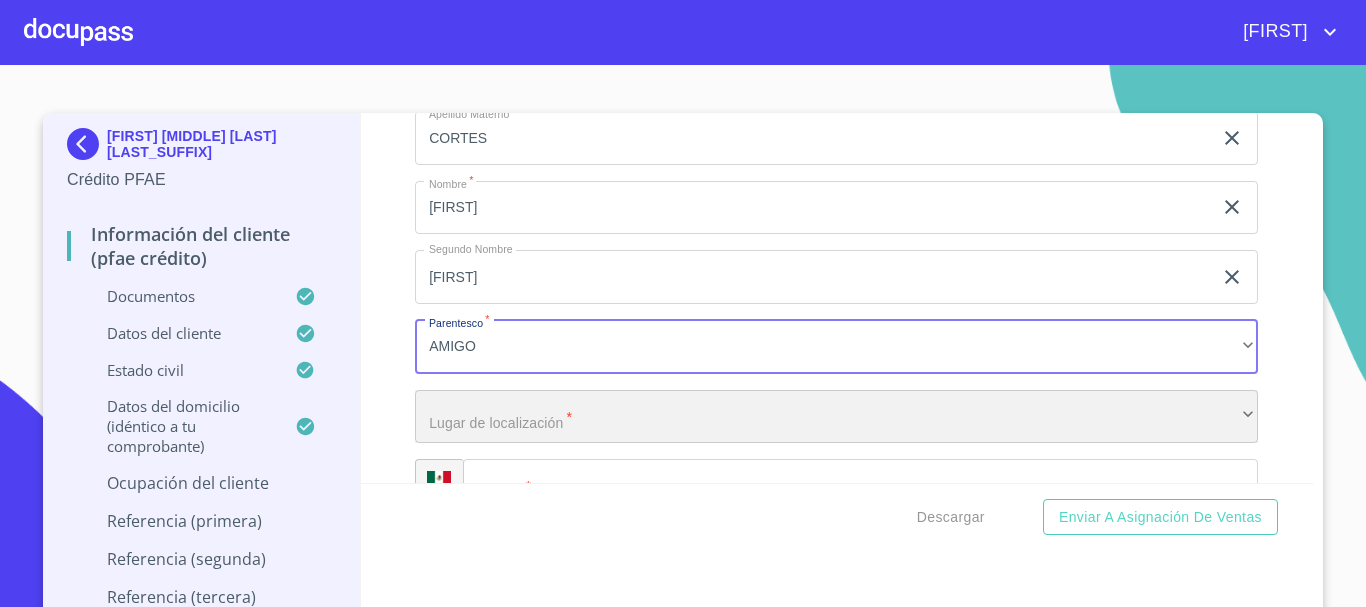 click on "​" at bounding box center (836, 417) 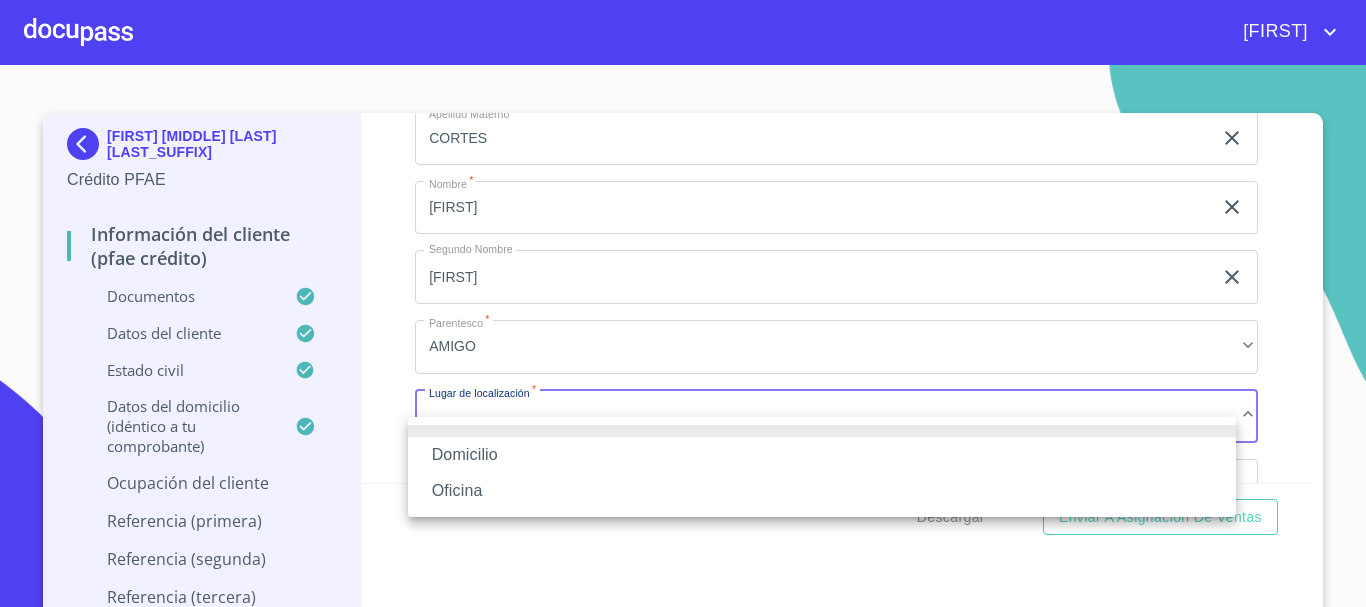 click on "Domicilio" at bounding box center (822, 455) 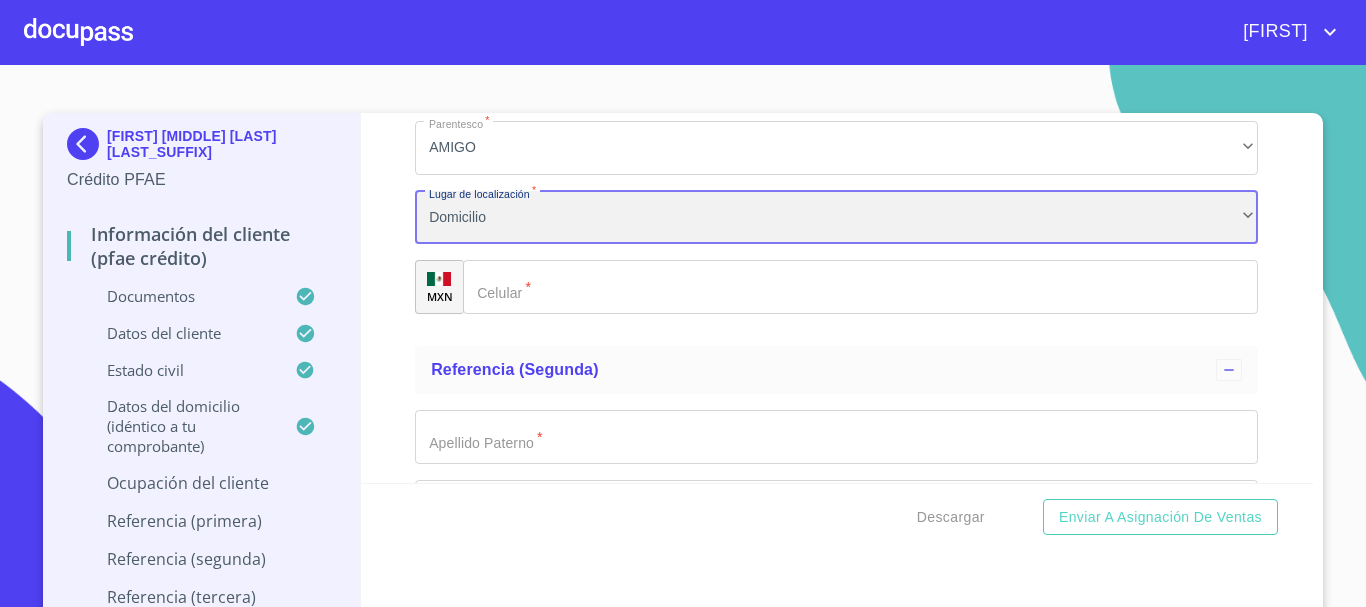 scroll, scrollTop: 10700, scrollLeft: 0, axis: vertical 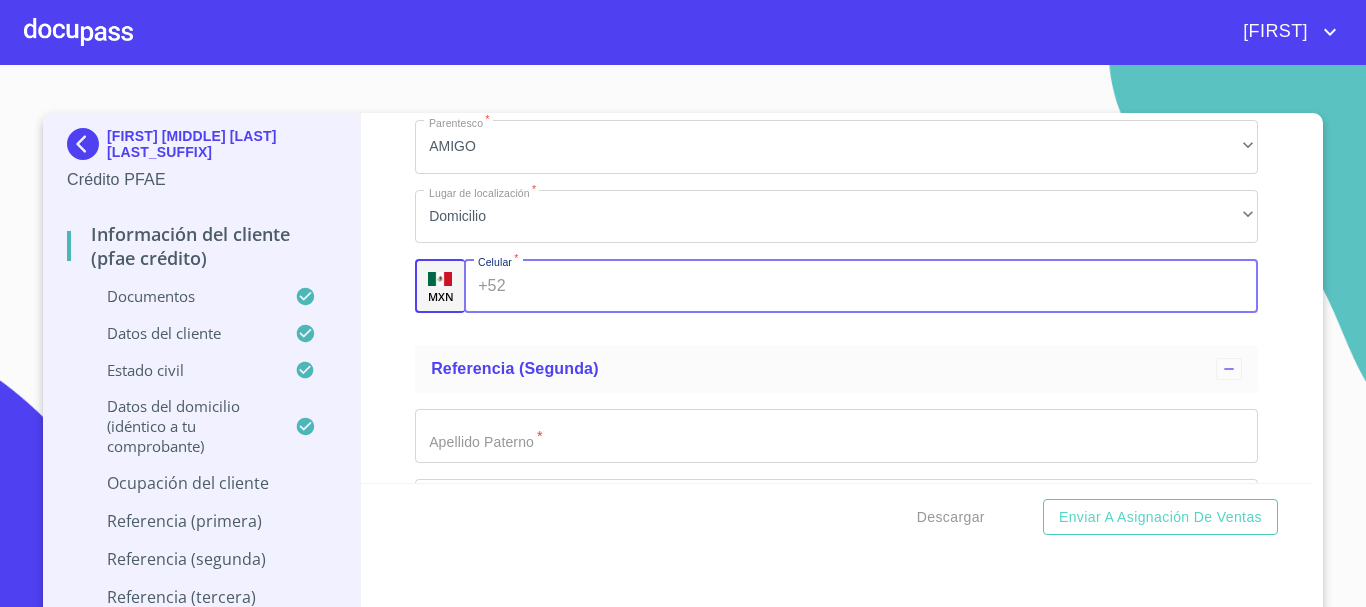 click on "Documento de identificación.   *" at bounding box center [886, 286] 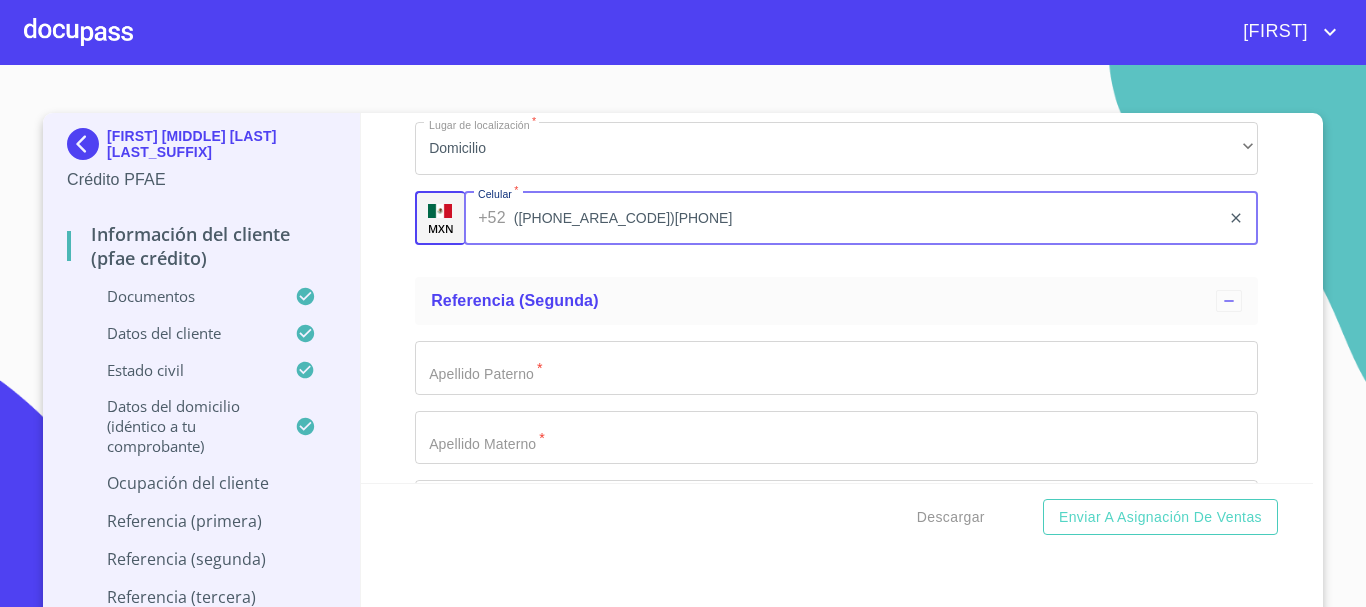 scroll, scrollTop: 10800, scrollLeft: 0, axis: vertical 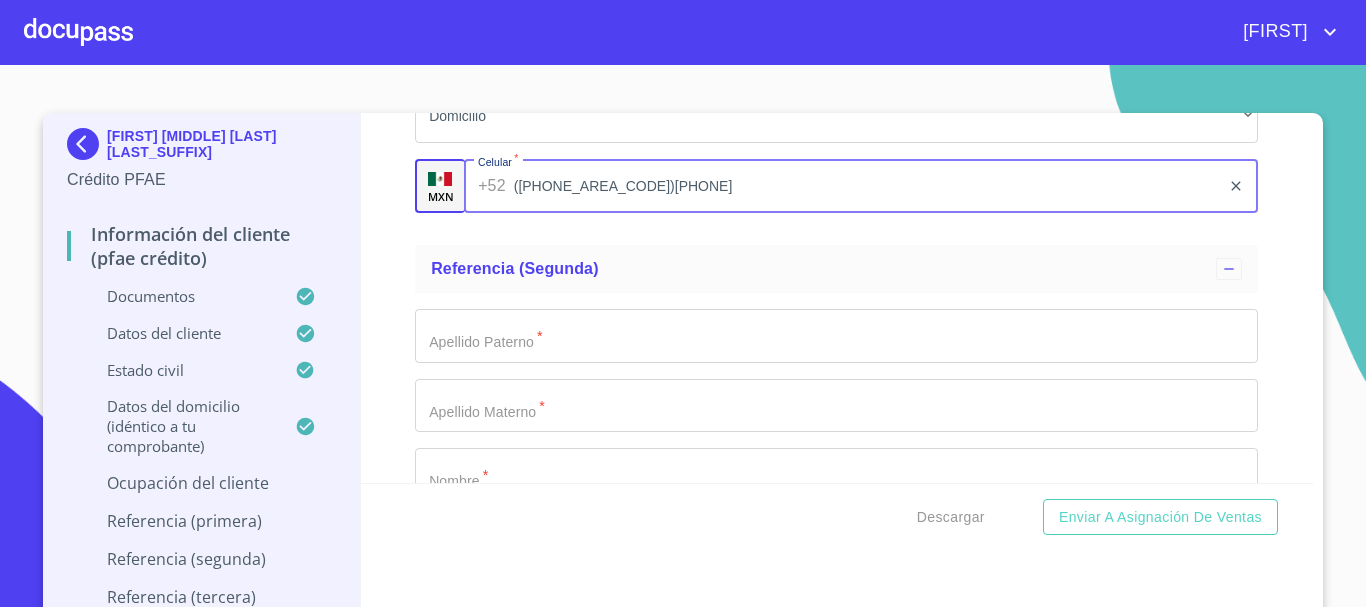 type on "([PHONE_AREA_CODE])[PHONE]" 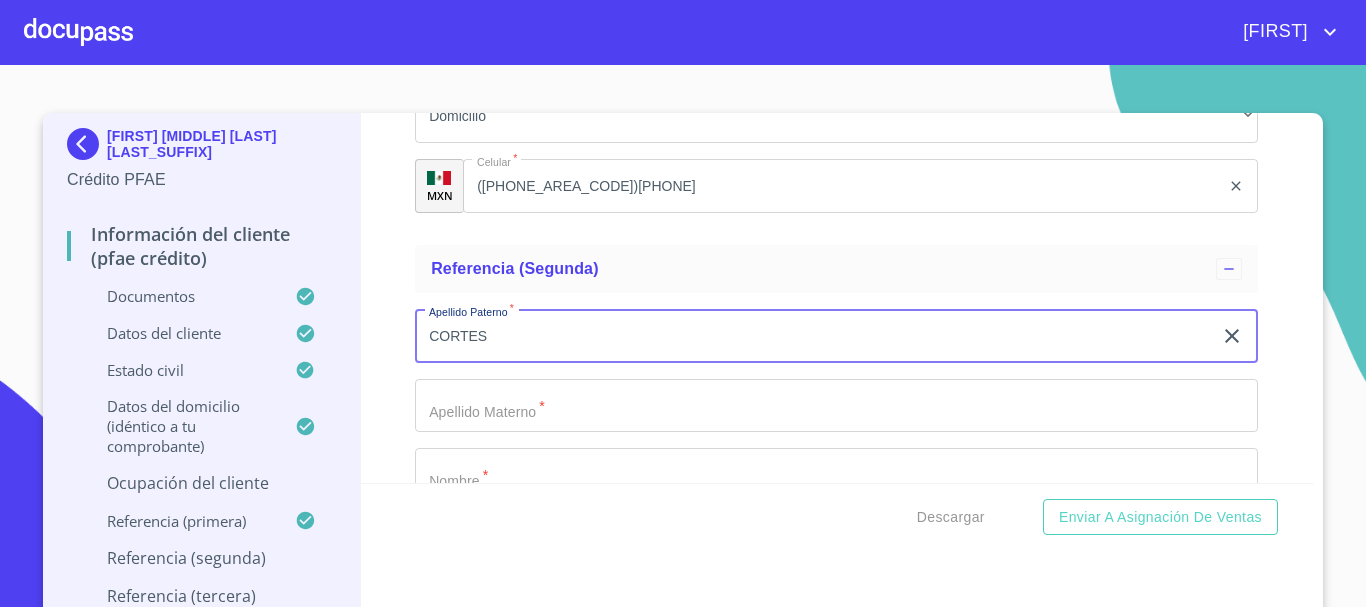 type on "CORTES" 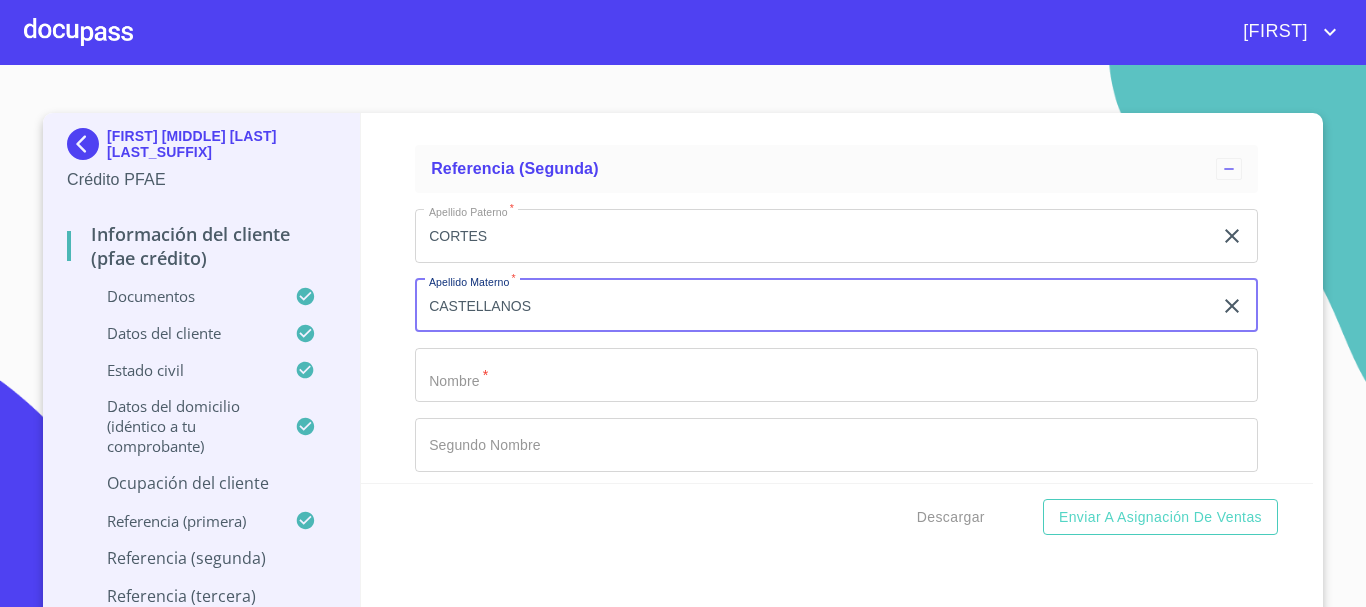 scroll, scrollTop: 11000, scrollLeft: 0, axis: vertical 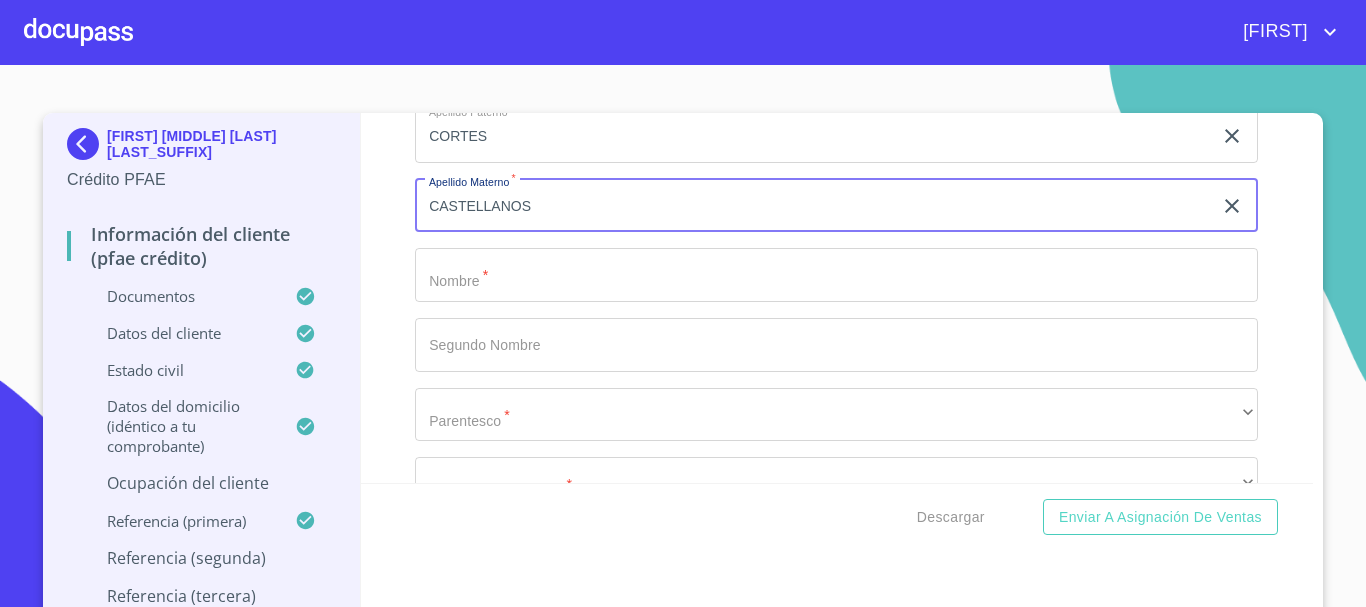 type on "CASTELLANOS" 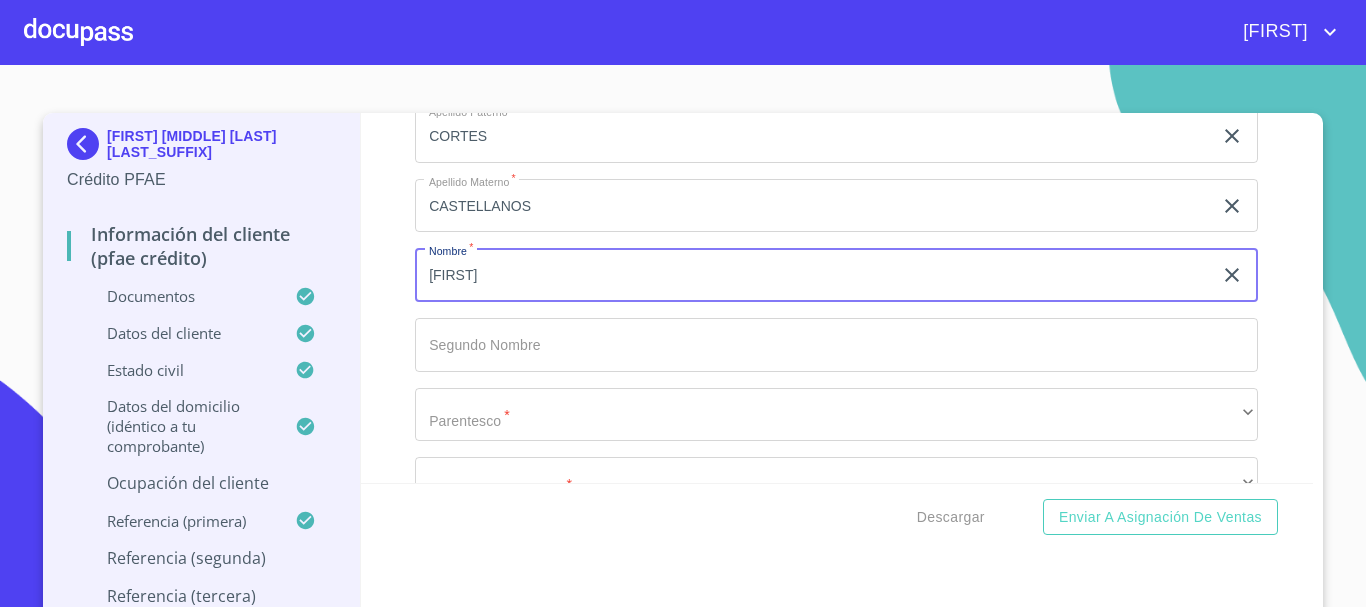 type on "[FIRST]" 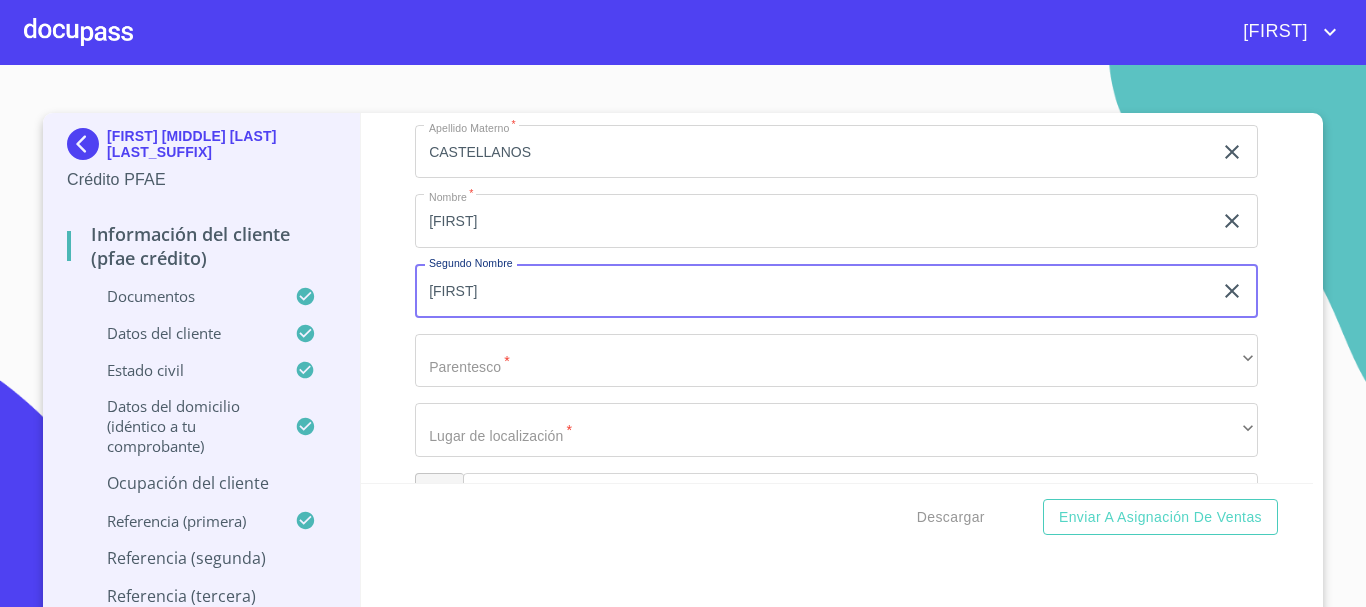 scroll, scrollTop: 11100, scrollLeft: 0, axis: vertical 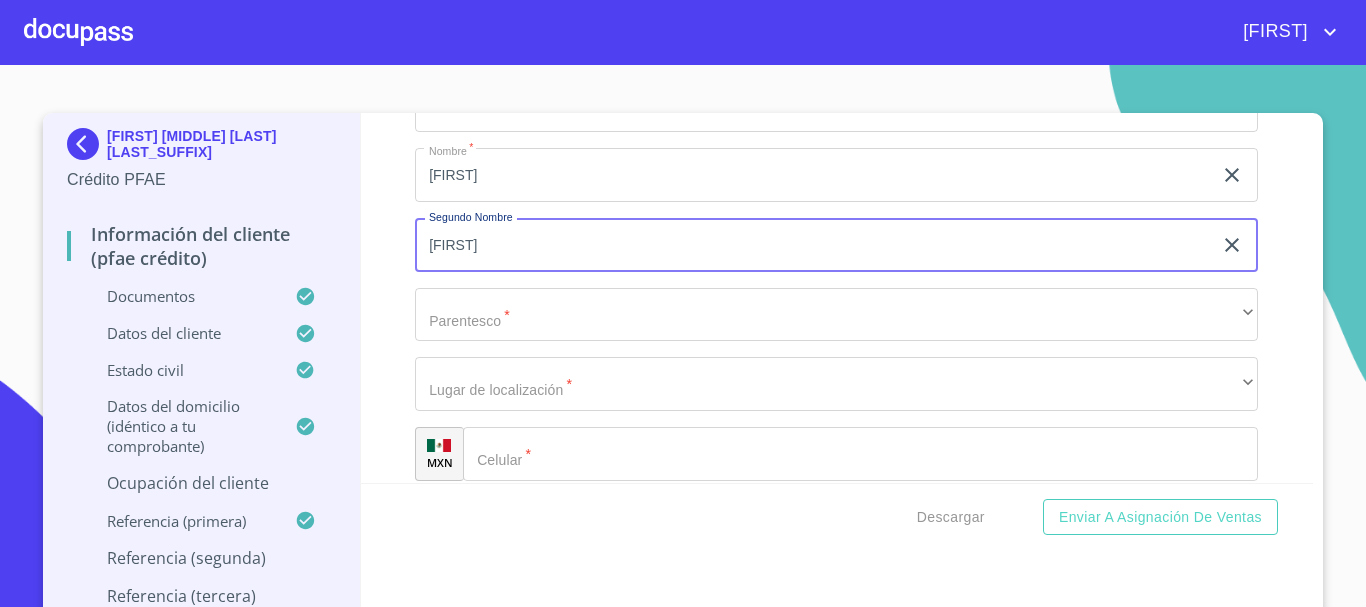 type on "[FIRST]" 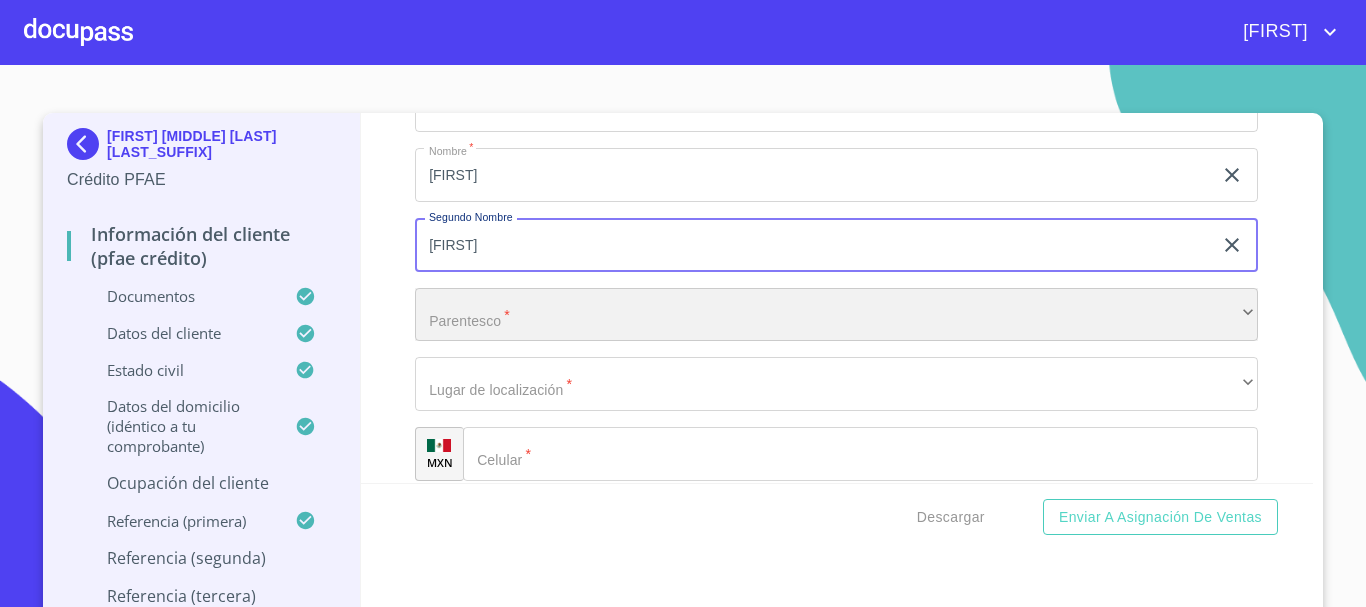 click on "​" at bounding box center (836, 315) 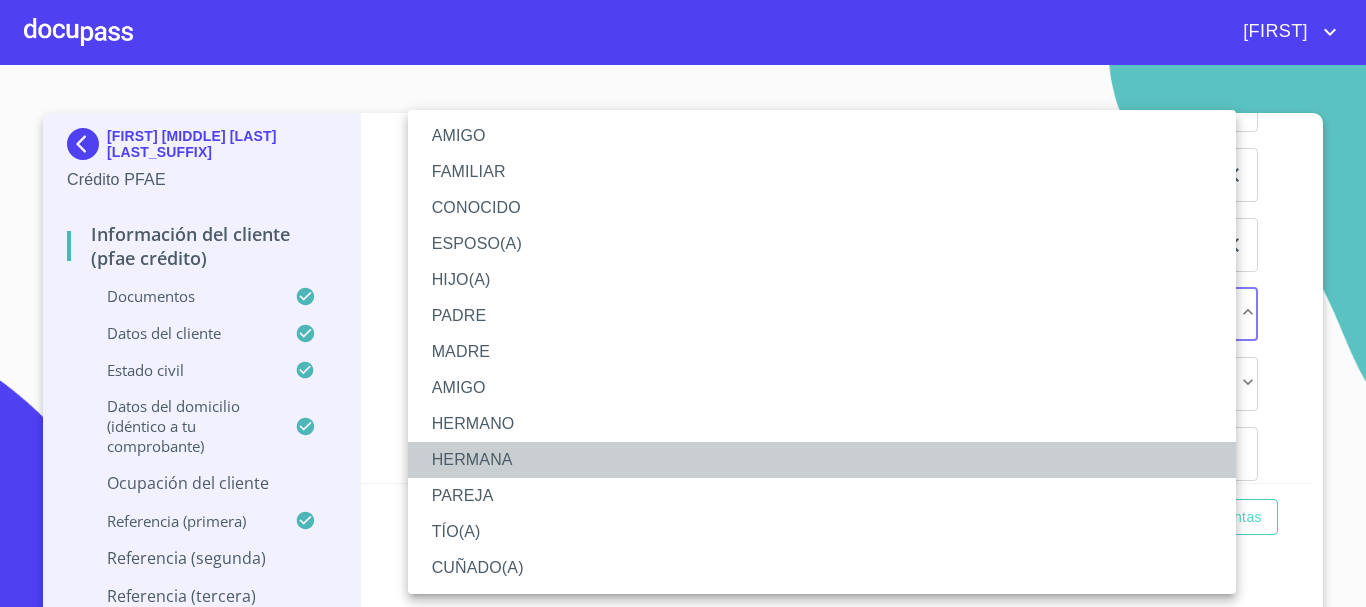 click on "HERMANA" at bounding box center (822, 460) 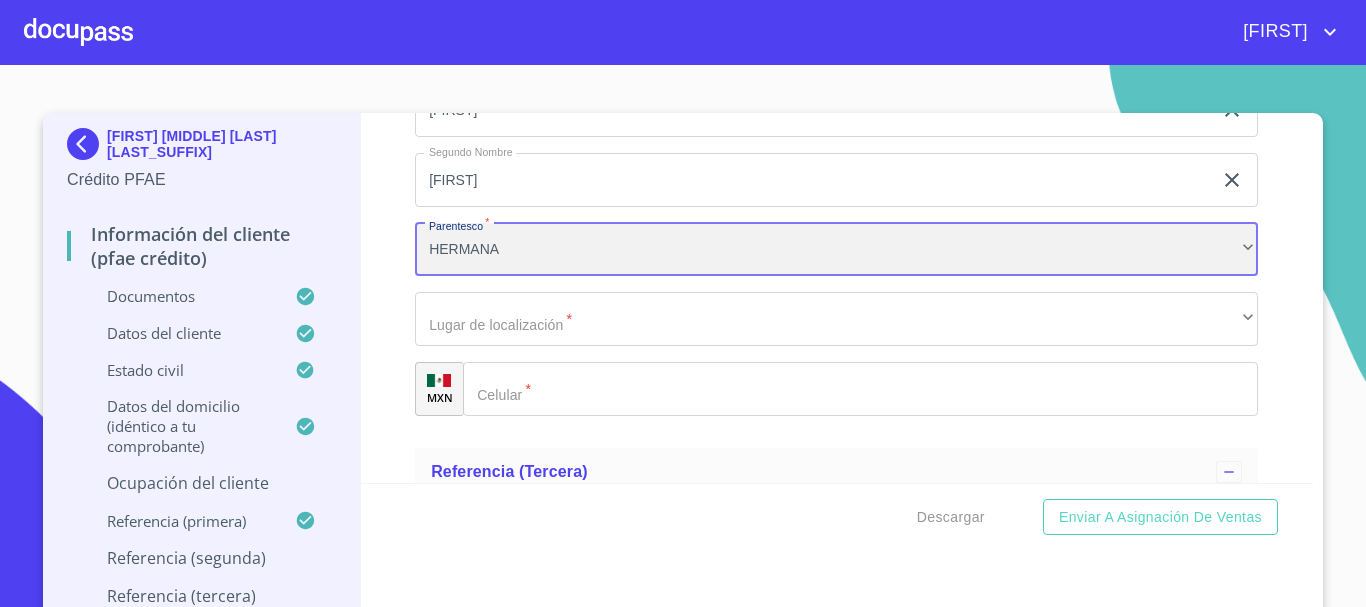 scroll, scrollTop: 11200, scrollLeft: 0, axis: vertical 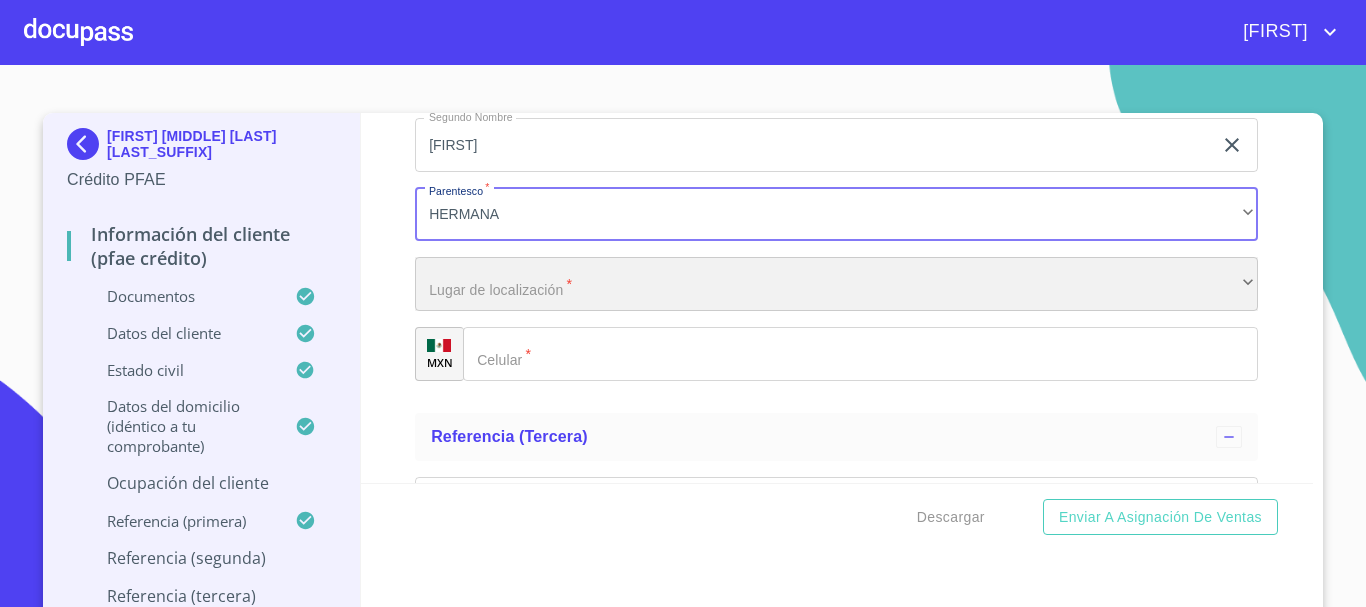 click on "​" at bounding box center [836, 284] 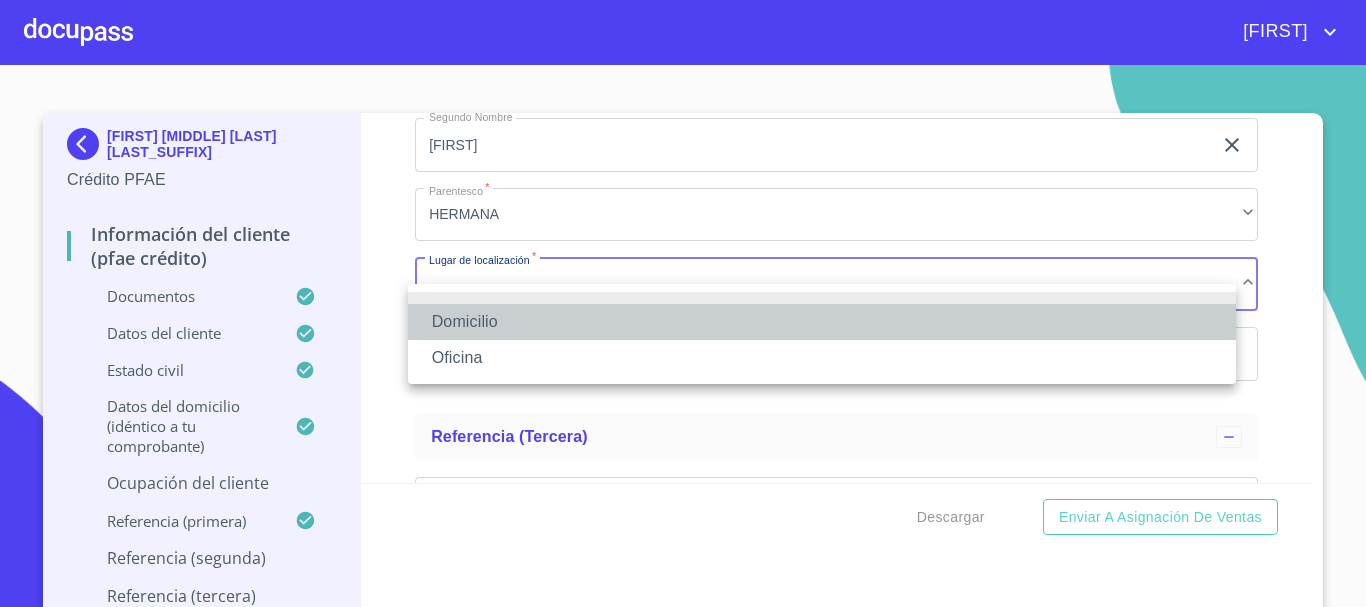 click on "Domicilio" at bounding box center [822, 322] 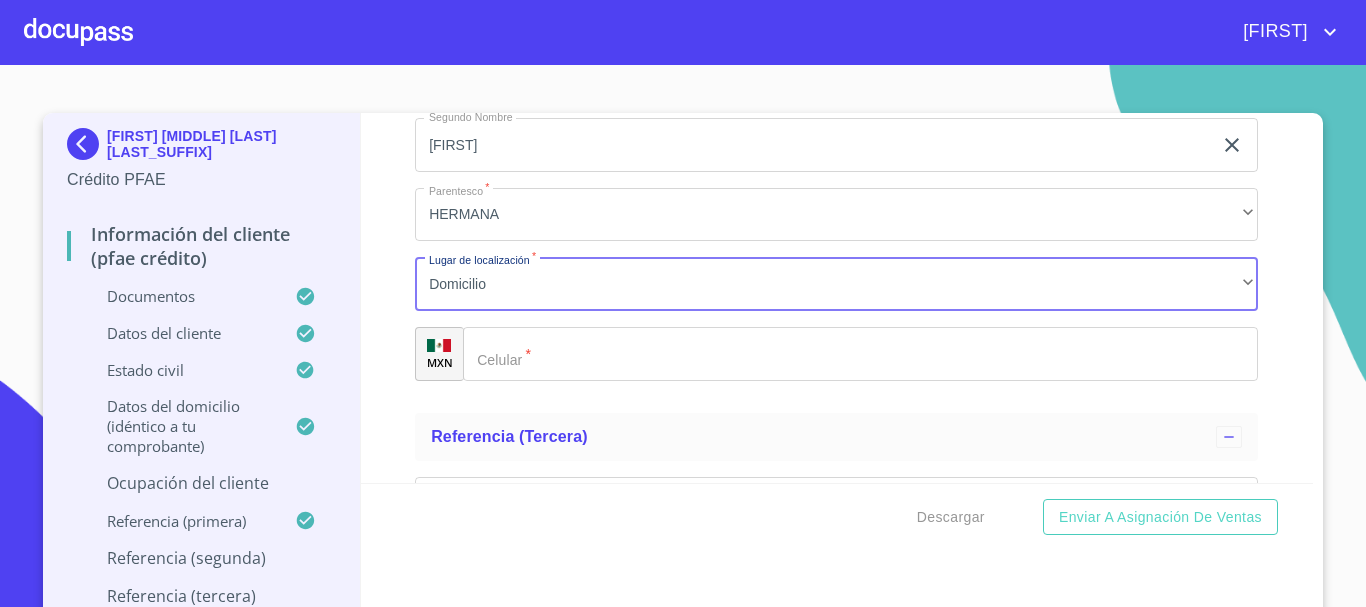 click on "Documento de identificación.   *" 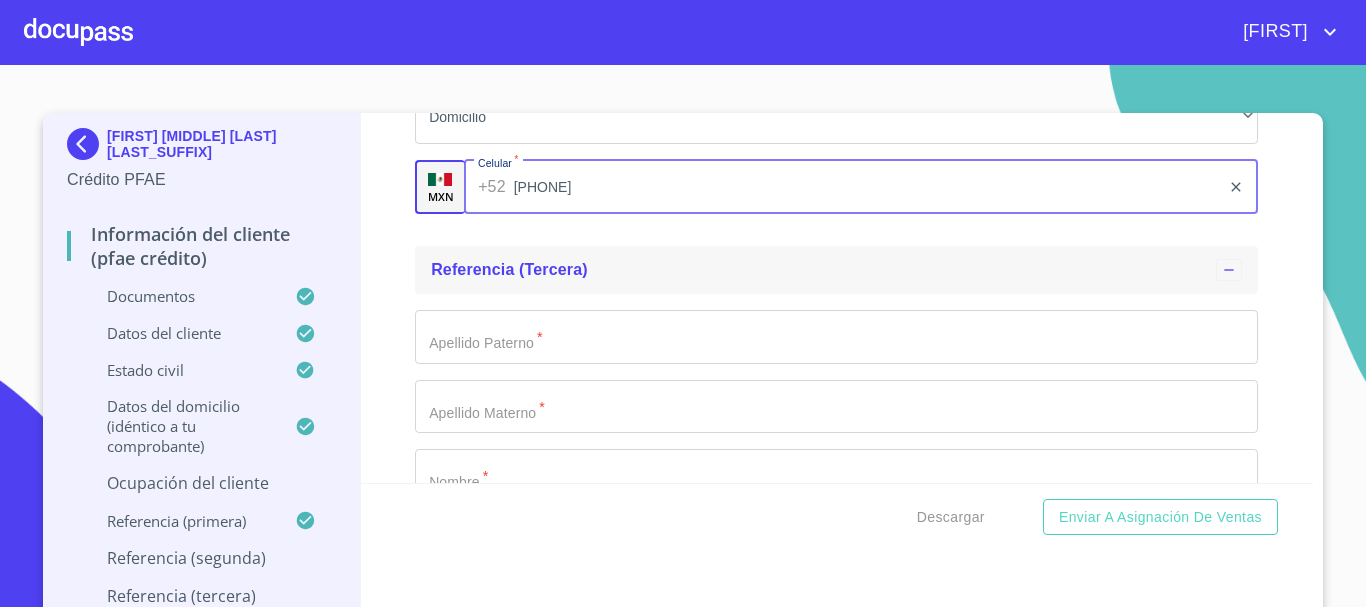 scroll, scrollTop: 11400, scrollLeft: 0, axis: vertical 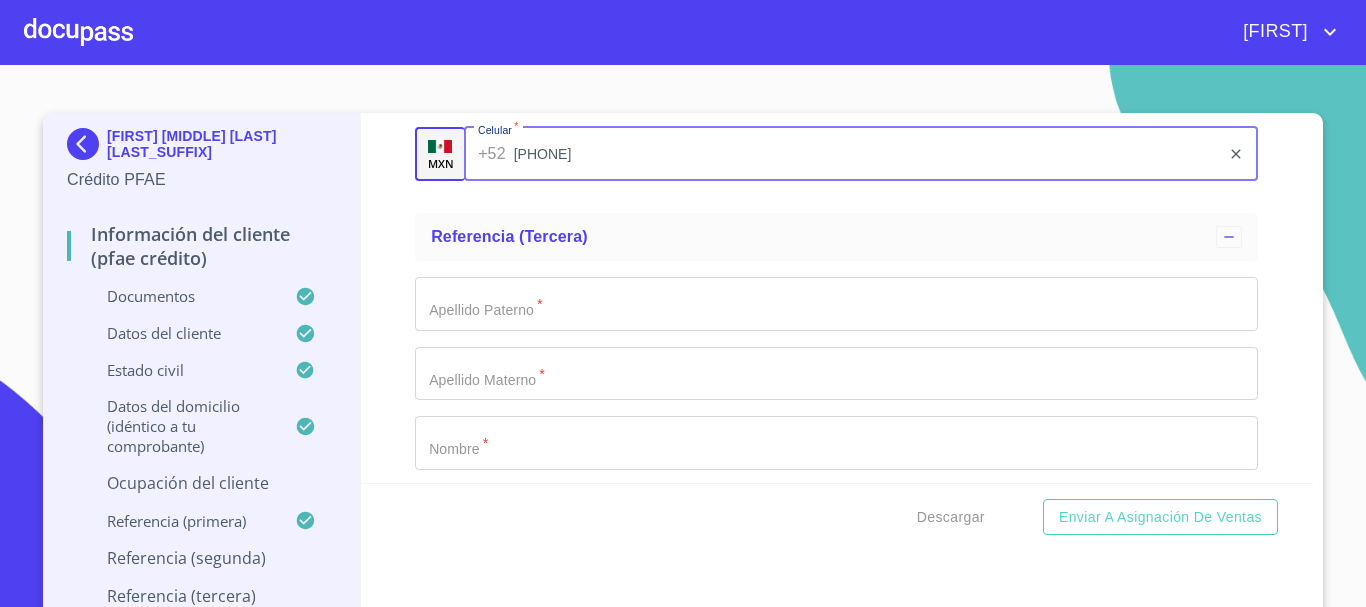 type on "[PHONE]" 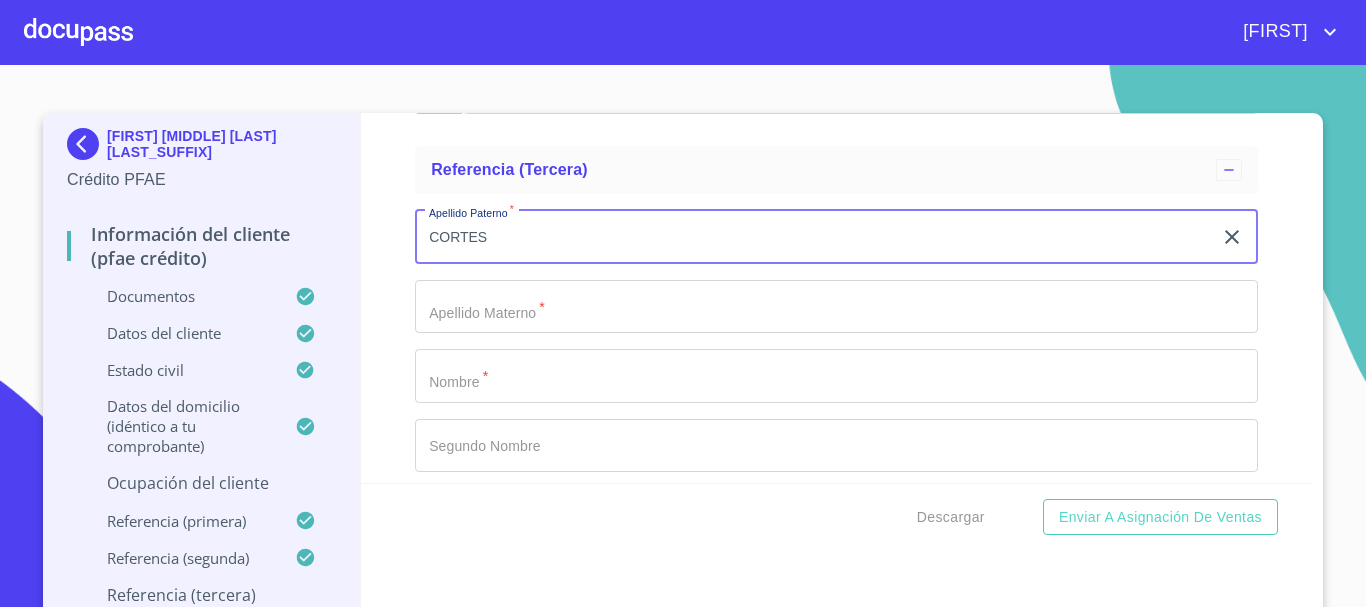 scroll, scrollTop: 11500, scrollLeft: 0, axis: vertical 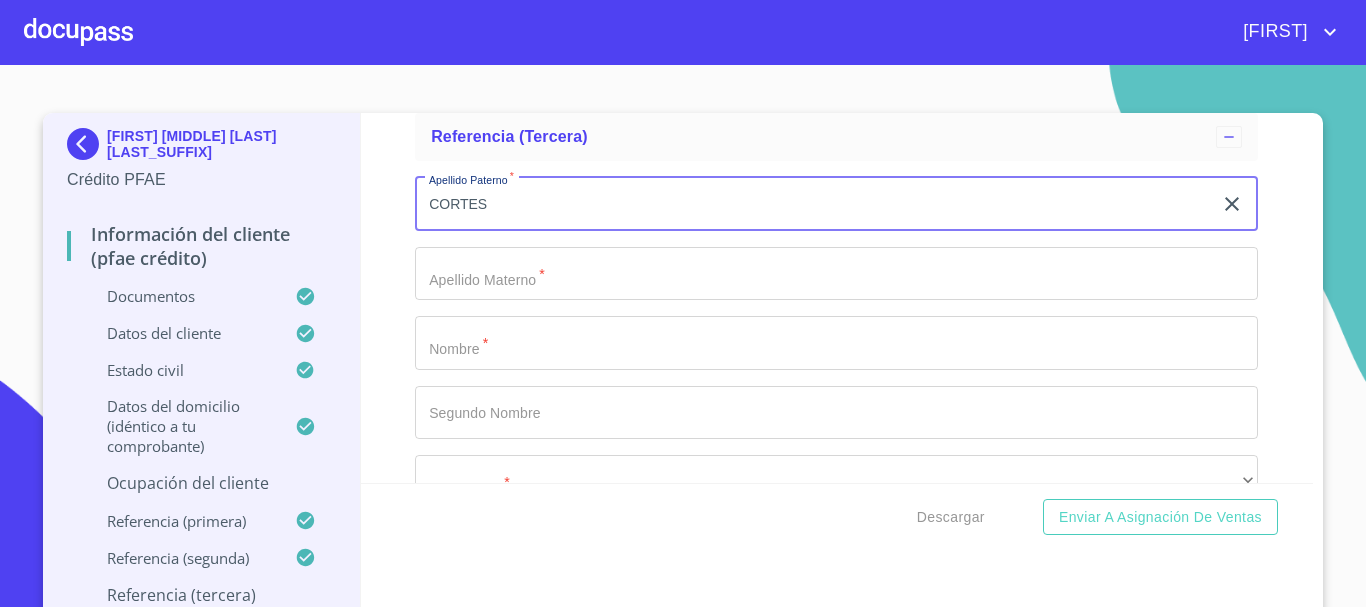 type on "CORTES" 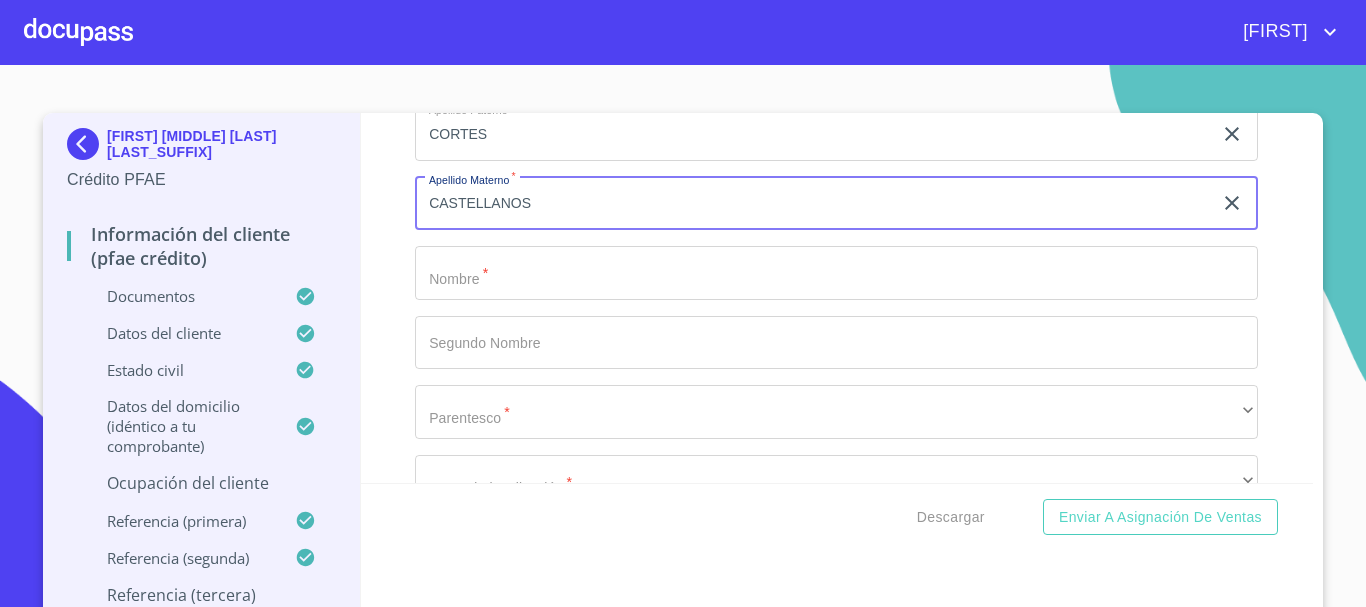 scroll, scrollTop: 11600, scrollLeft: 0, axis: vertical 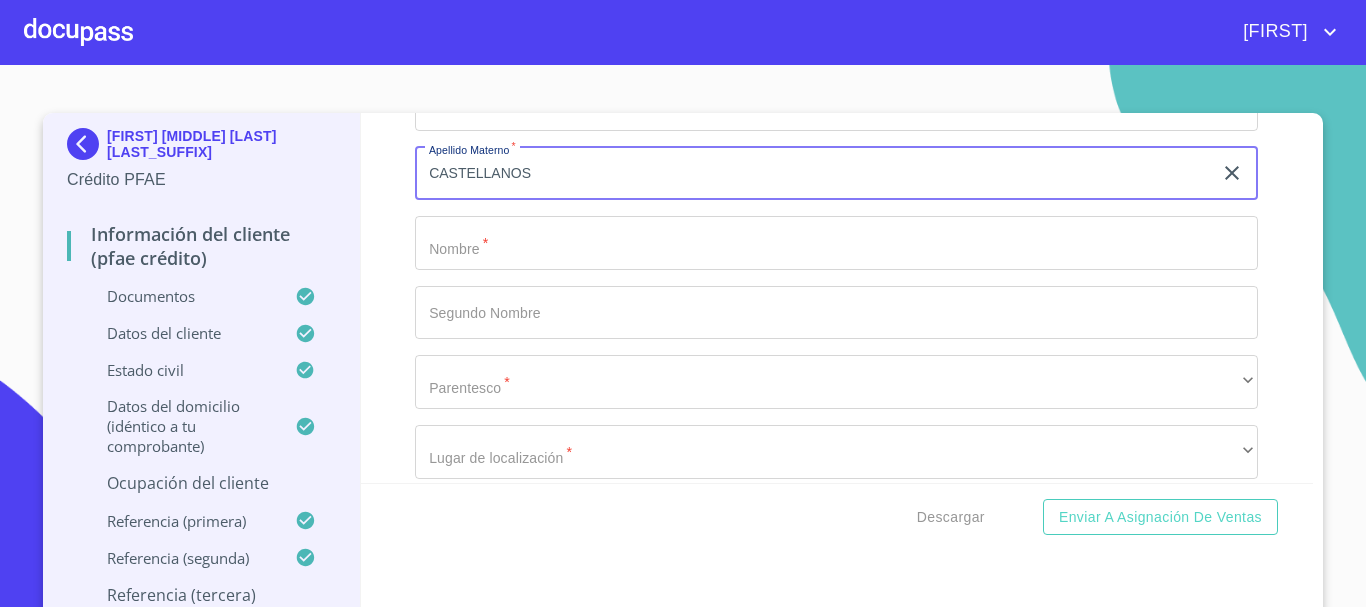type on "CASTELLANOS" 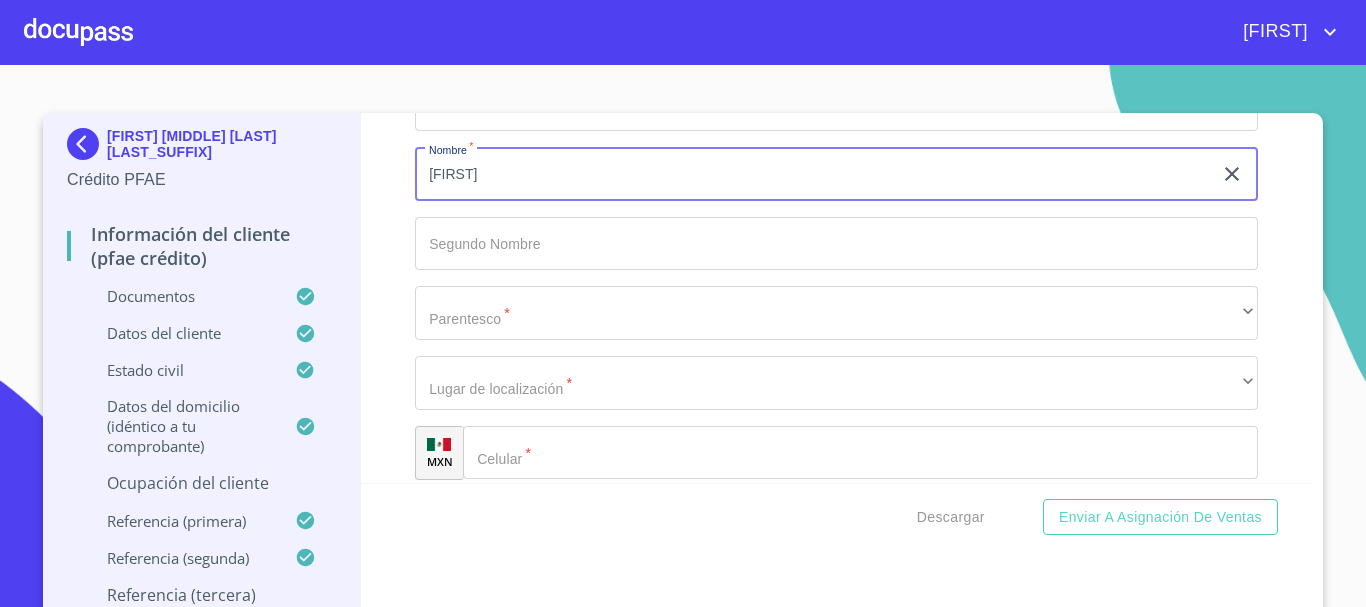 scroll, scrollTop: 11700, scrollLeft: 0, axis: vertical 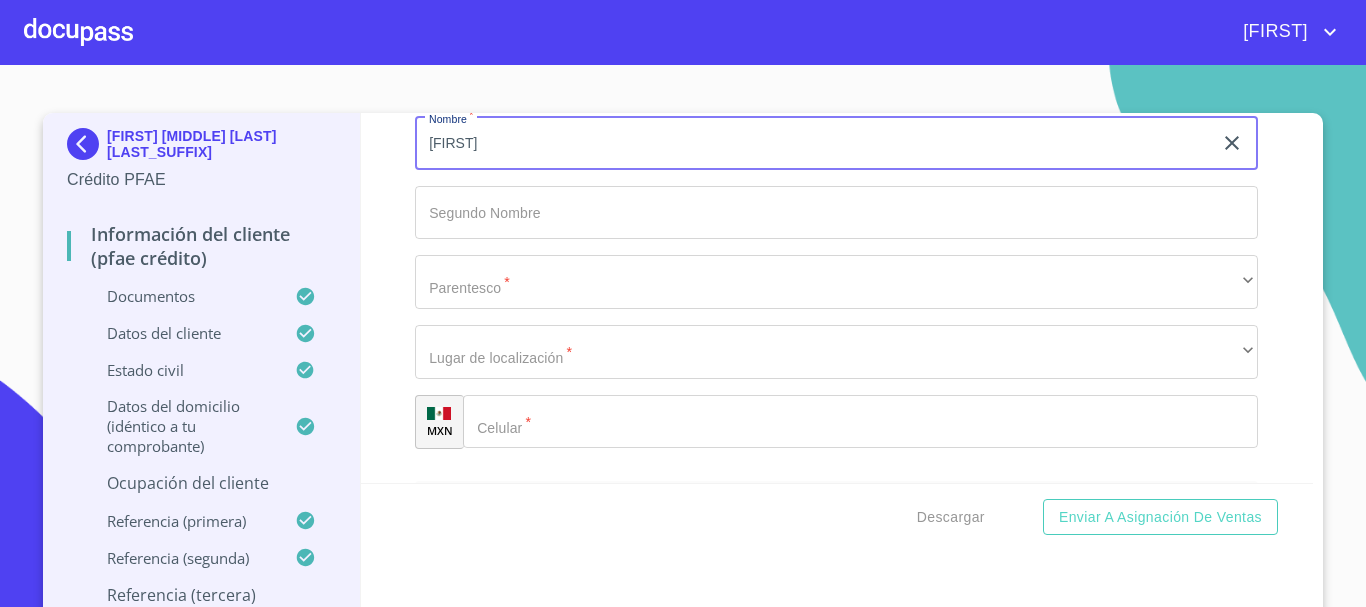 type on "[FIRST]" 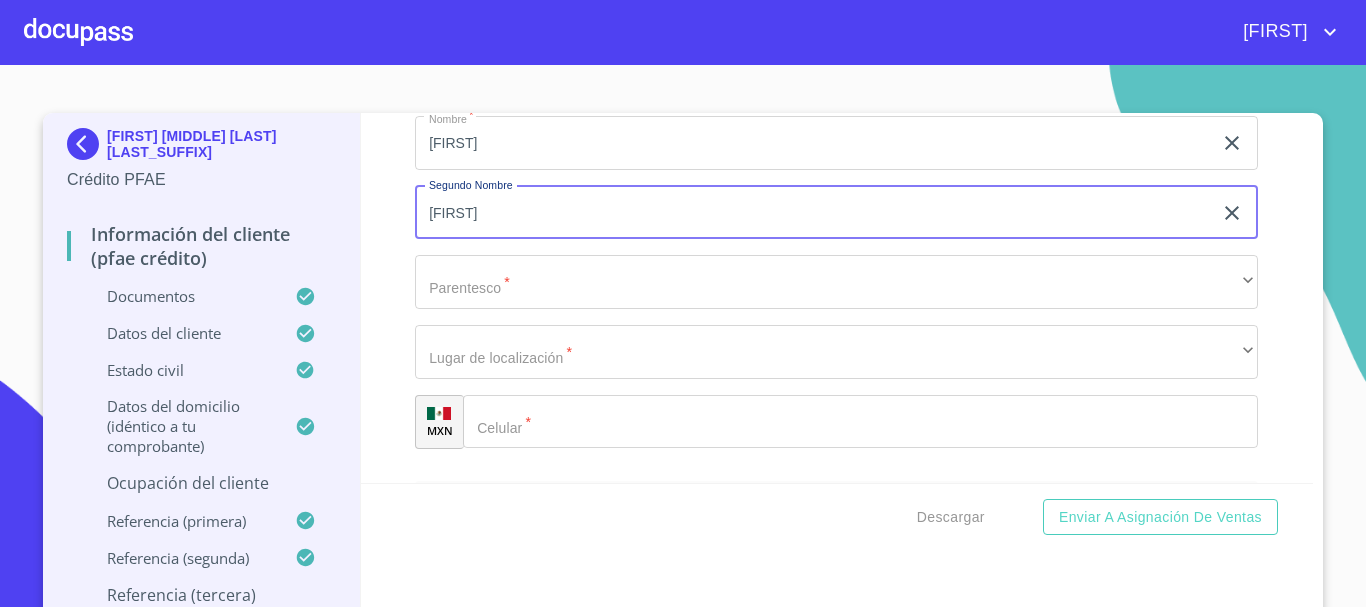 scroll, scrollTop: 11800, scrollLeft: 0, axis: vertical 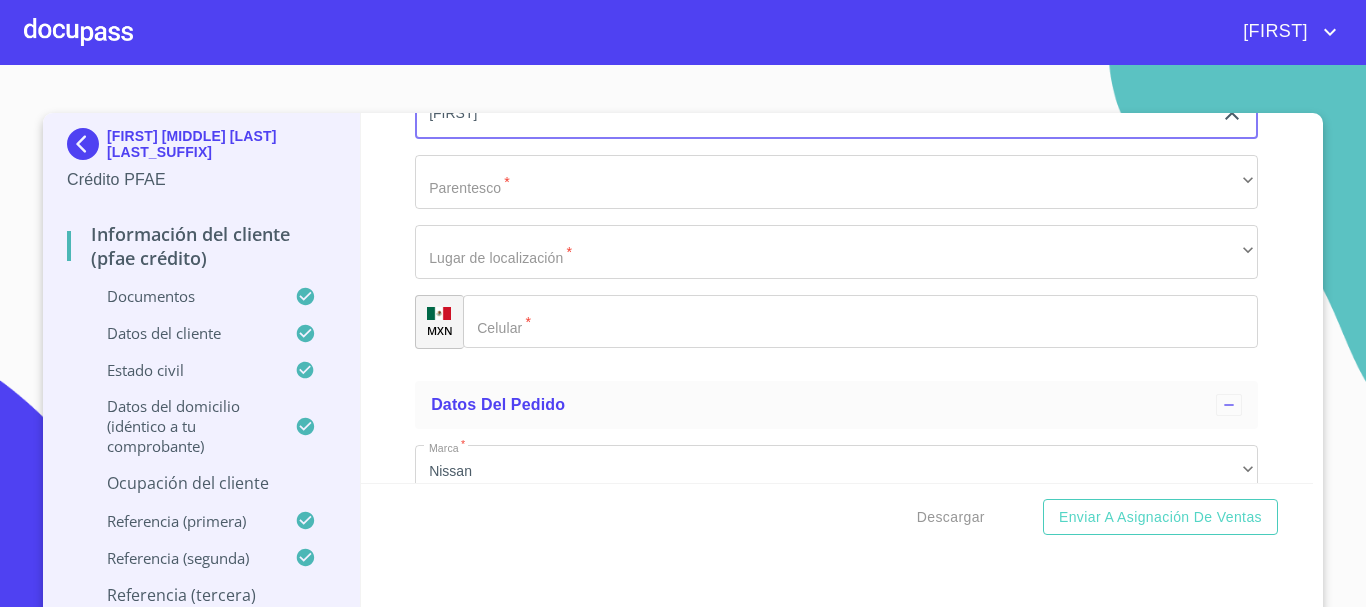 type on "[FIRST]" 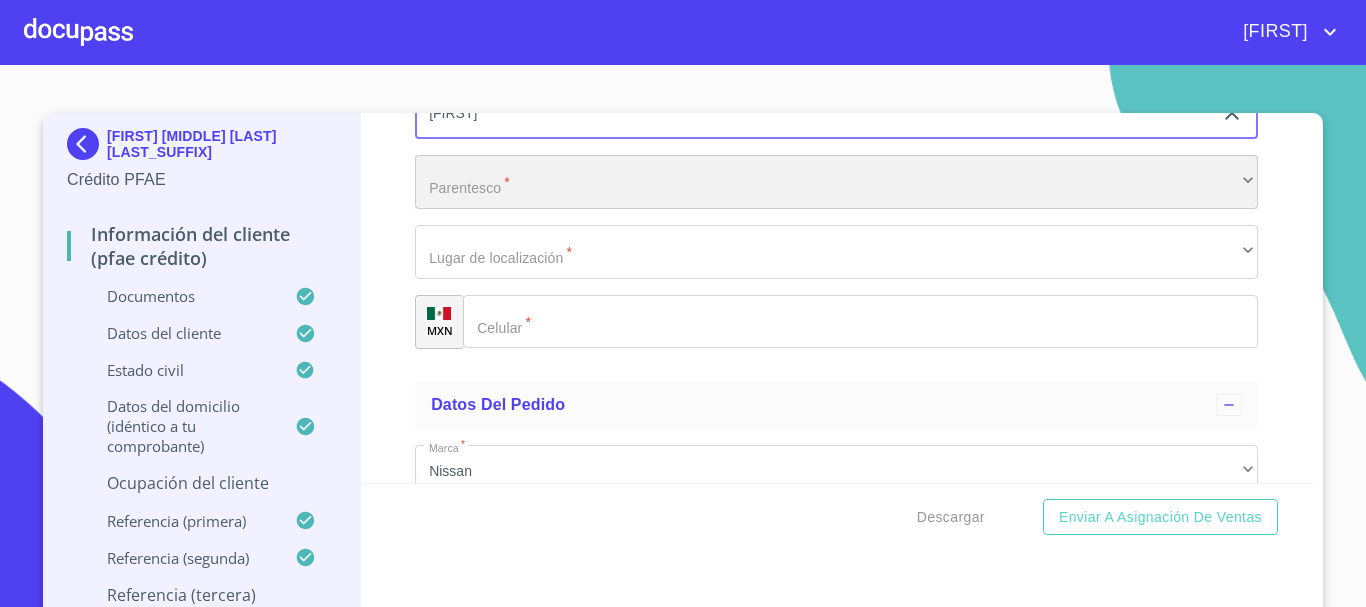 click on "​" at bounding box center (836, 182) 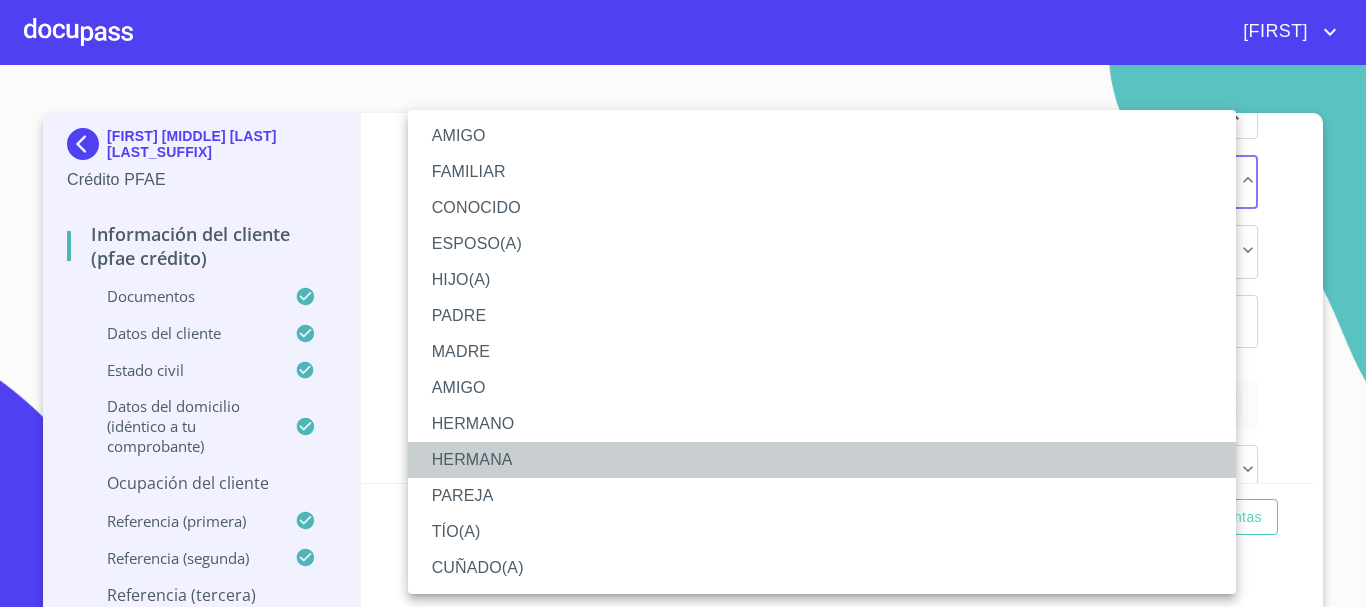 click on "HERMANA" at bounding box center (822, 460) 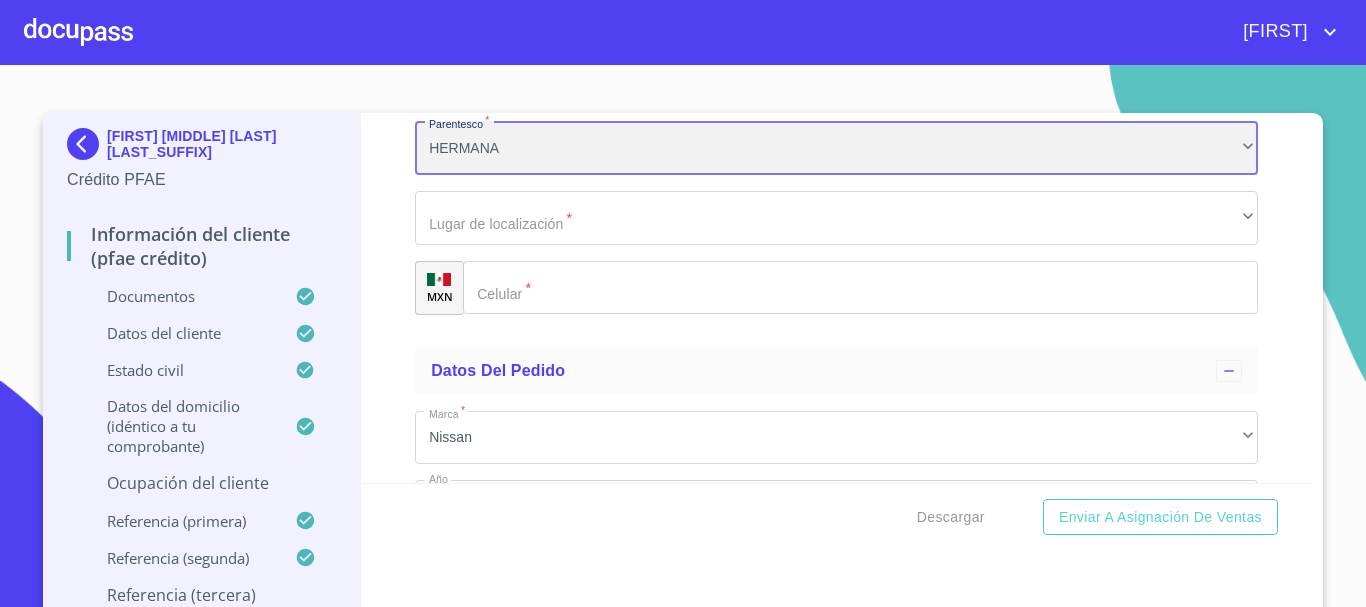 scroll, scrollTop: 11800, scrollLeft: 0, axis: vertical 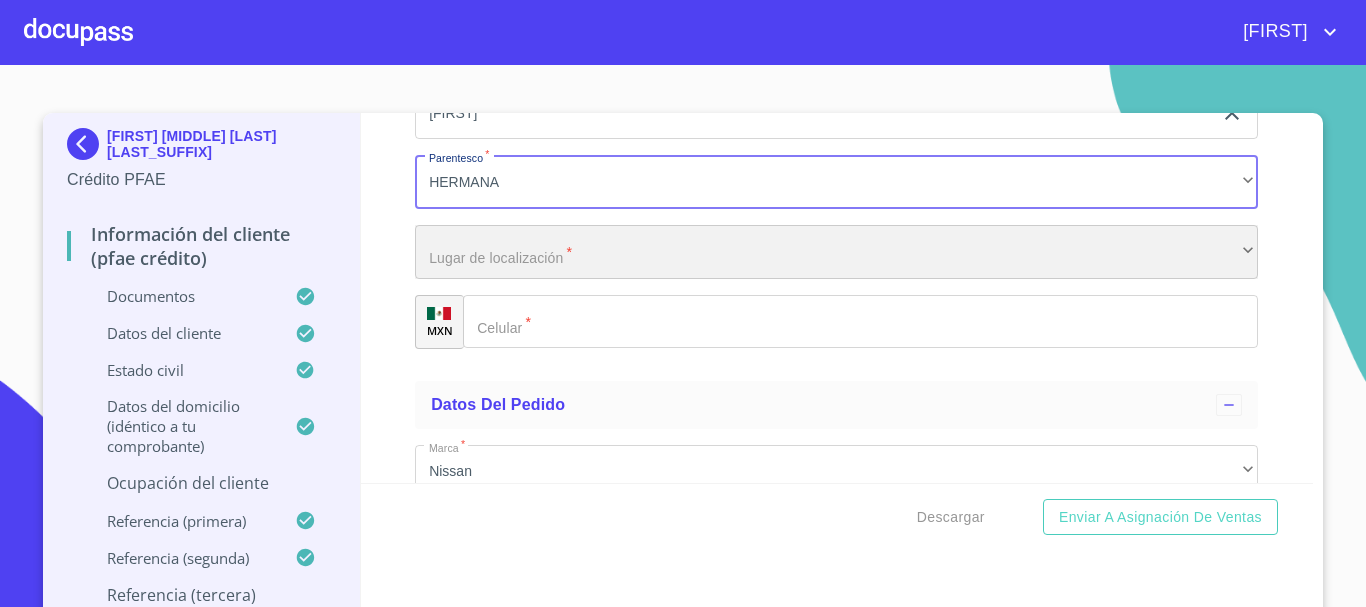 click on "​" at bounding box center [836, 252] 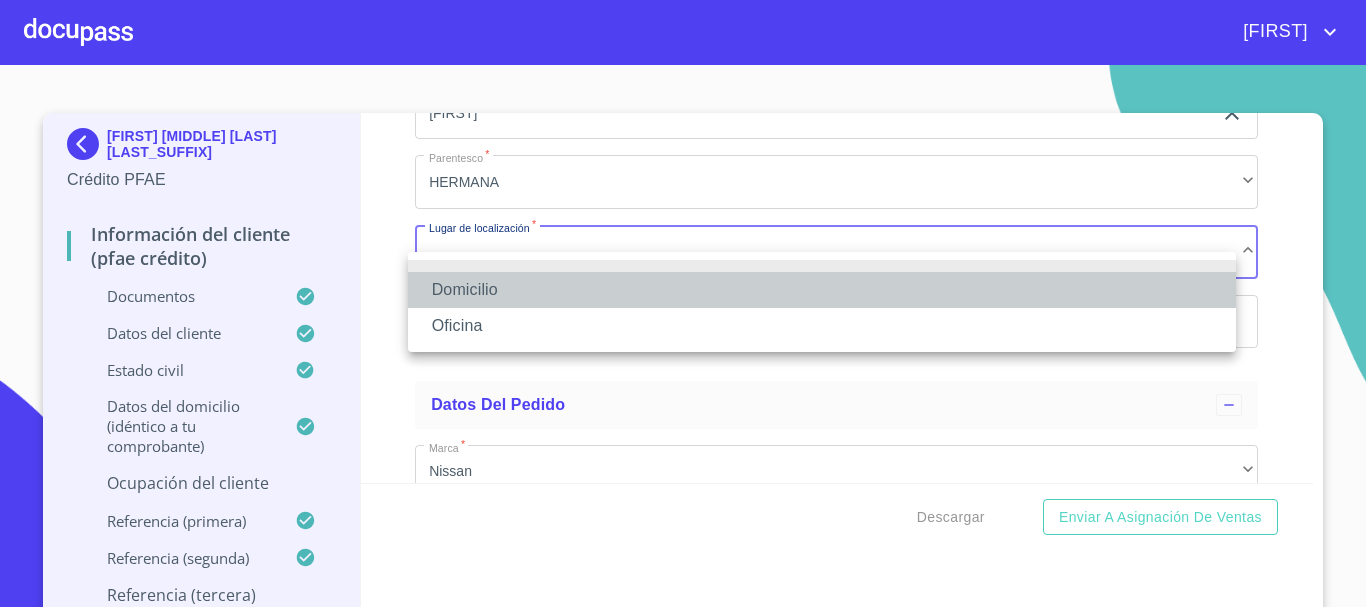 click on "Domicilio" at bounding box center (822, 290) 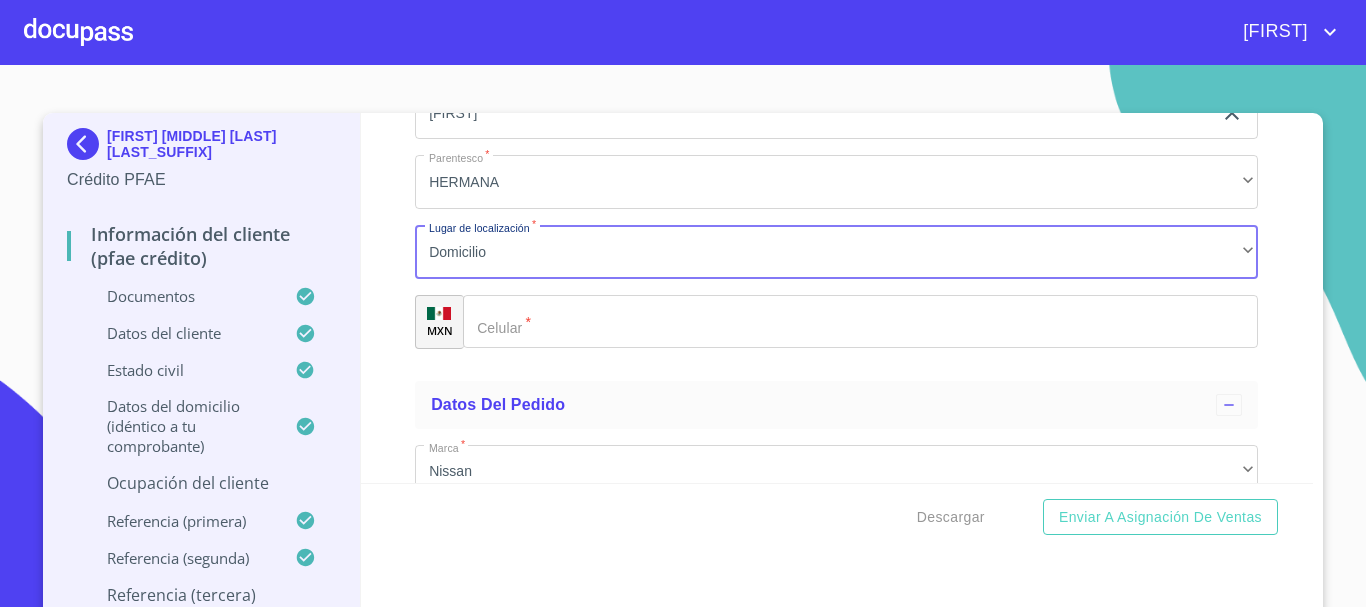 click on "Documento de identificación.   *" 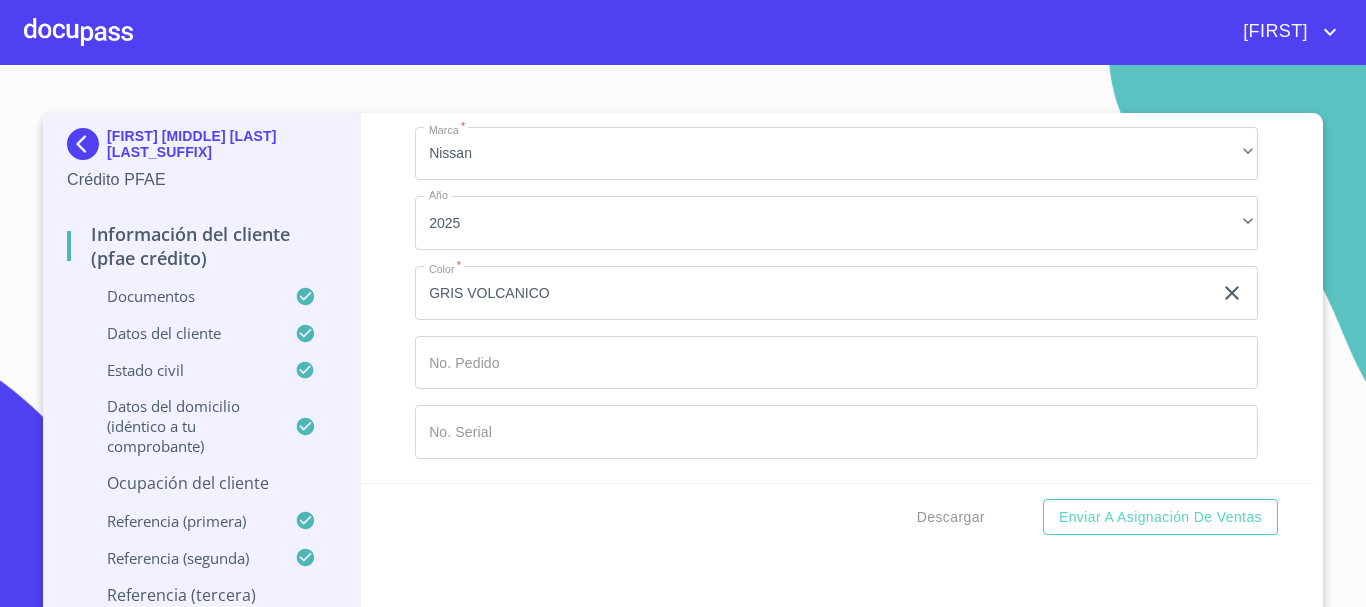 scroll, scrollTop: 12142, scrollLeft: 0, axis: vertical 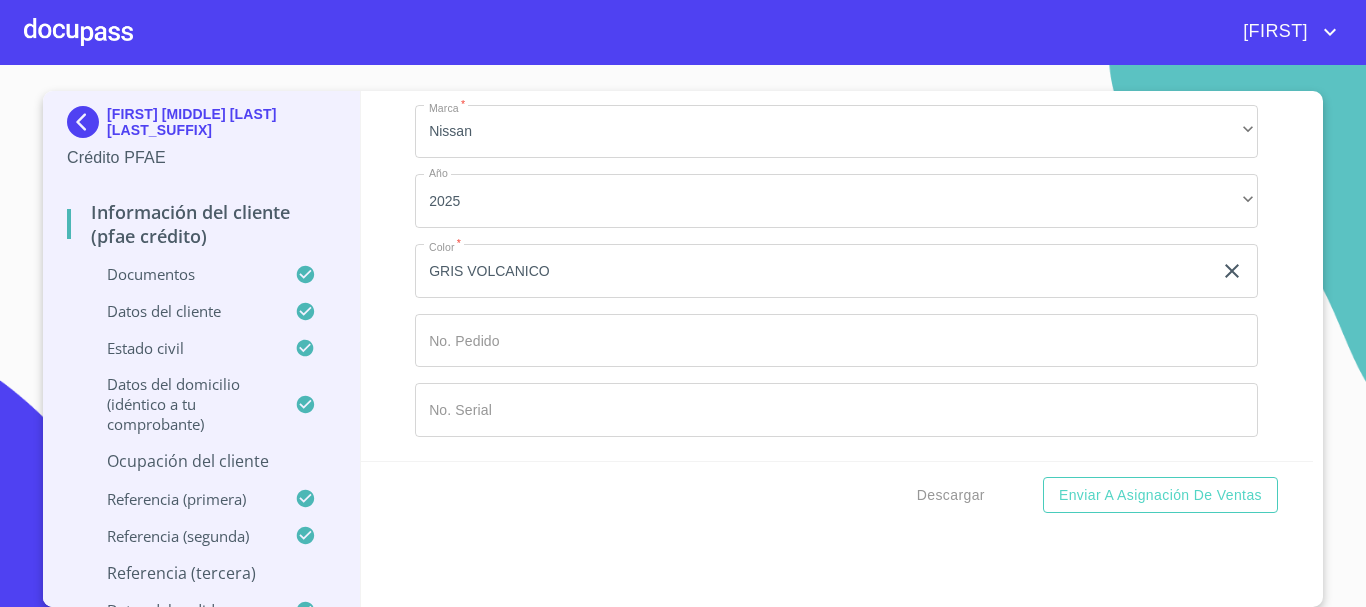 type on "([PHONE_AREA_CODE])[PHONE]" 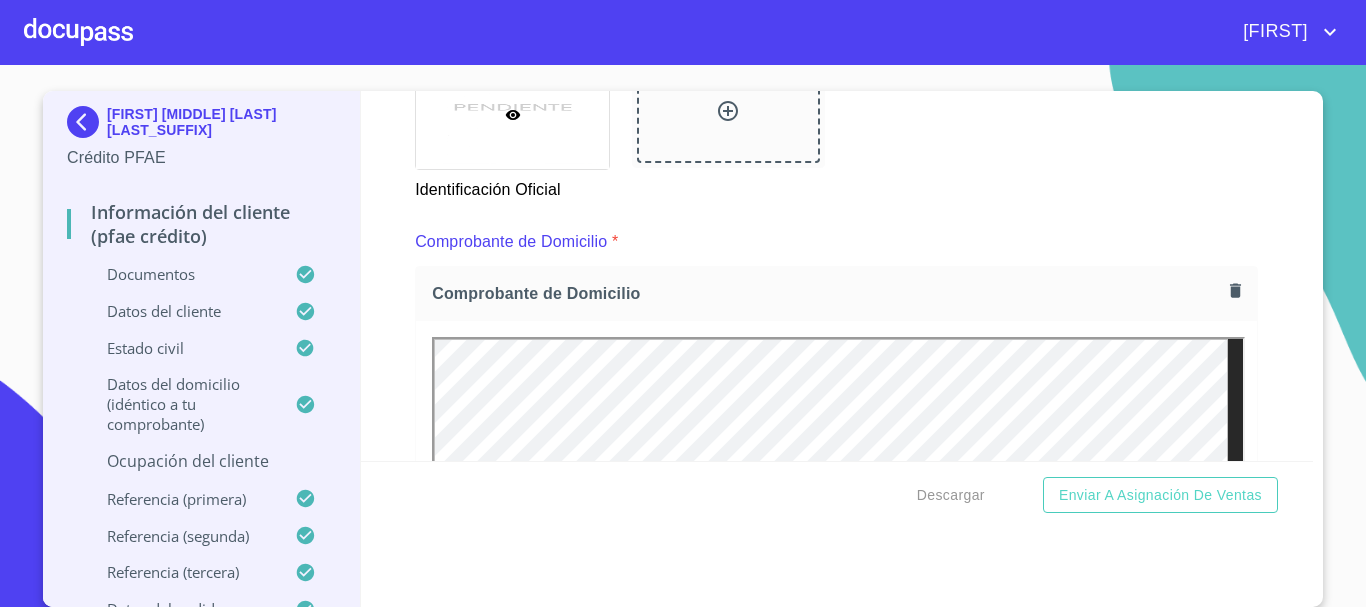 scroll, scrollTop: 942, scrollLeft: 0, axis: vertical 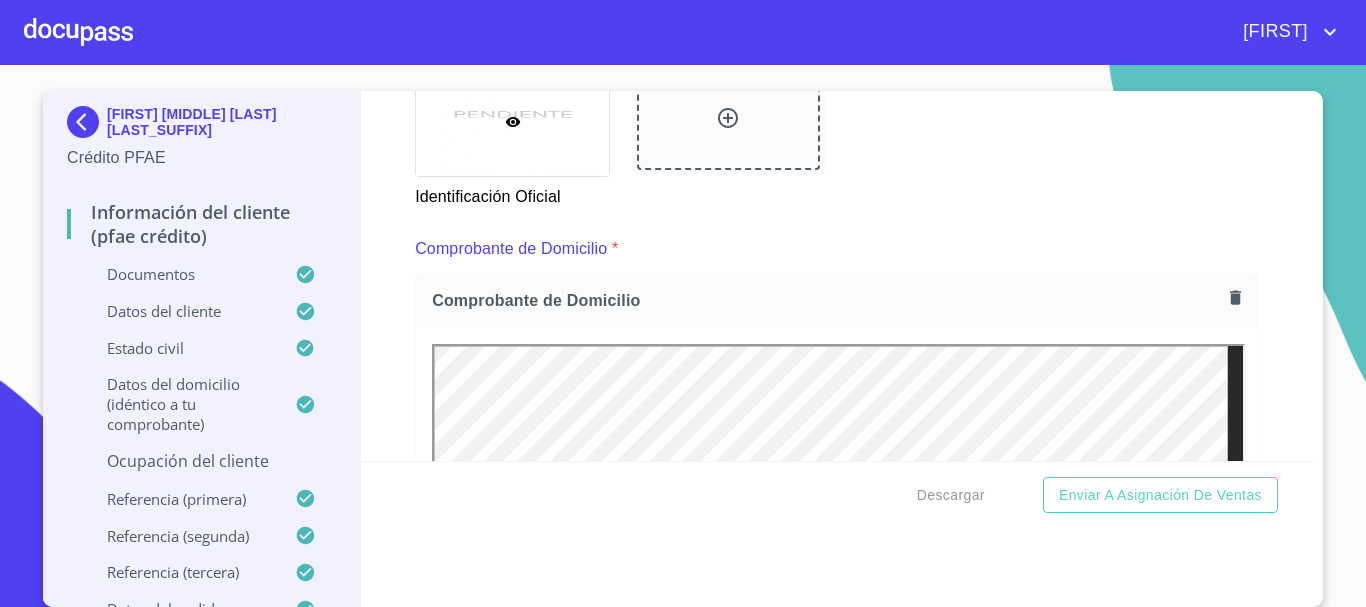 click 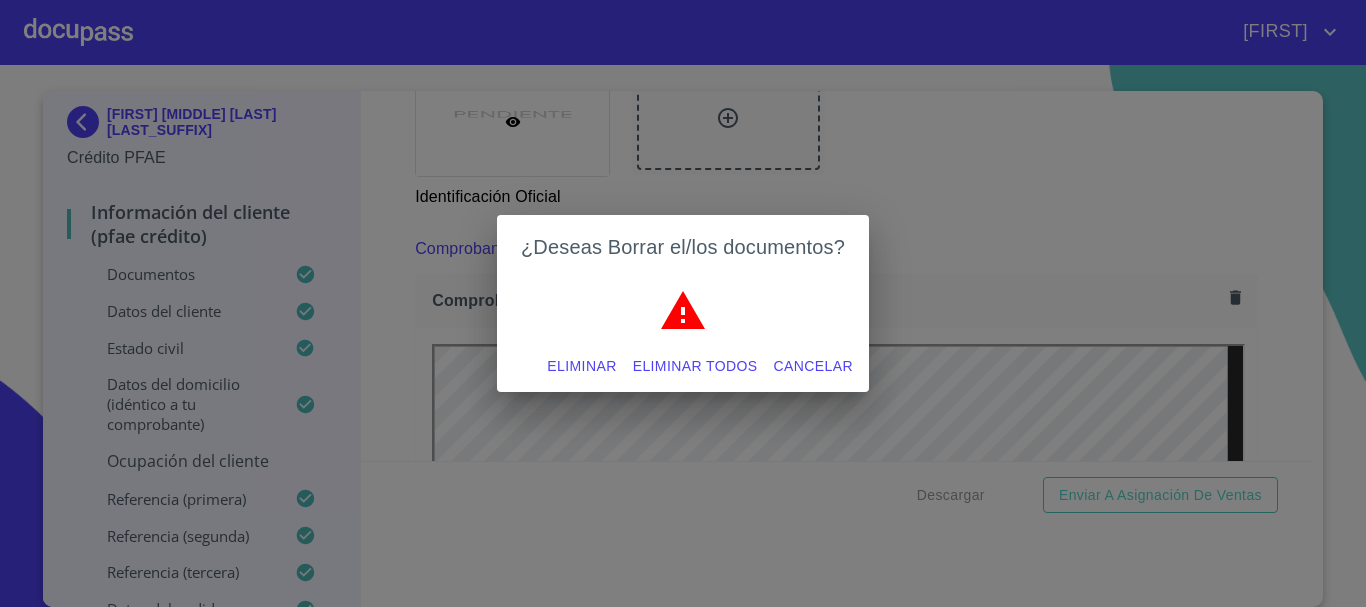 click on "Eliminar" at bounding box center [581, 366] 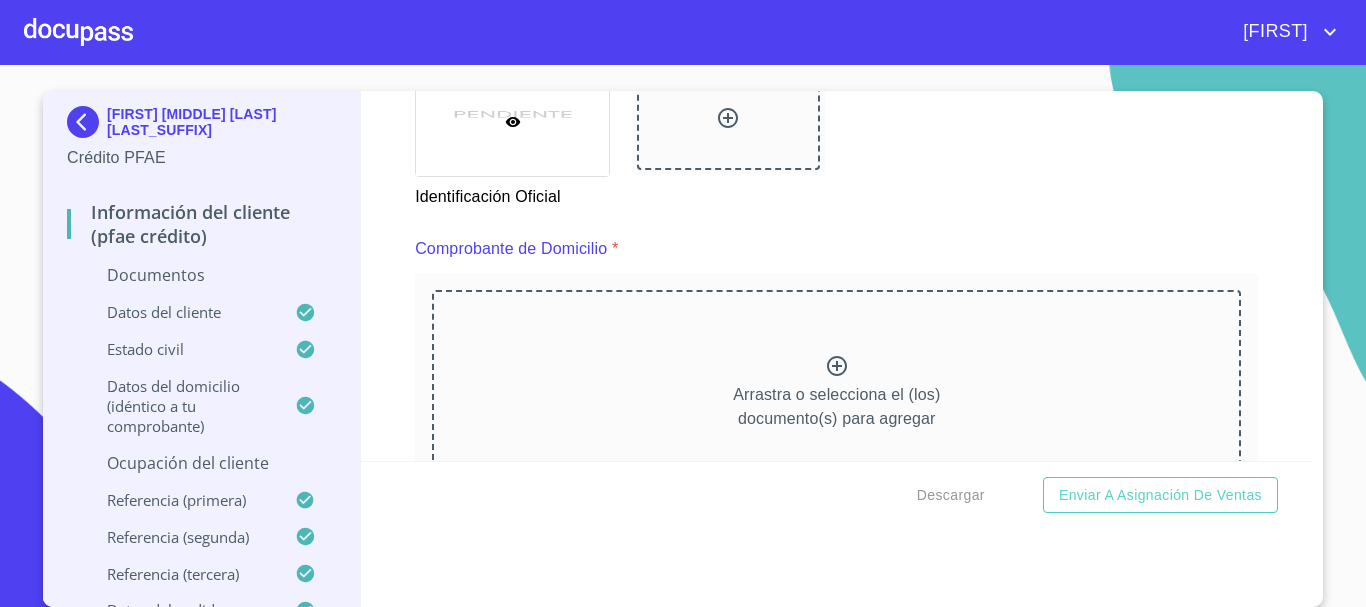 click 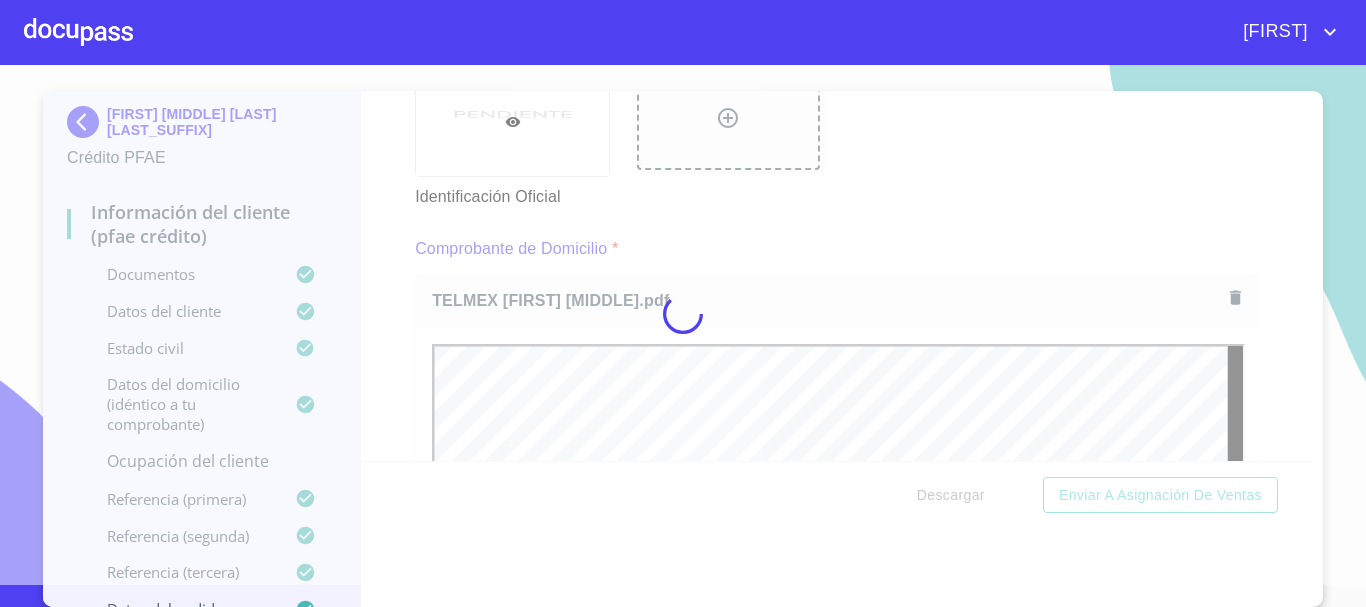 scroll, scrollTop: 0, scrollLeft: 0, axis: both 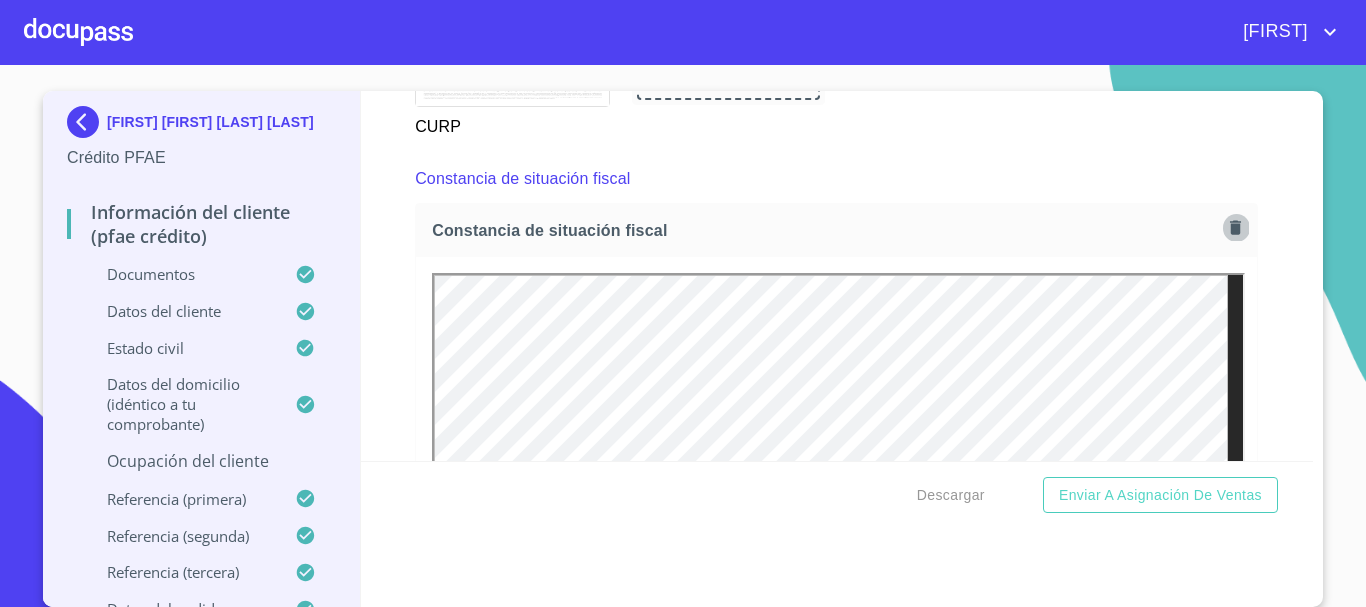 click 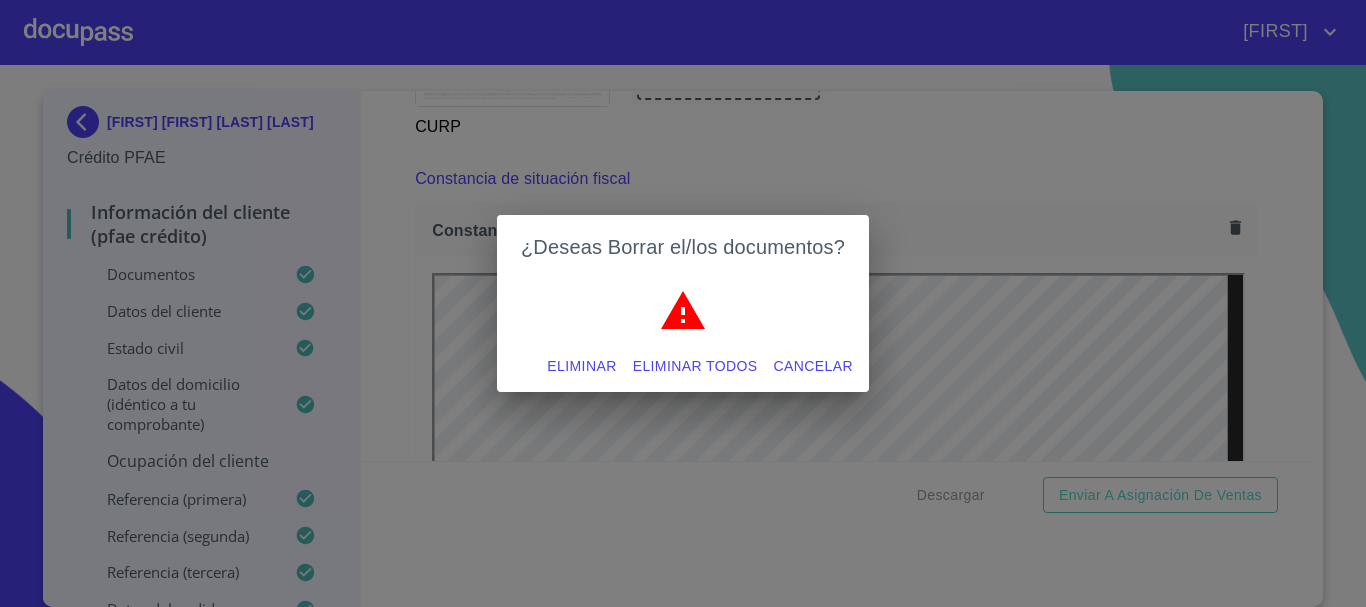 click on "Eliminar" at bounding box center [581, 366] 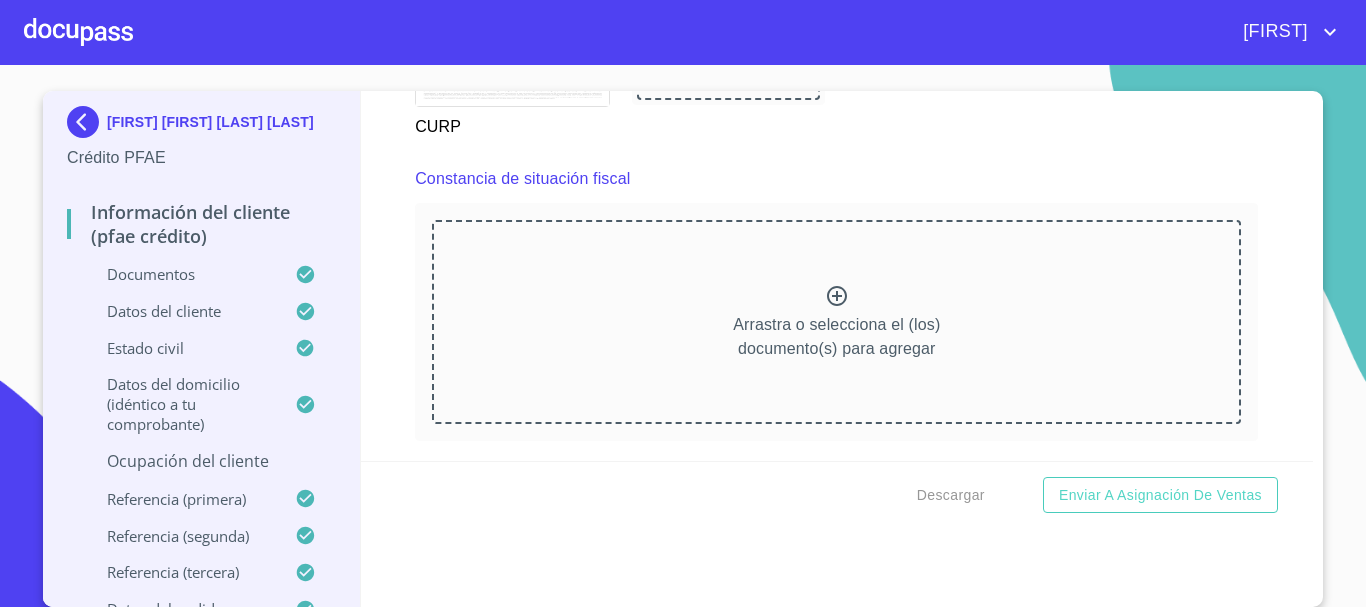 click 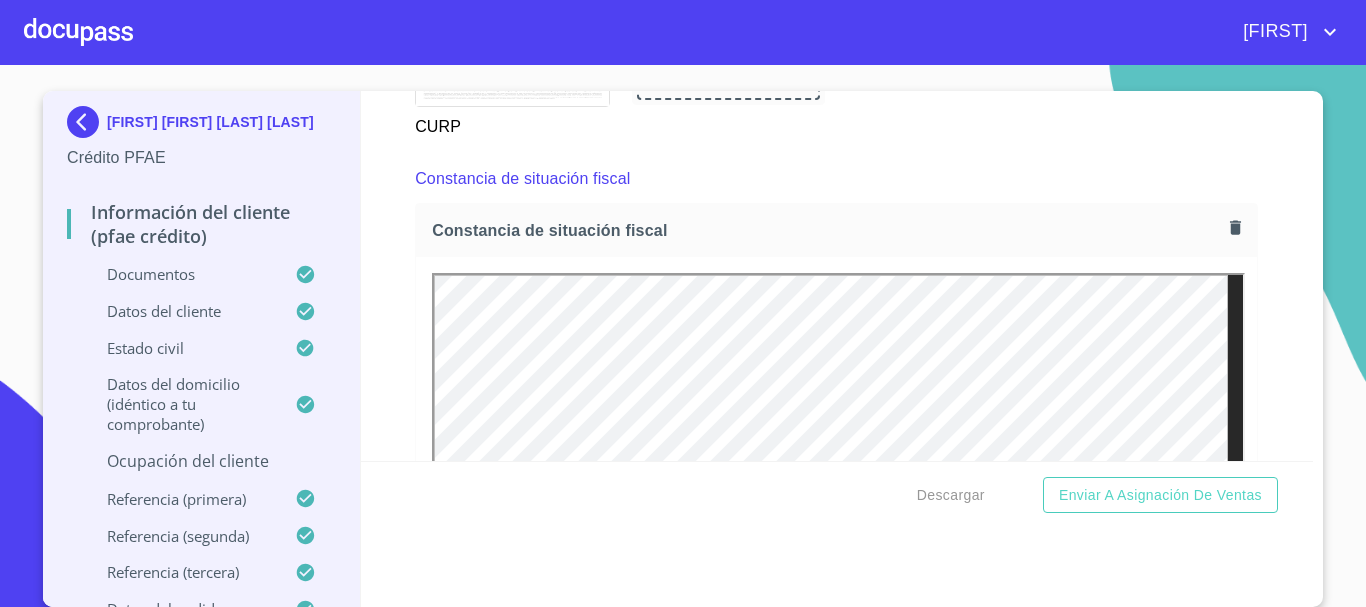scroll, scrollTop: 0, scrollLeft: 0, axis: both 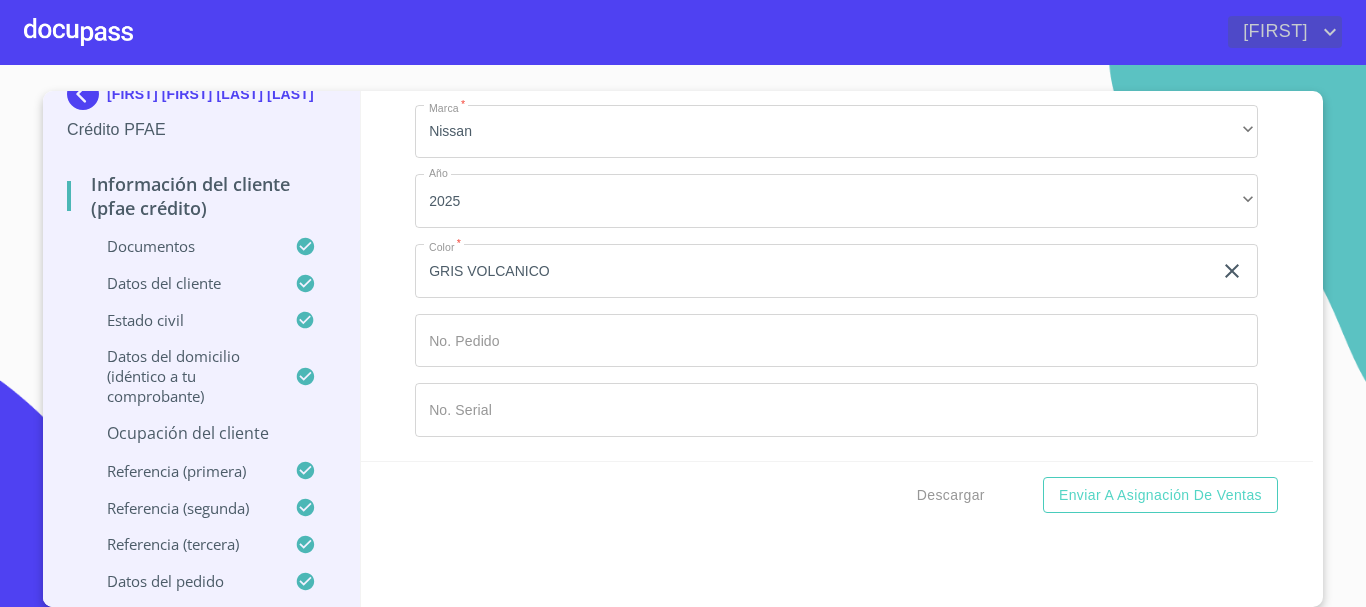 click 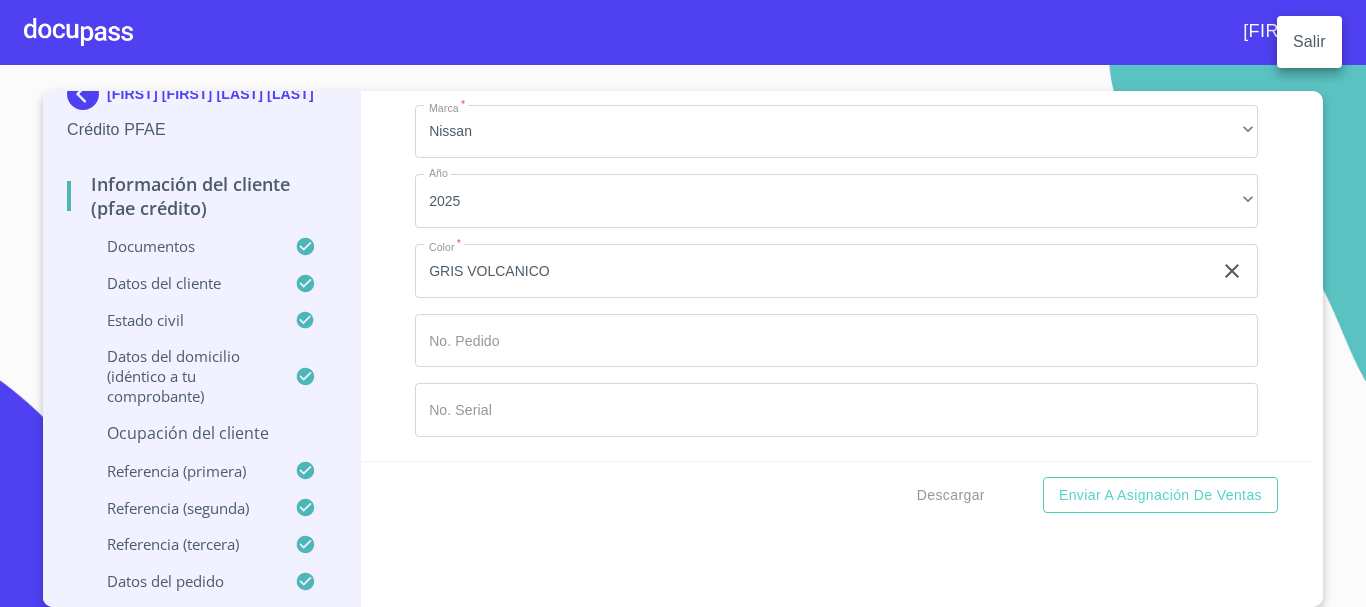 click on "Salir" at bounding box center [1309, 42] 